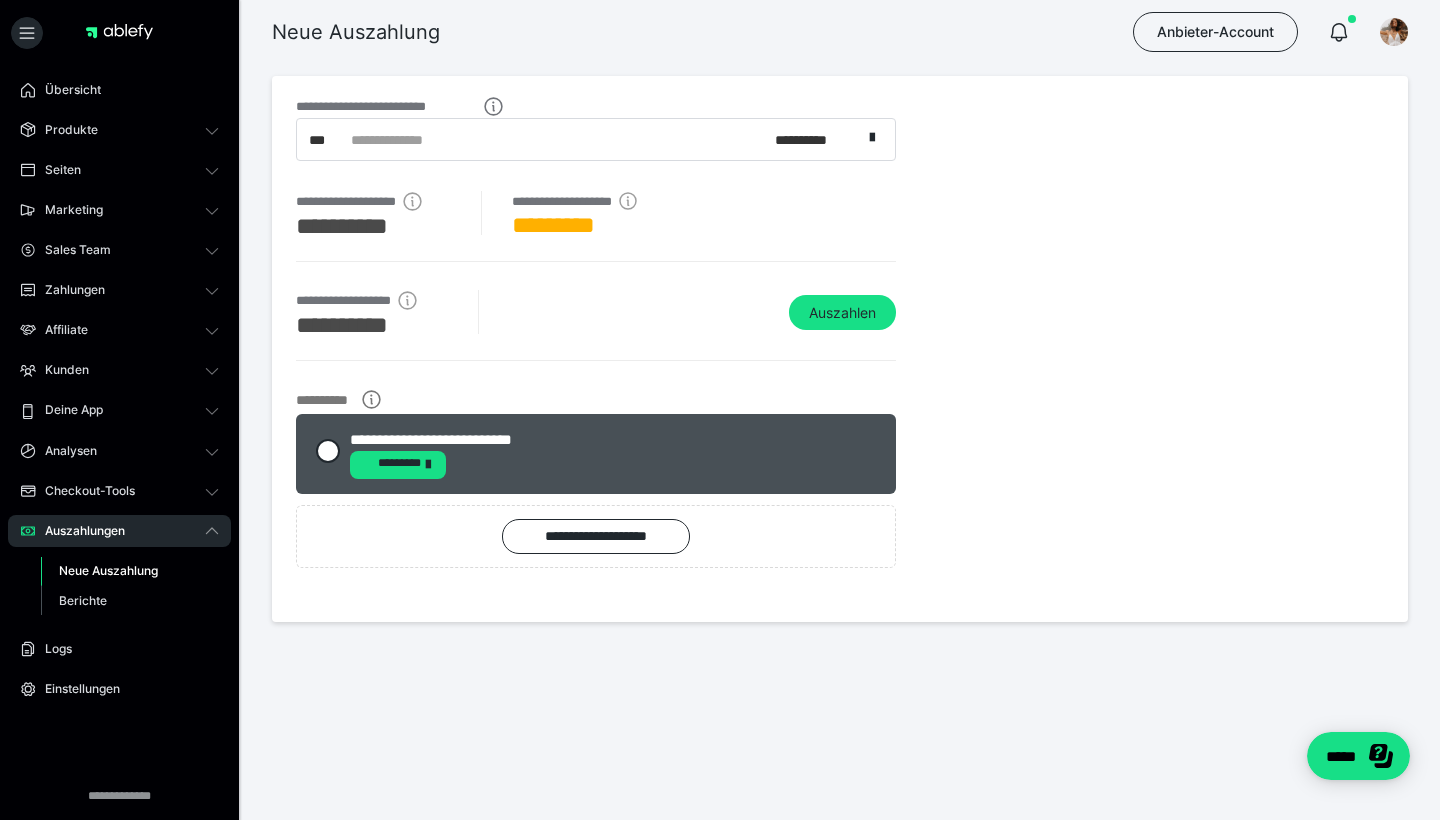 scroll, scrollTop: 0, scrollLeft: 0, axis: both 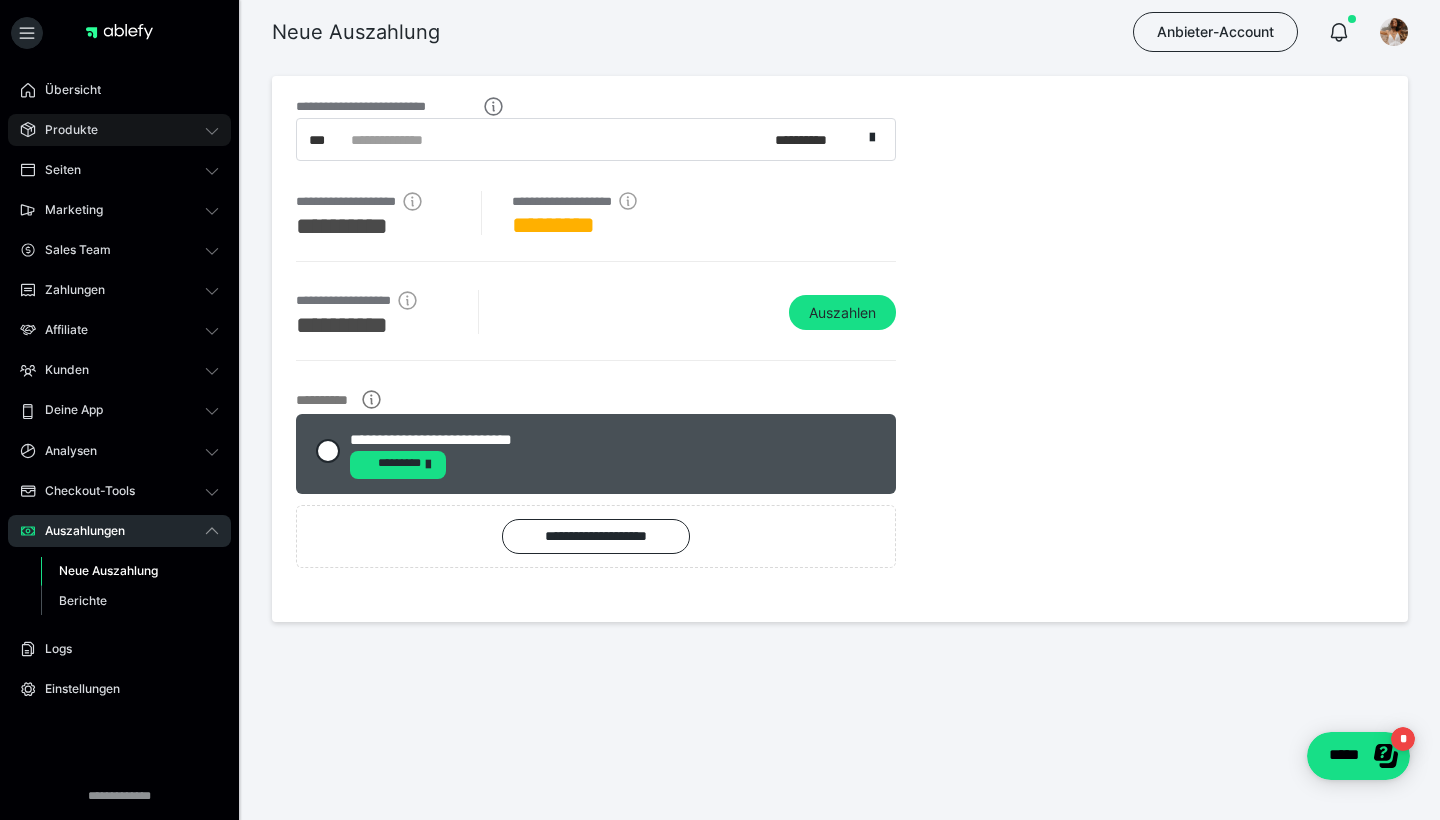 click on "Produkte" at bounding box center [119, 130] 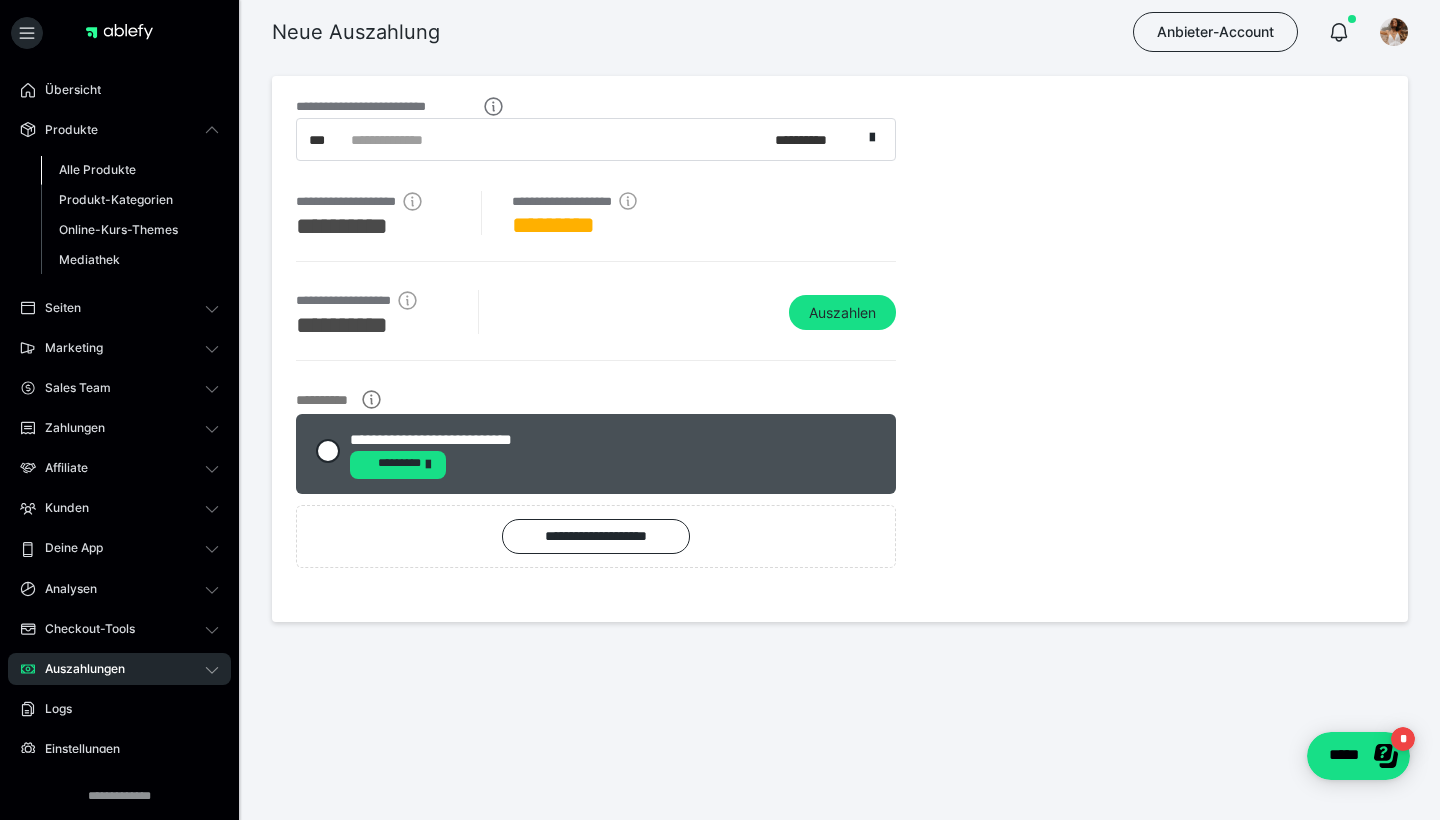 click on "Alle Produkte" at bounding box center [97, 169] 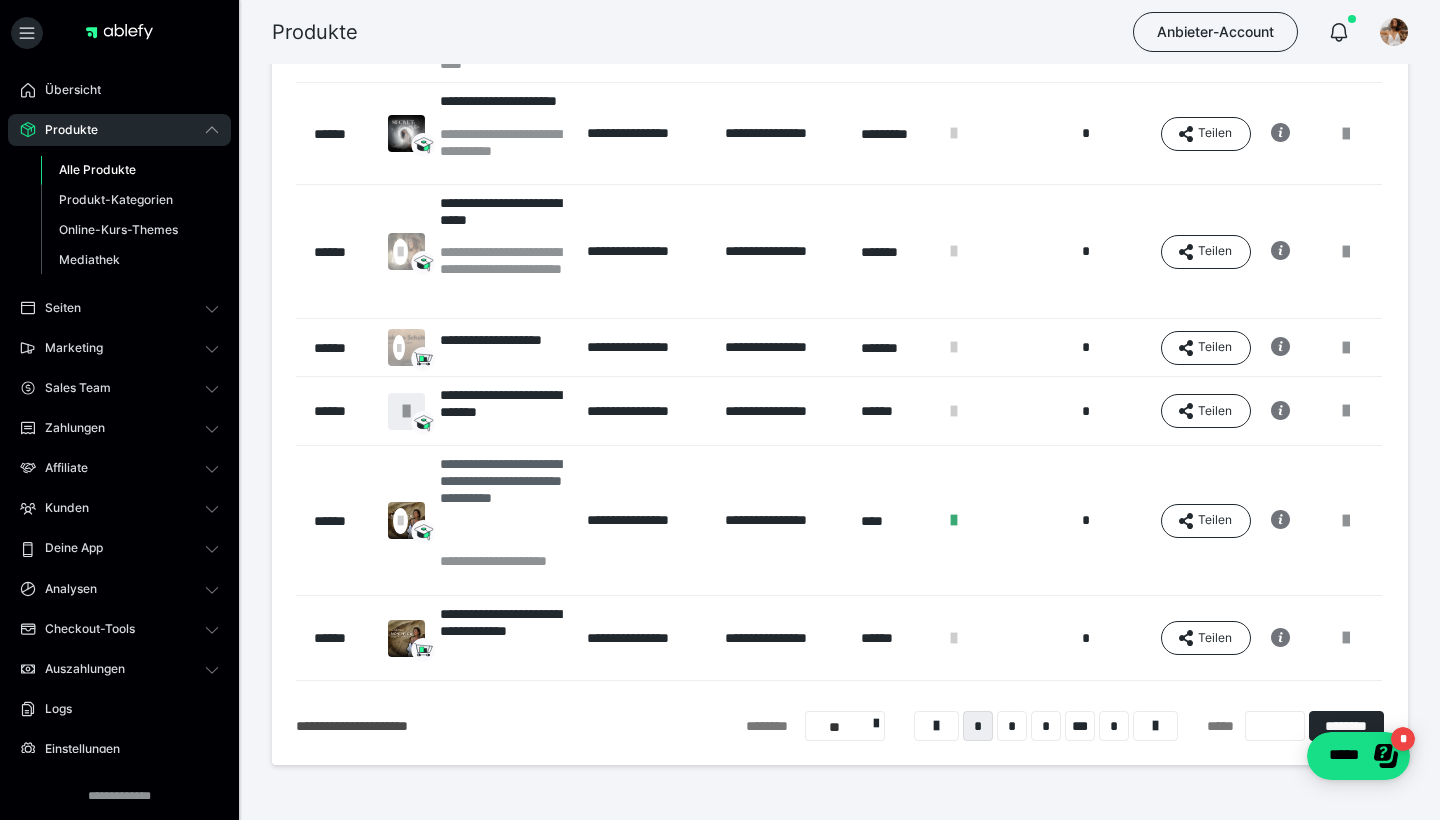 scroll, scrollTop: 475, scrollLeft: 0, axis: vertical 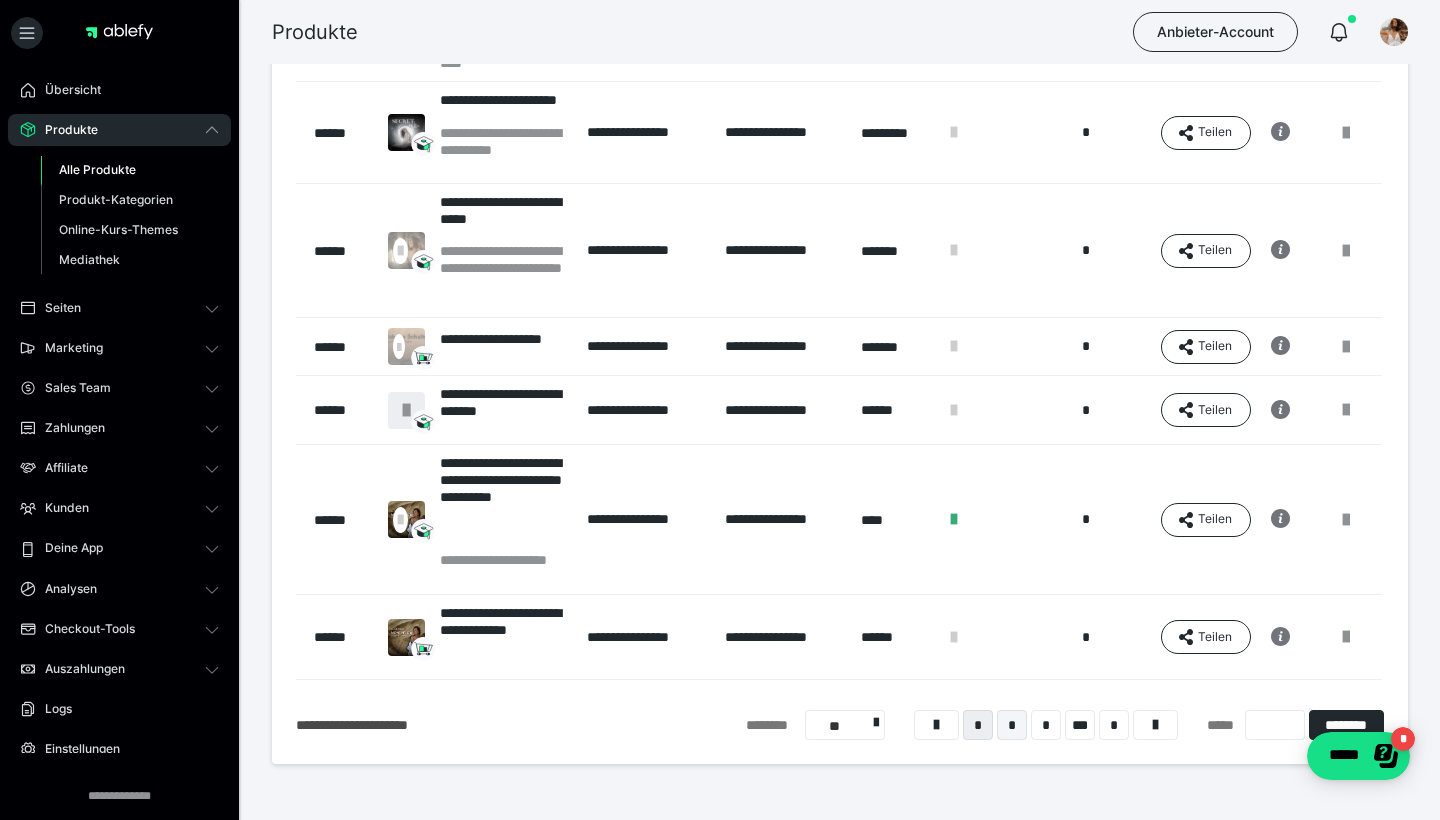 click on "*" at bounding box center [1012, 725] 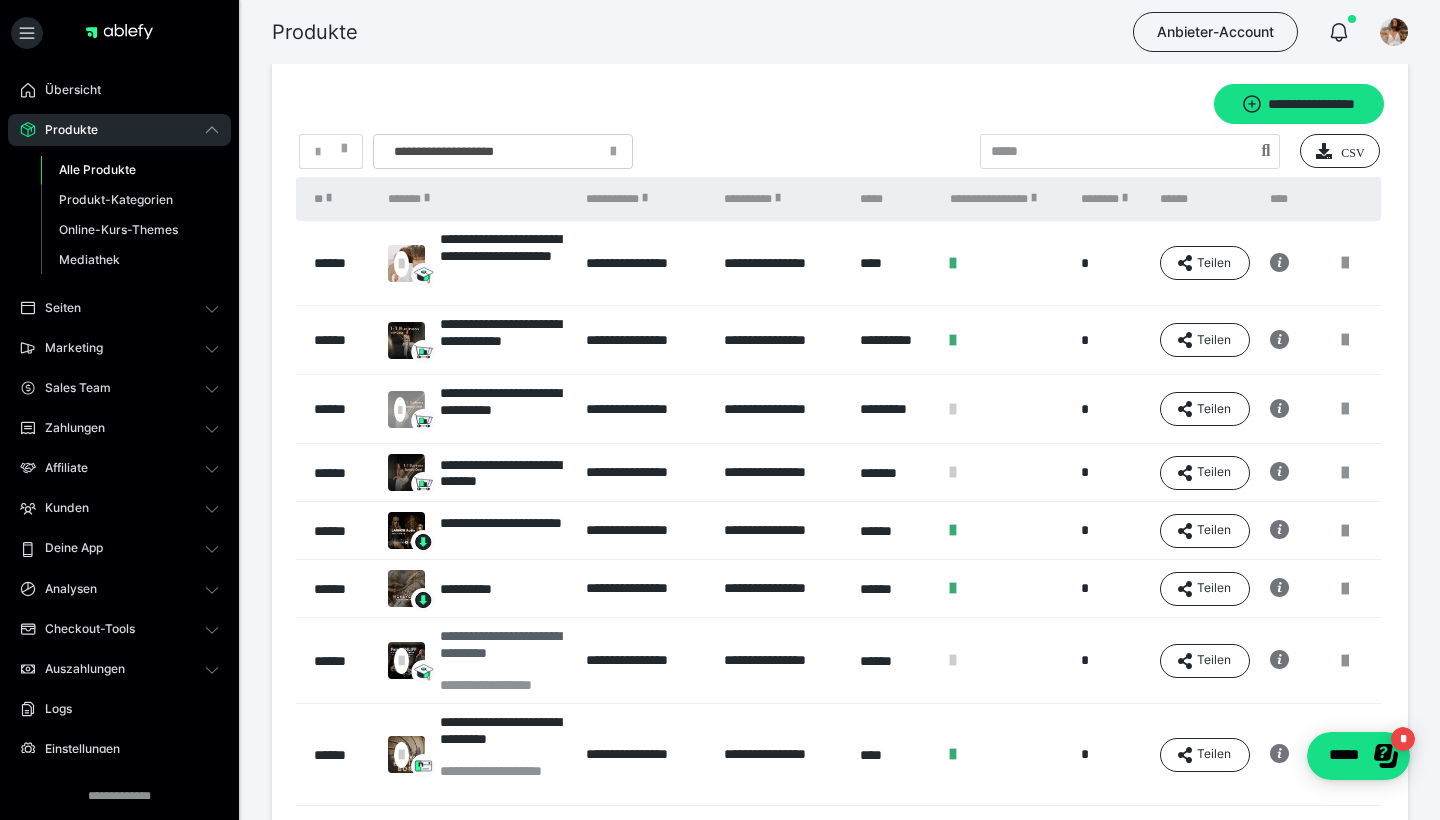 click on "**********" at bounding box center (503, 652) 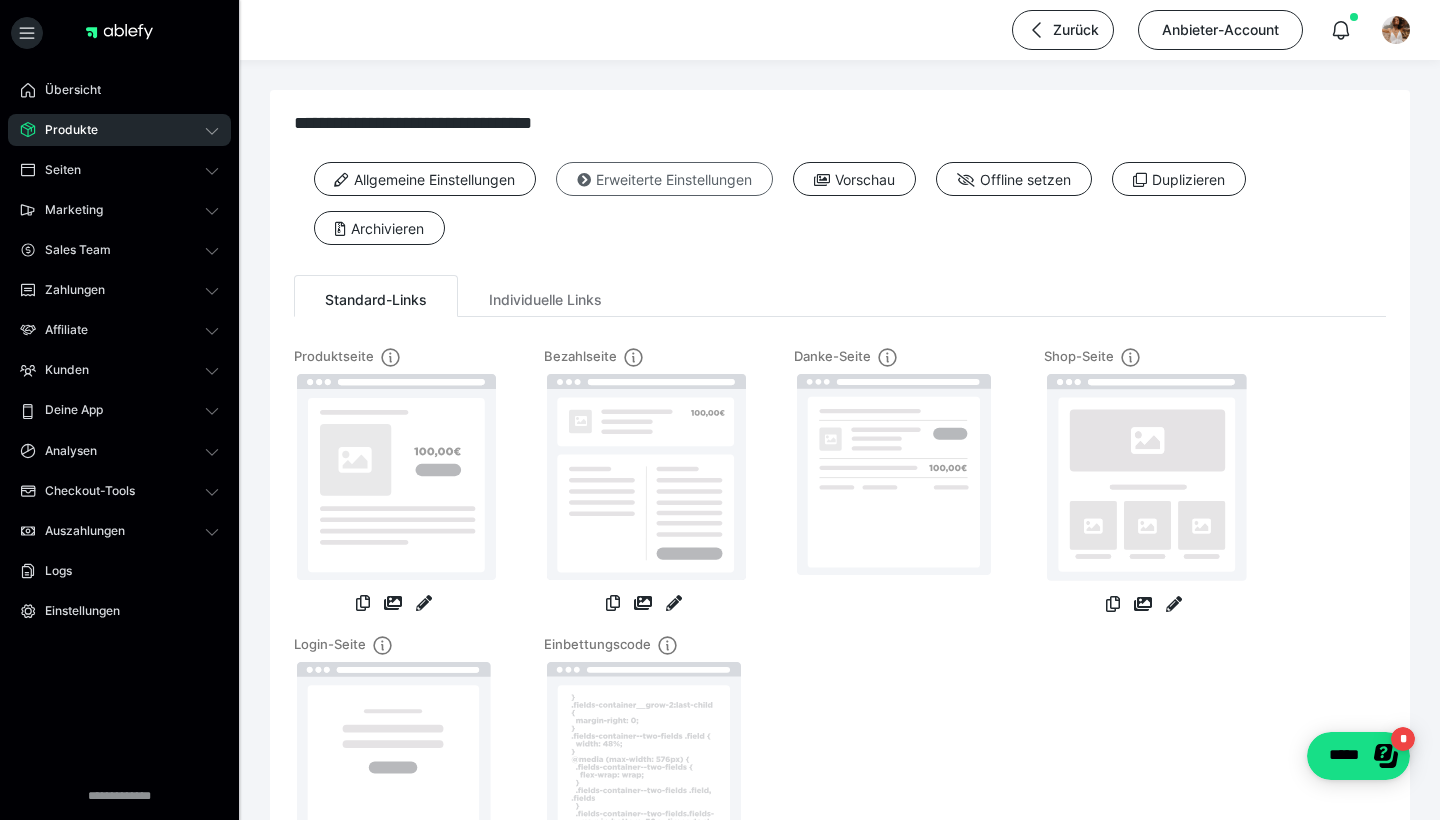 click on "Erweiterte Einstellungen" at bounding box center [664, 179] 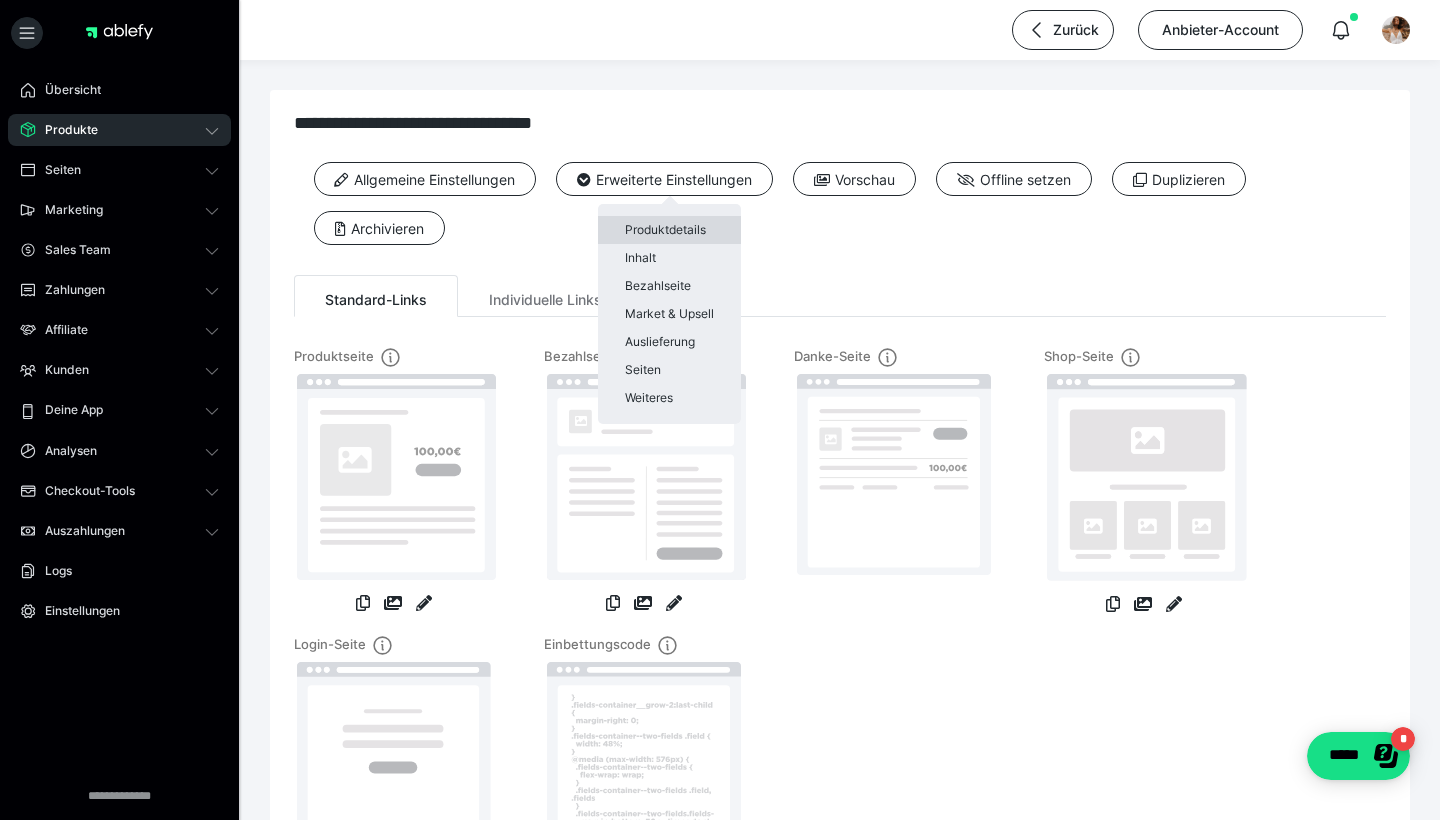 click on "Produktdetails" at bounding box center [669, 230] 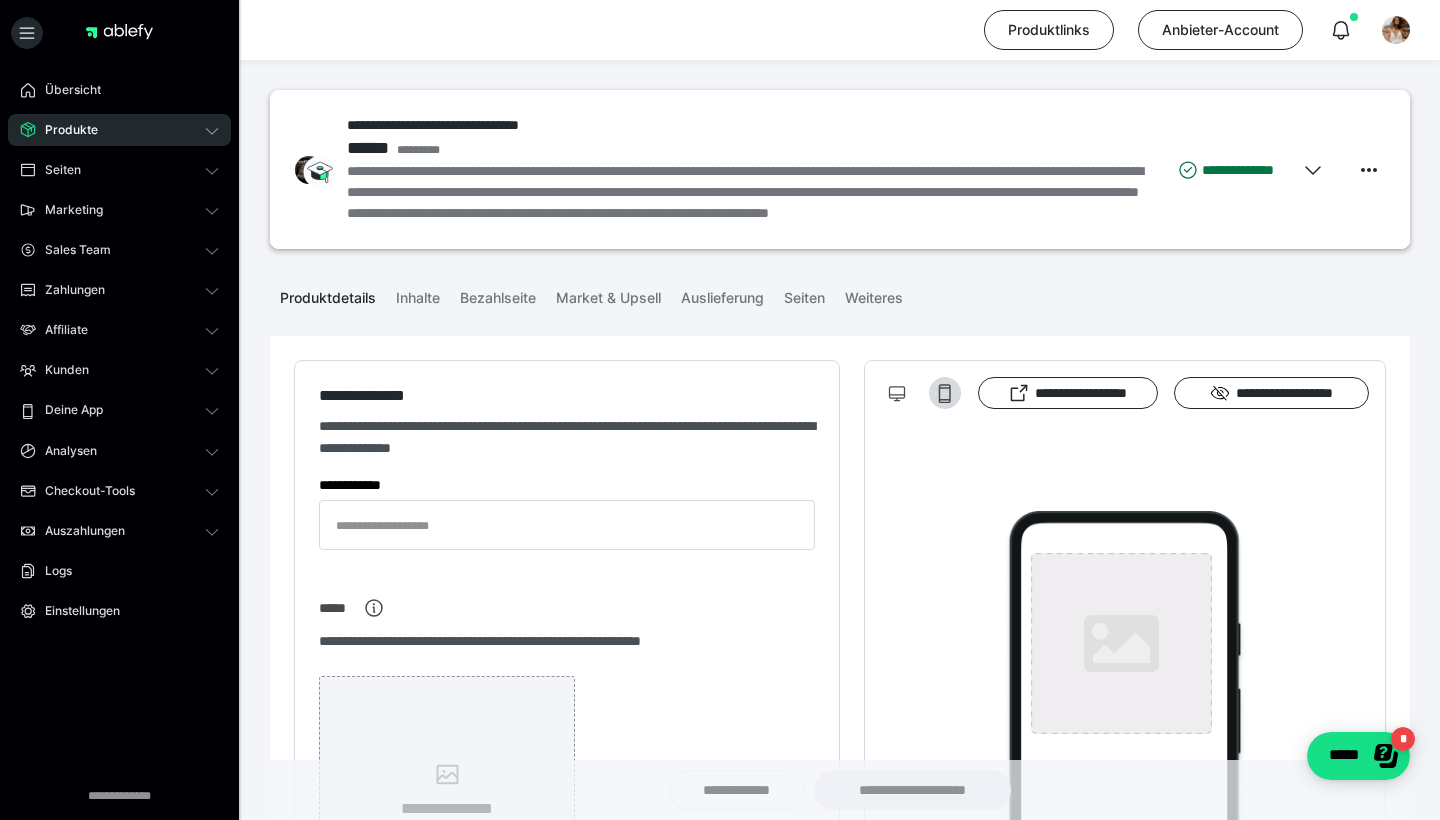 type on "**********" 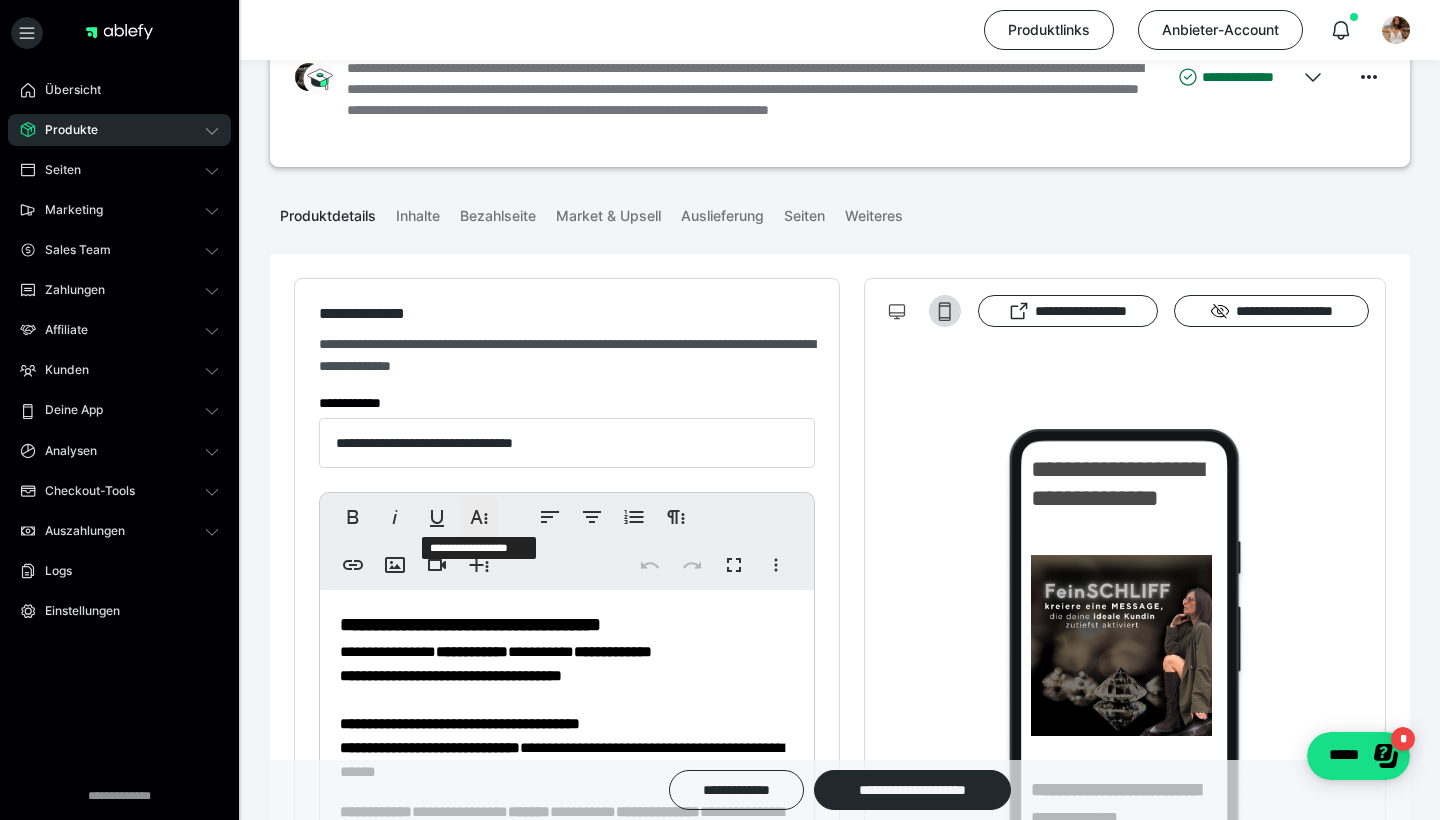 scroll, scrollTop: 224, scrollLeft: 0, axis: vertical 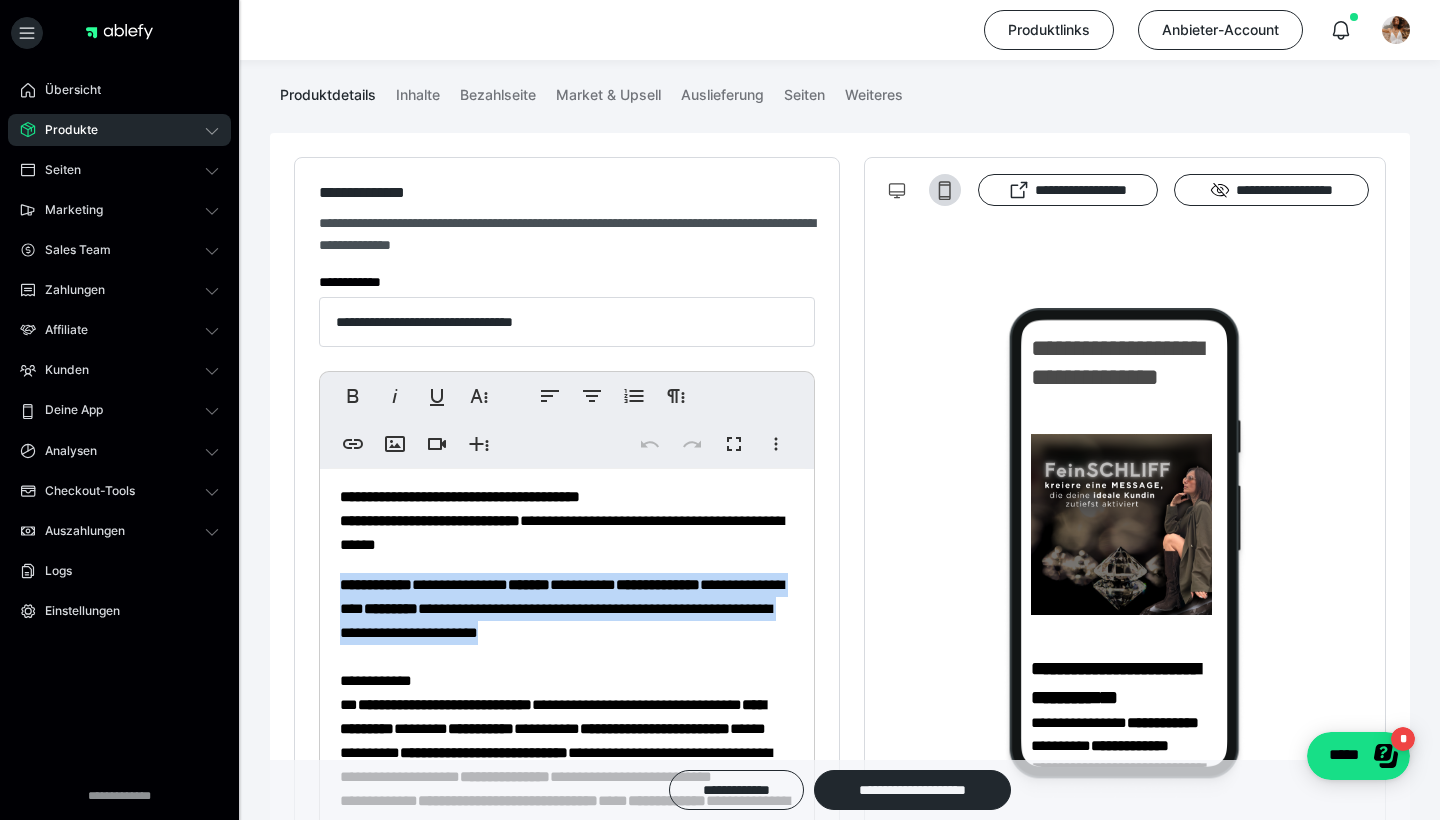 drag, startPoint x: 691, startPoint y: 631, endPoint x: 337, endPoint y: 570, distance: 359.2172 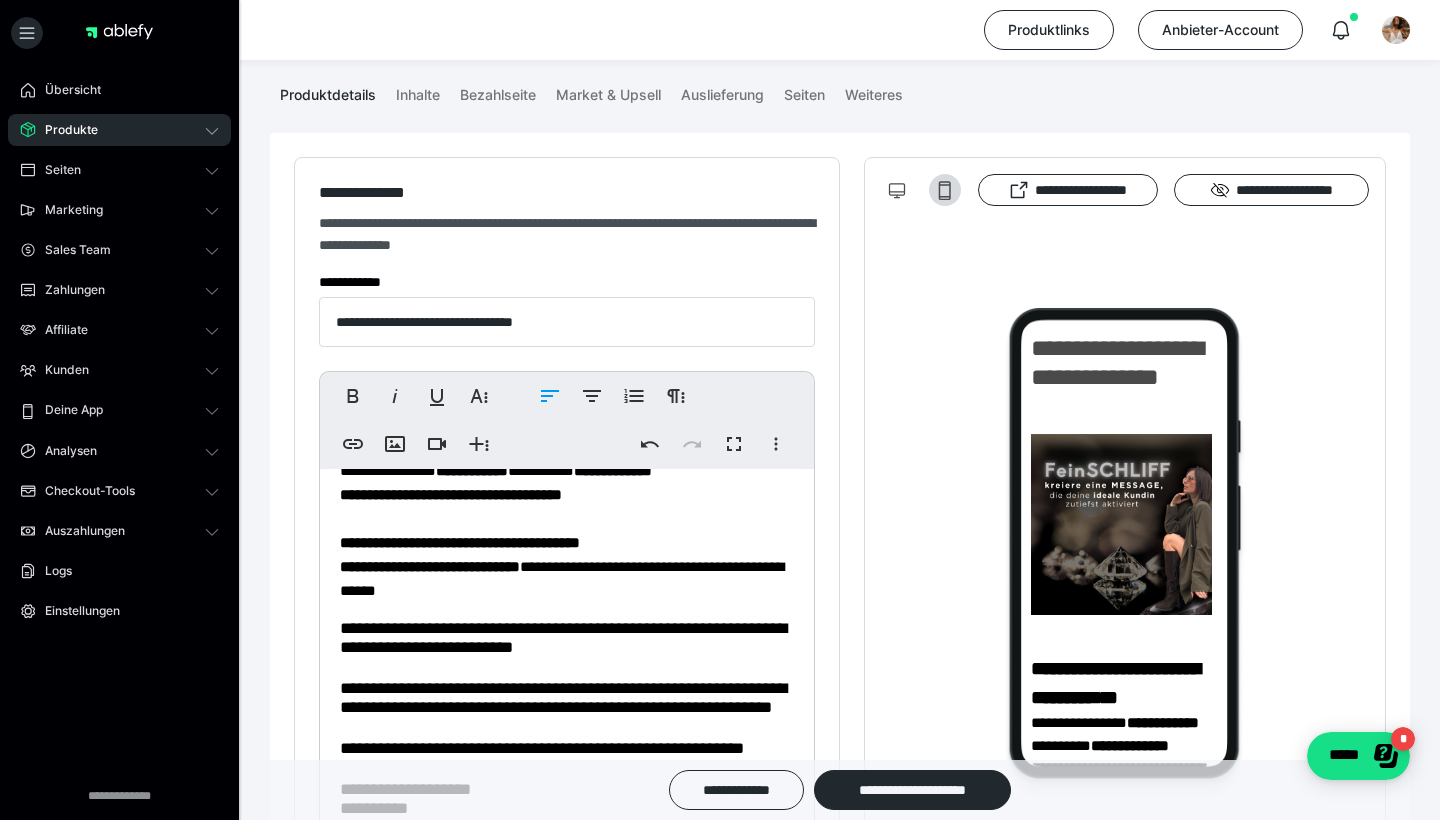 scroll, scrollTop: 62, scrollLeft: 0, axis: vertical 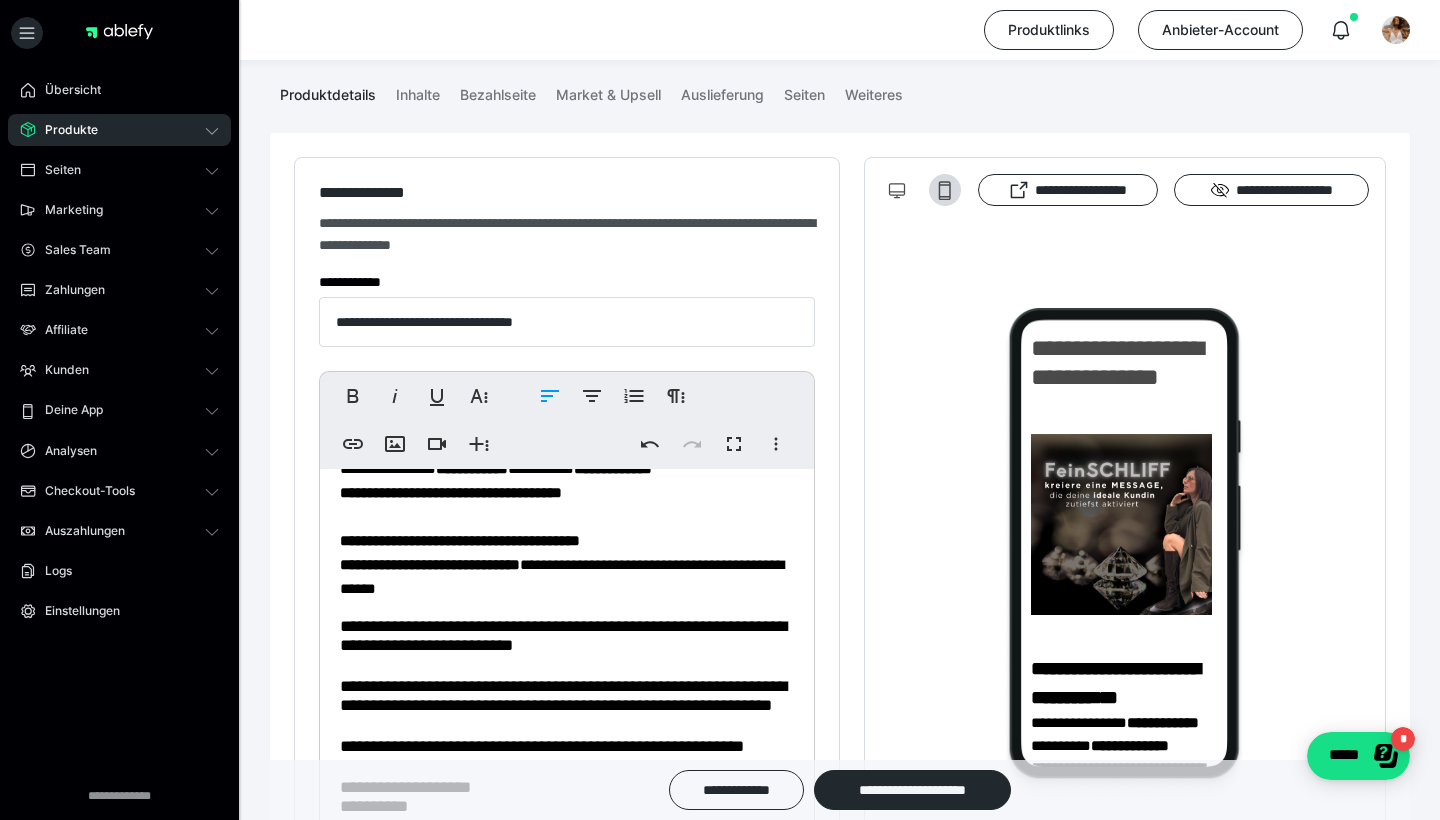 click on "**********" at bounding box center (460, 552) 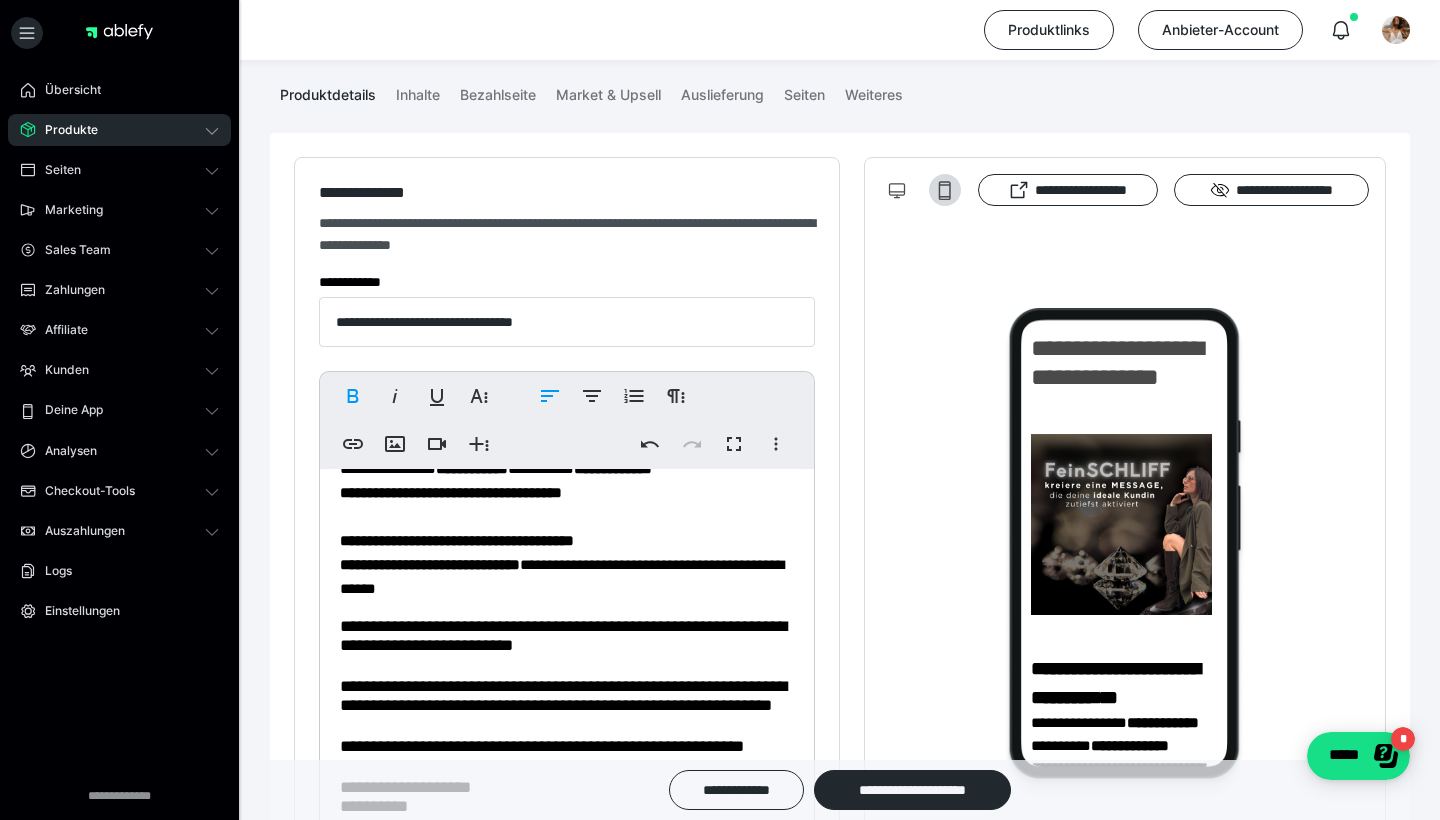 type 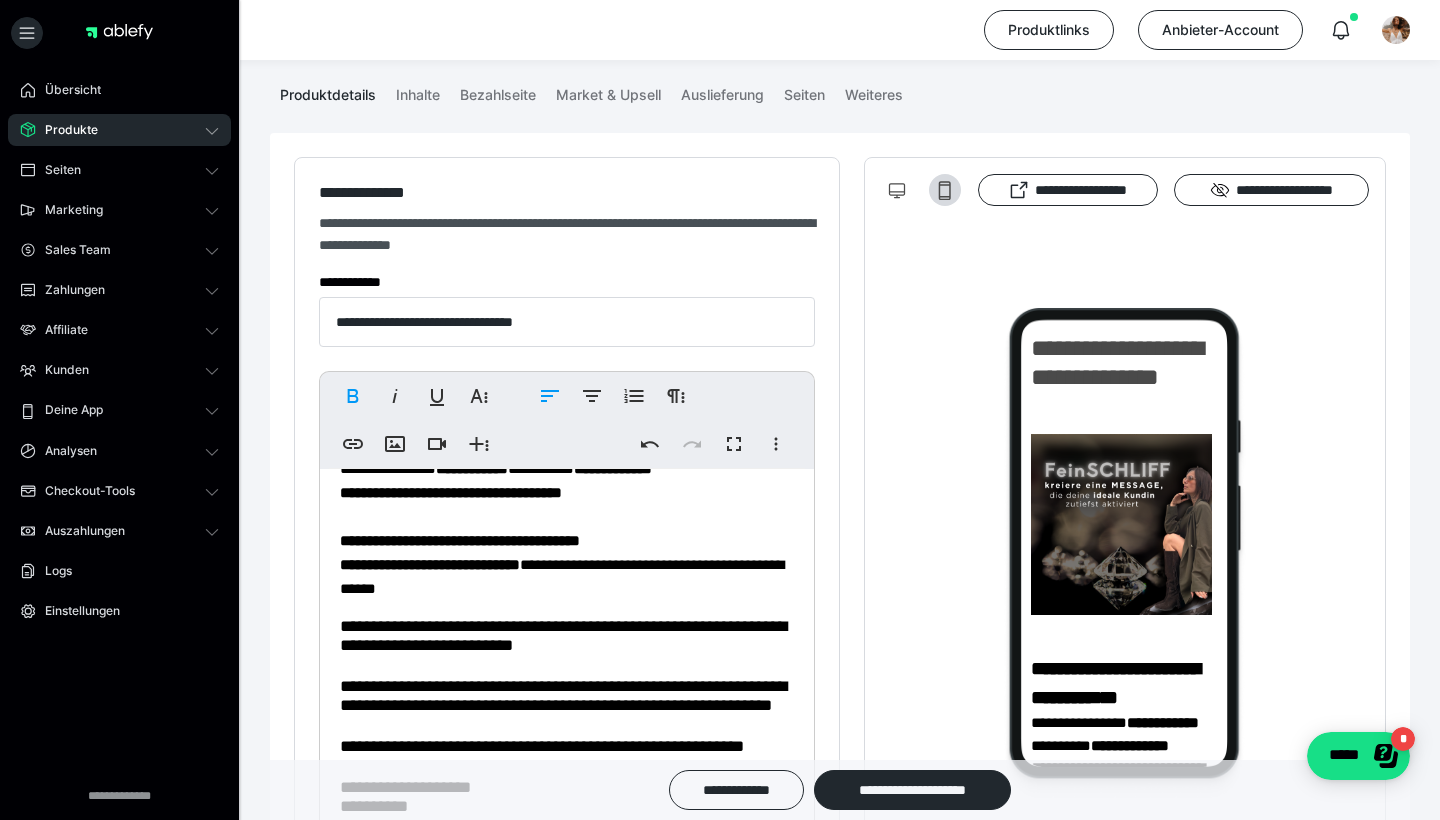 click on "**********" at bounding box center [460, 552] 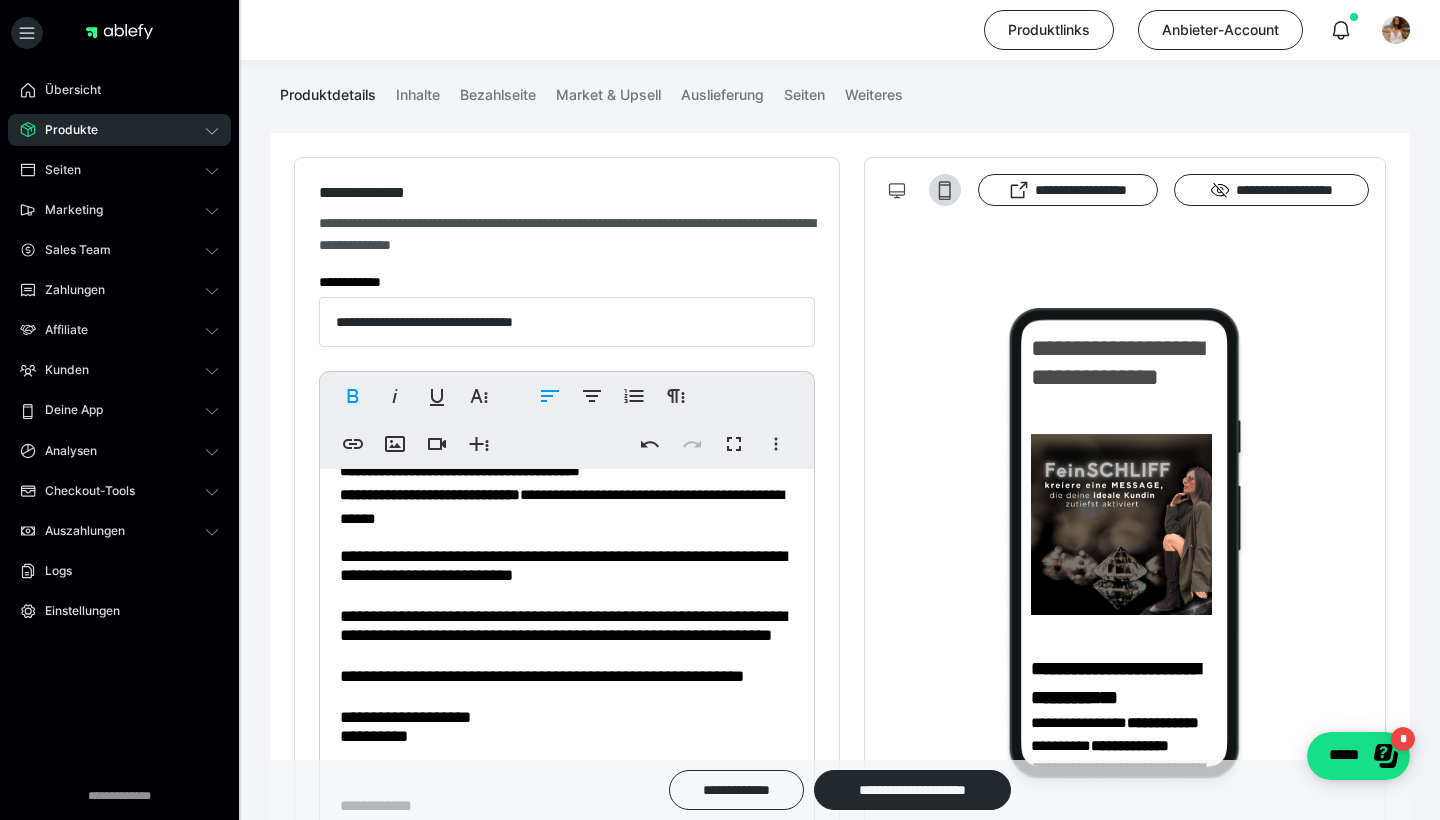 scroll, scrollTop: 135, scrollLeft: 0, axis: vertical 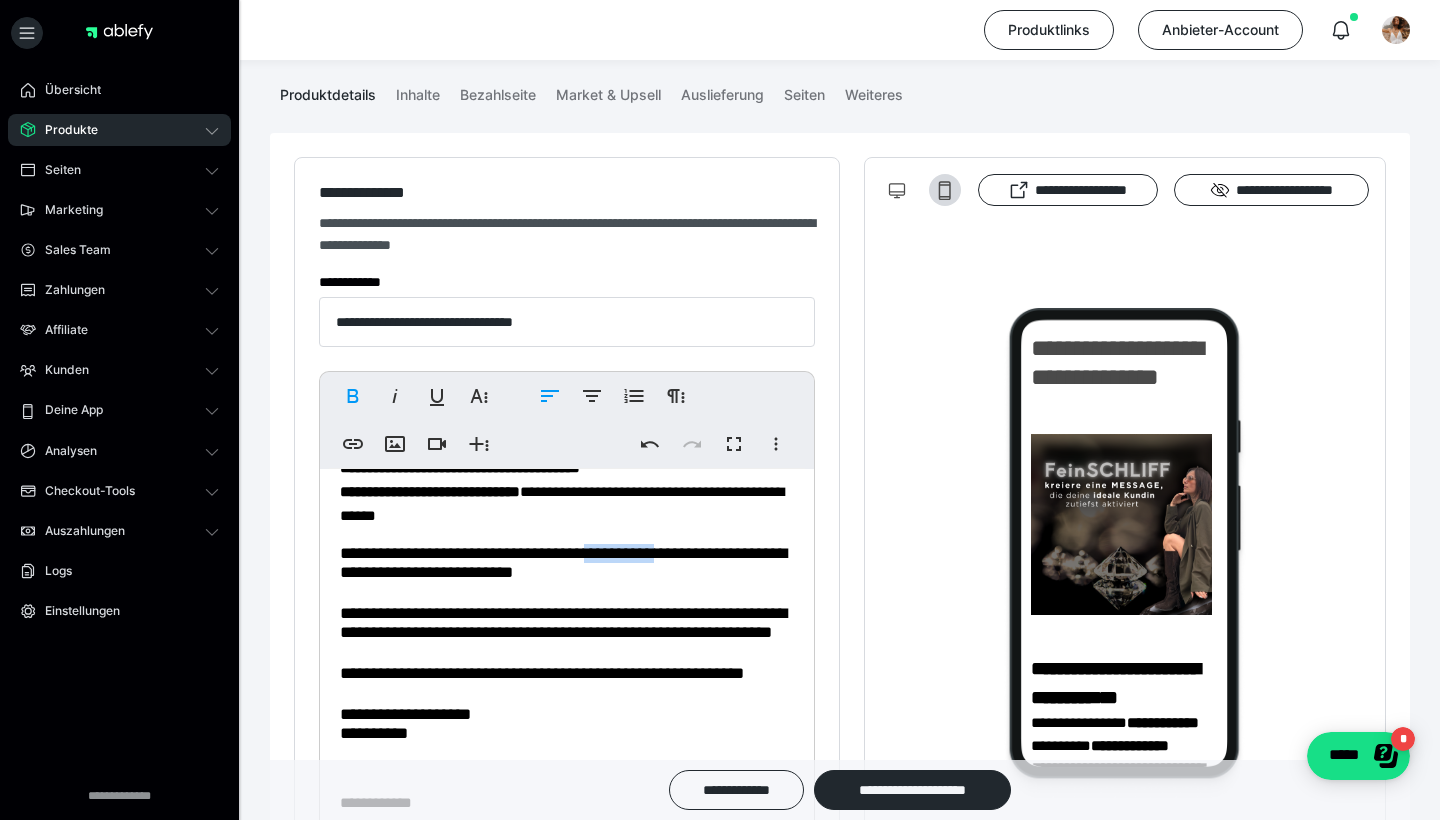 drag, startPoint x: 714, startPoint y: 558, endPoint x: 625, endPoint y: 553, distance: 89.140335 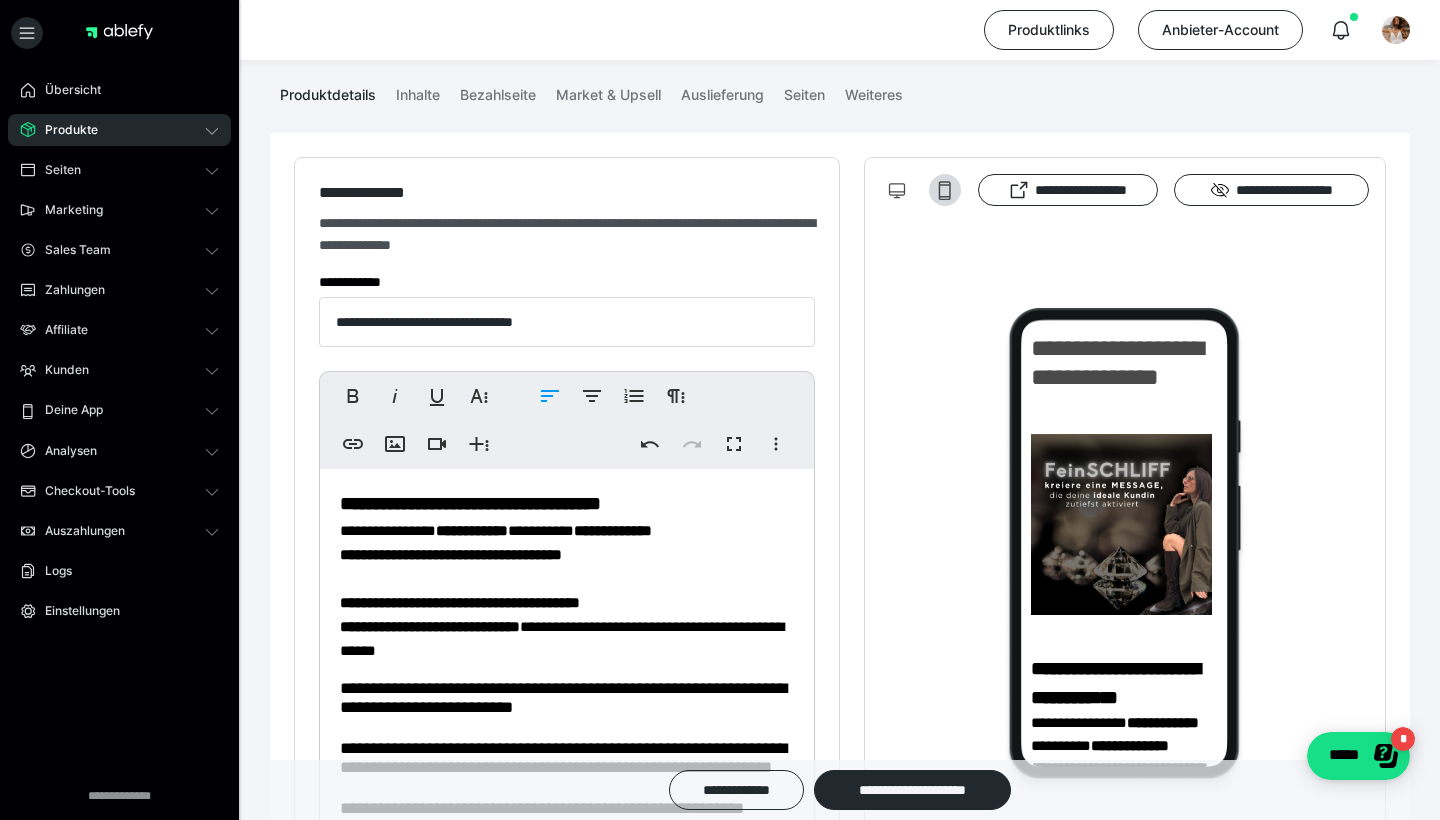 scroll, scrollTop: 0, scrollLeft: 0, axis: both 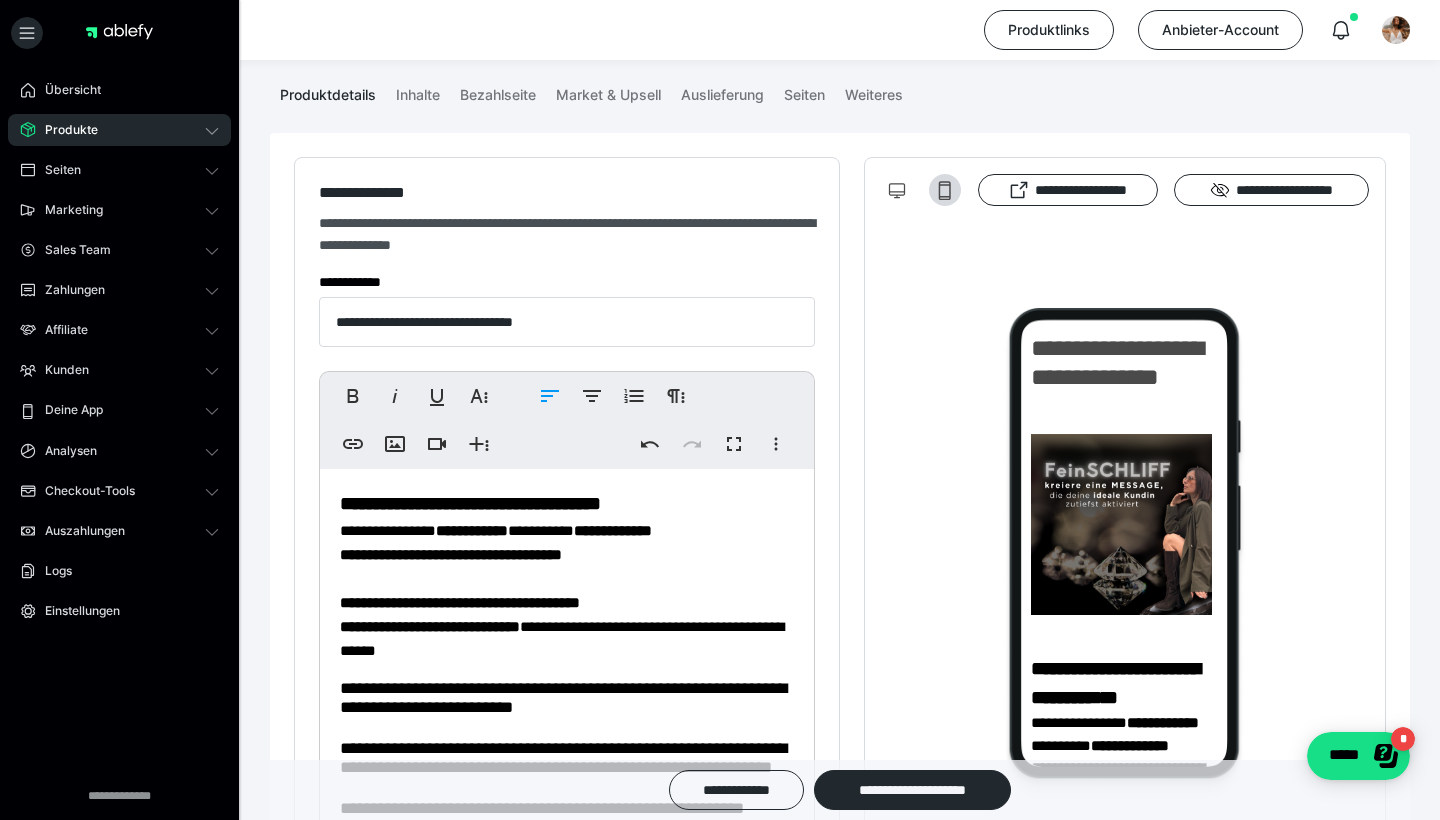 click on "**********" at bounding box center [567, 627] 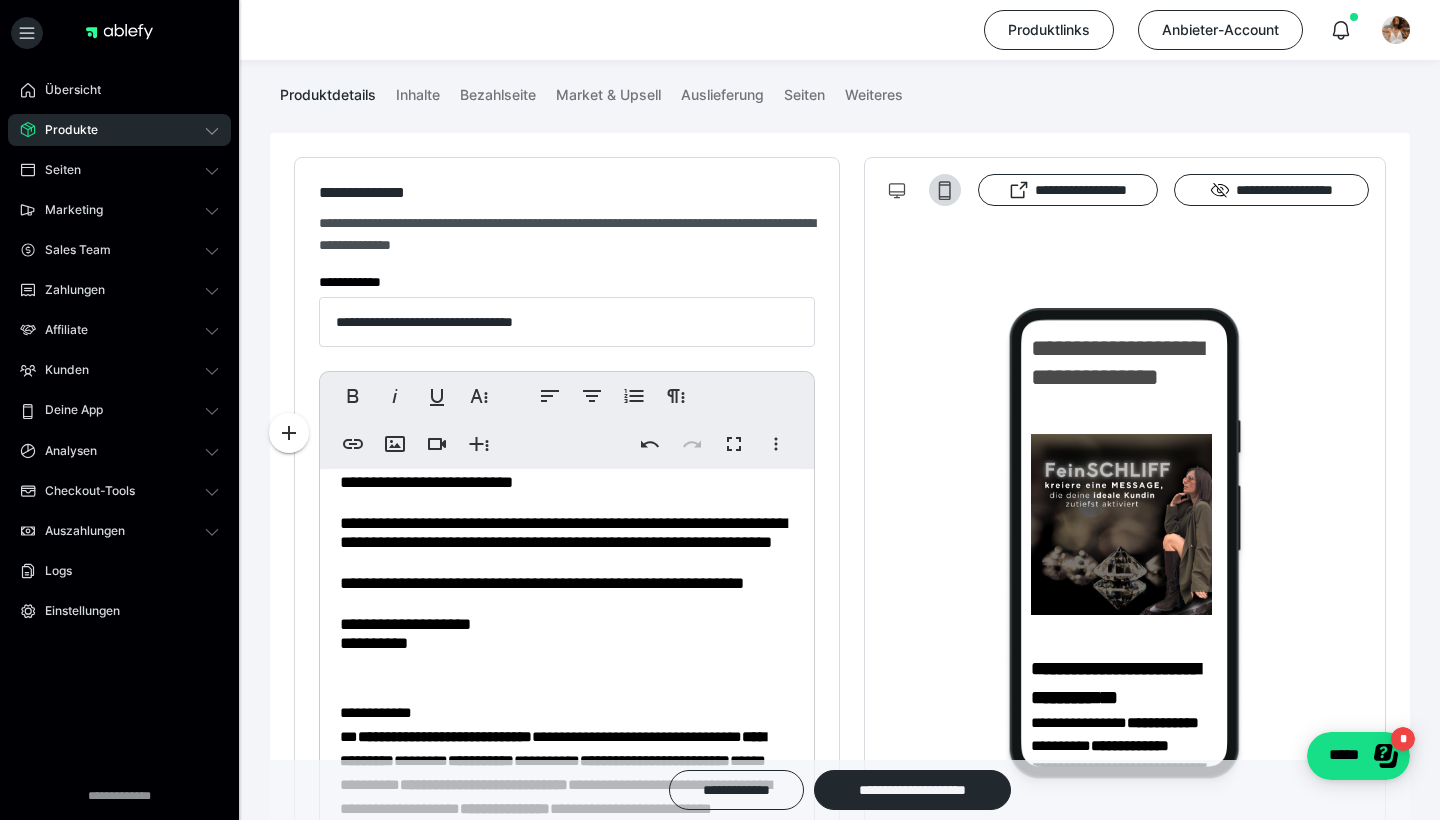 scroll, scrollTop: 330, scrollLeft: 0, axis: vertical 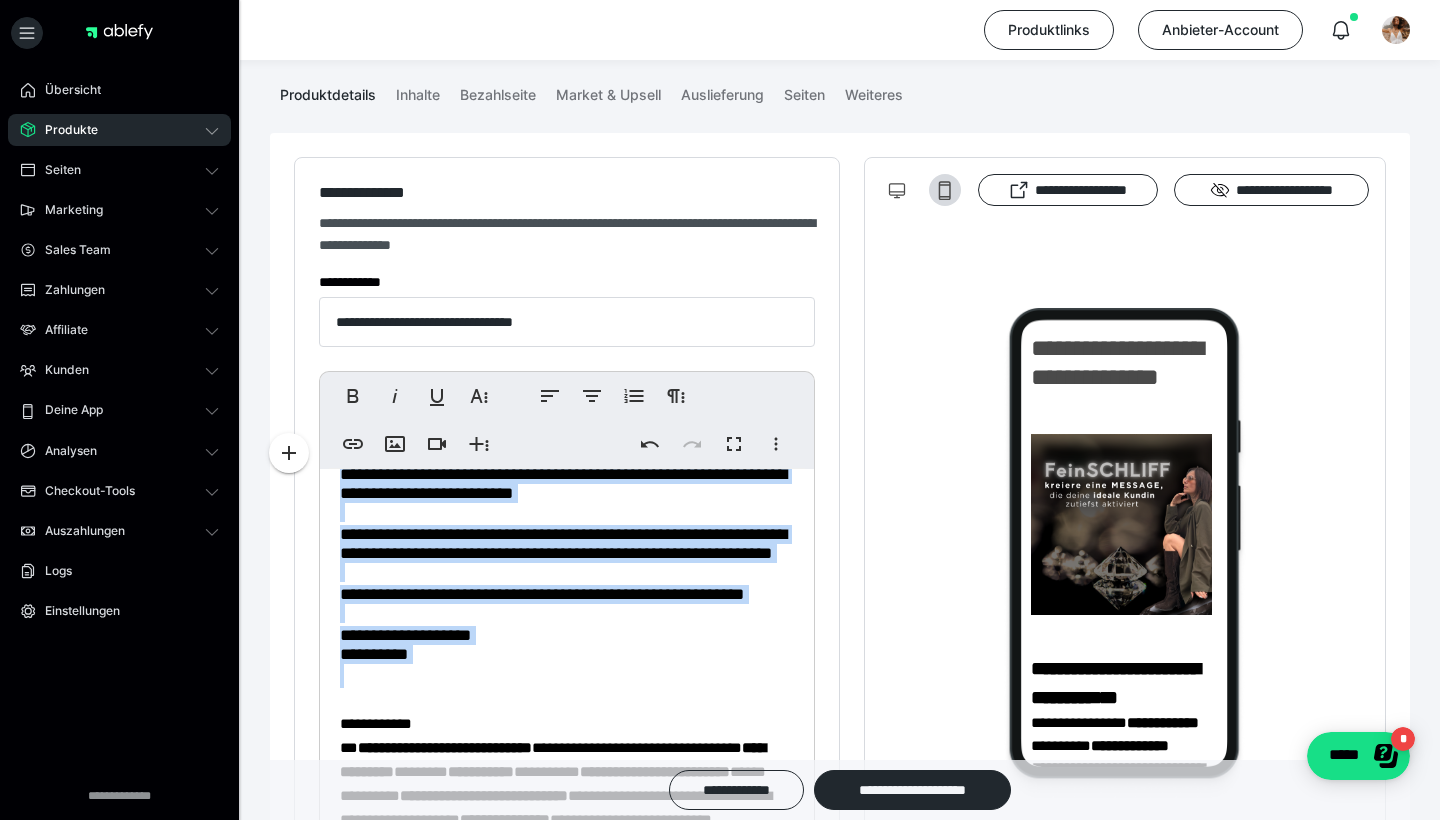 drag, startPoint x: 509, startPoint y: 704, endPoint x: 339, endPoint y: 470, distance: 289.23346 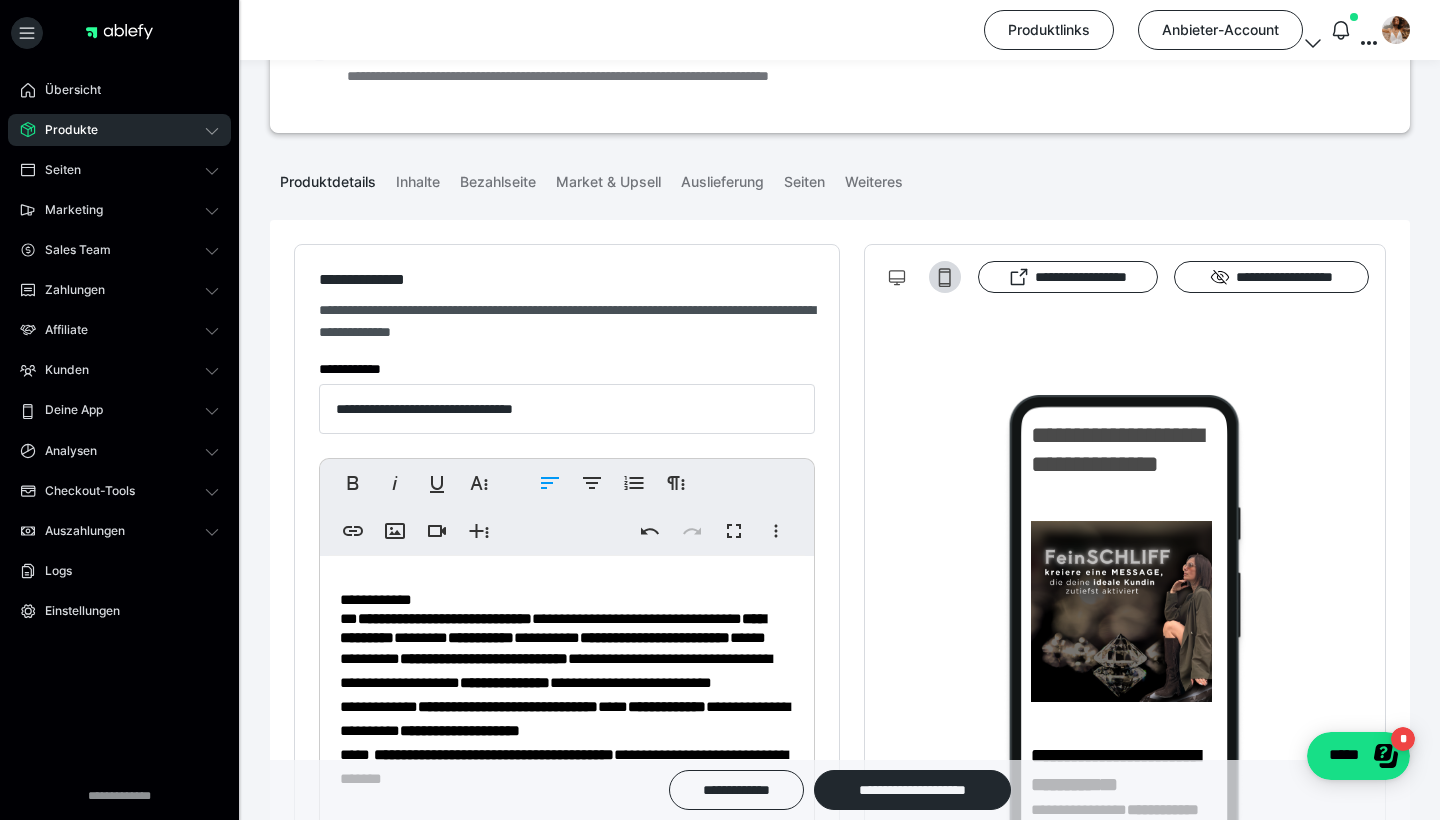 scroll, scrollTop: 130, scrollLeft: 0, axis: vertical 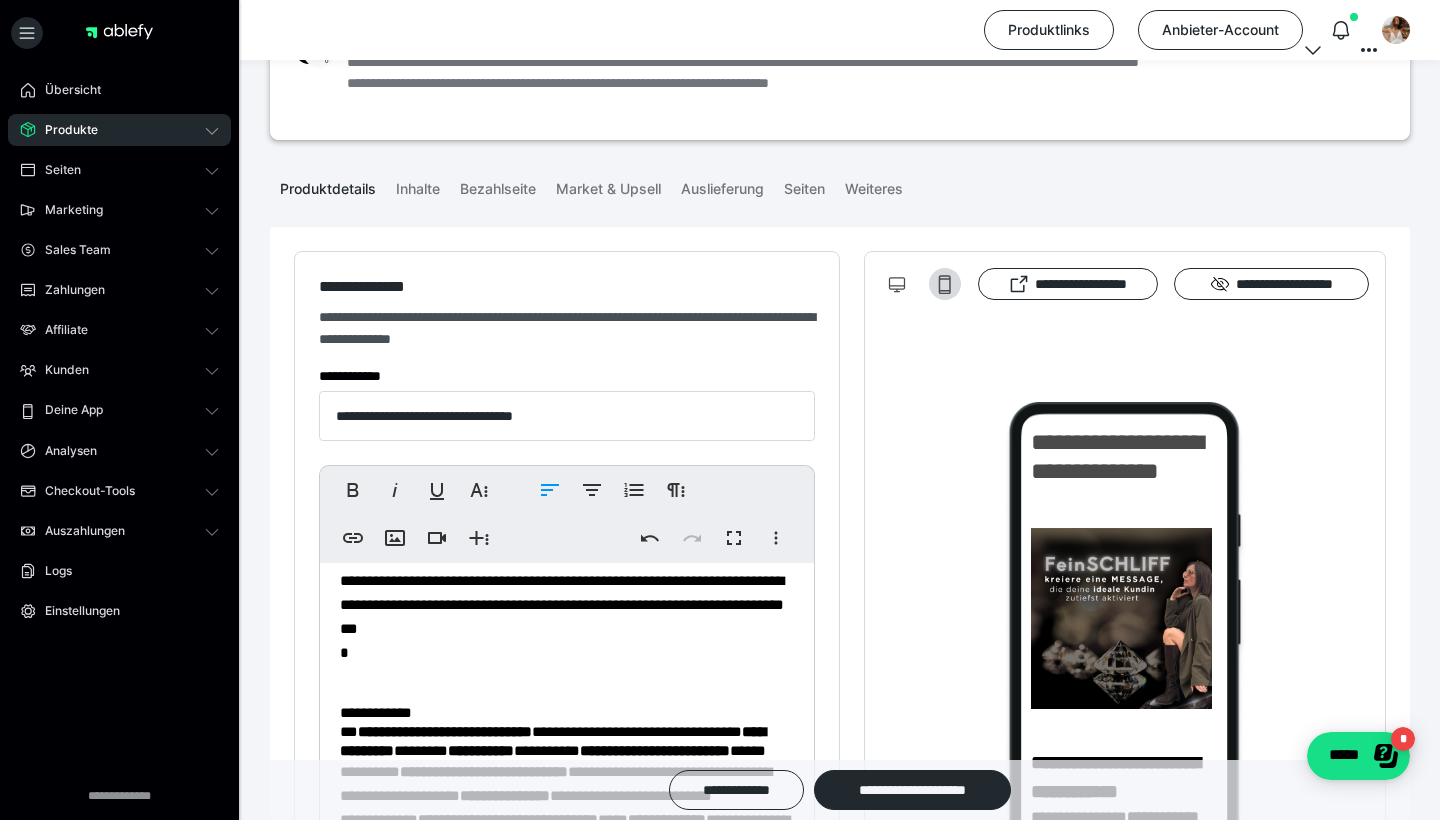 click on "**********" at bounding box center (567, 712) 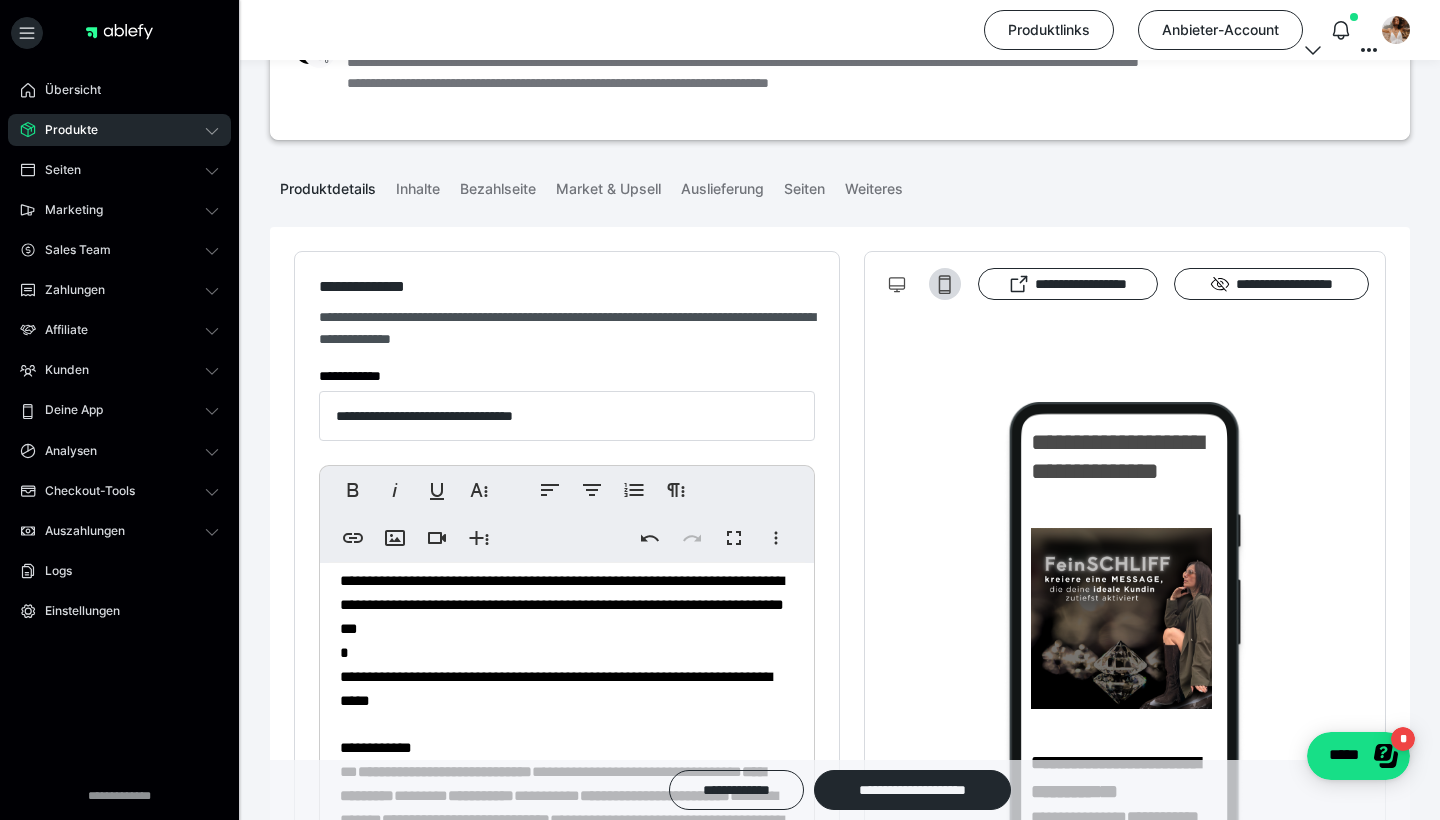 click on "**********" at bounding box center (439, 676) 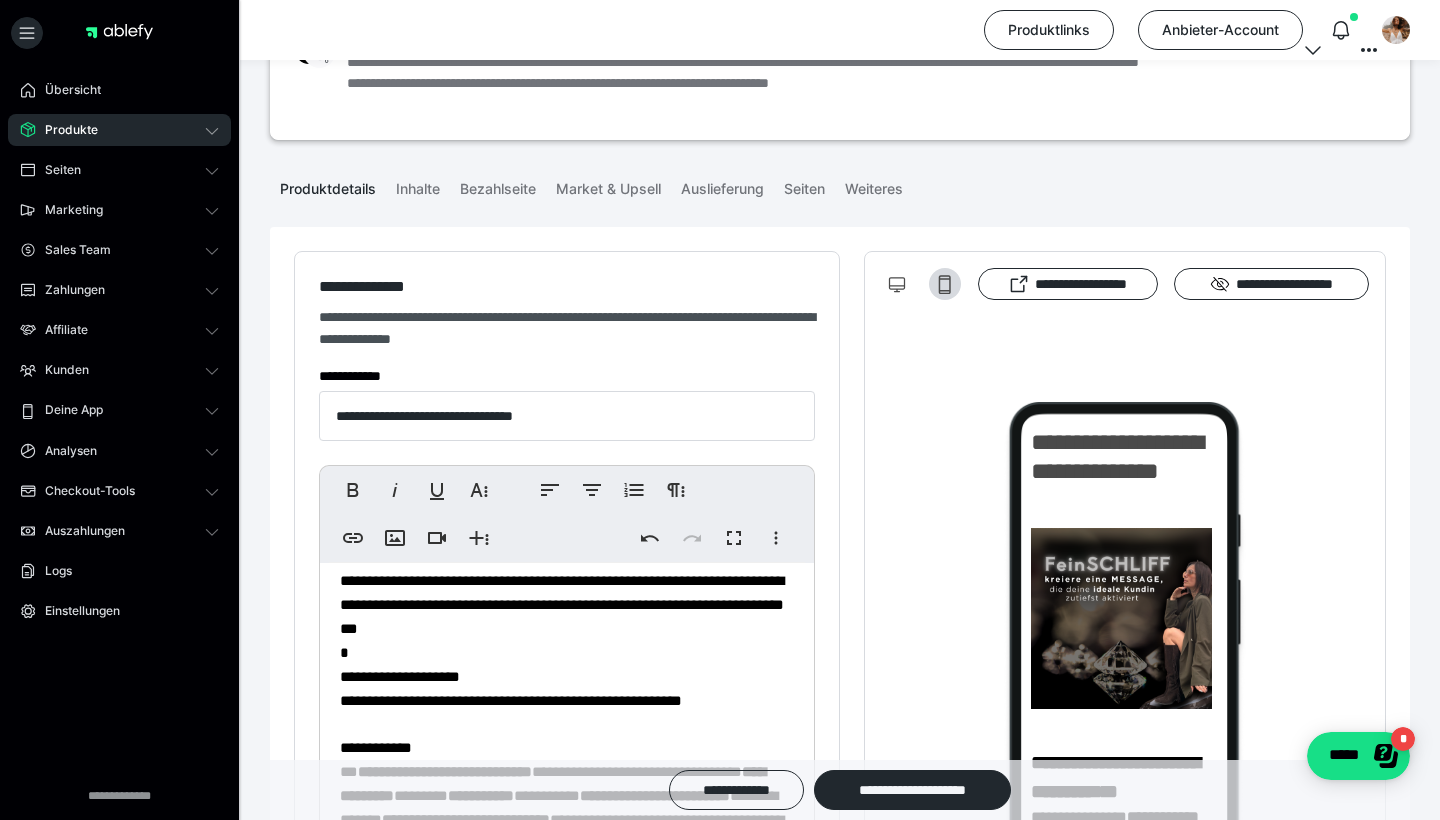 click on "**********" at bounding box center (547, 700) 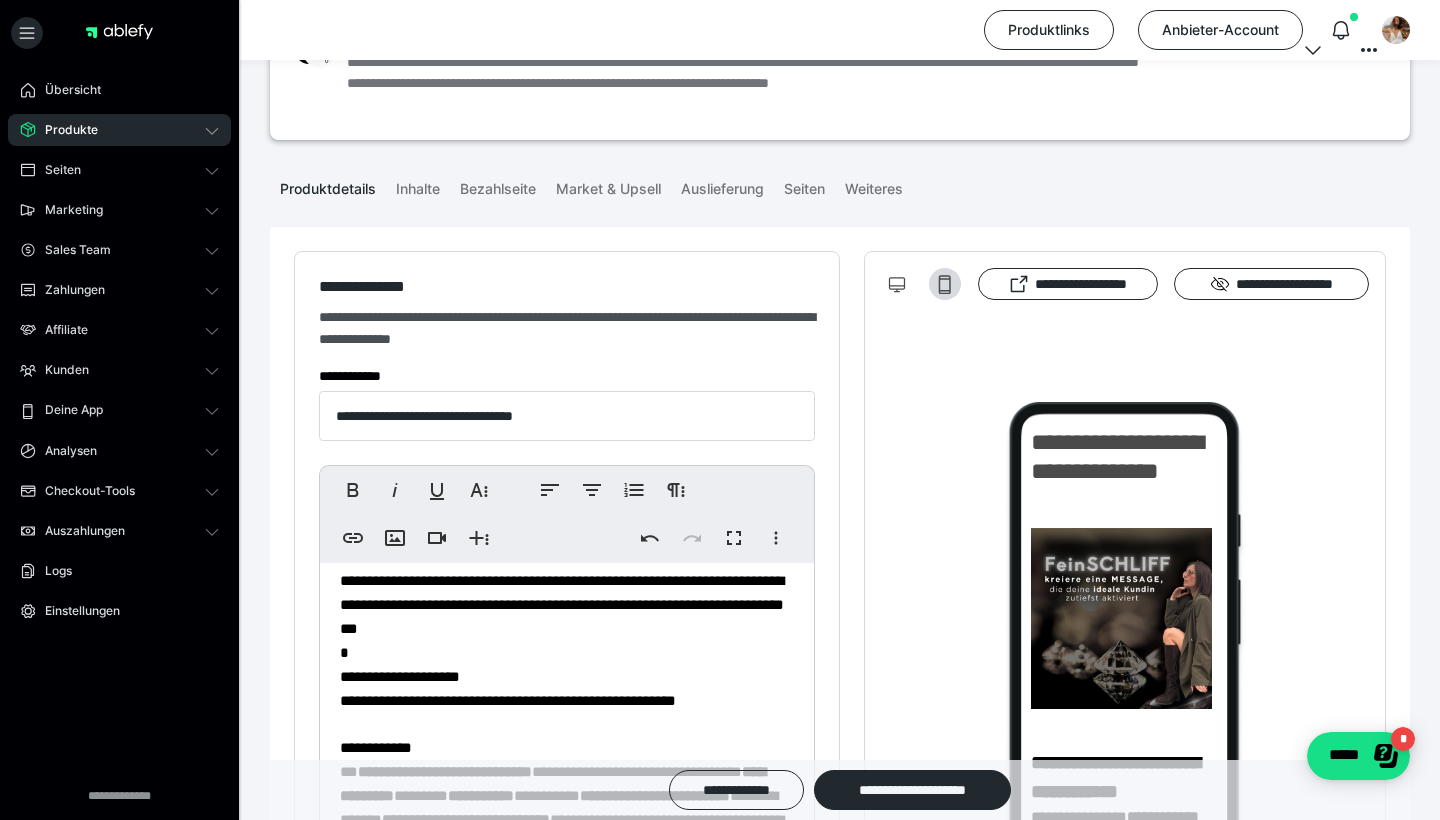 click on "**********" at bounding box center [567, 734] 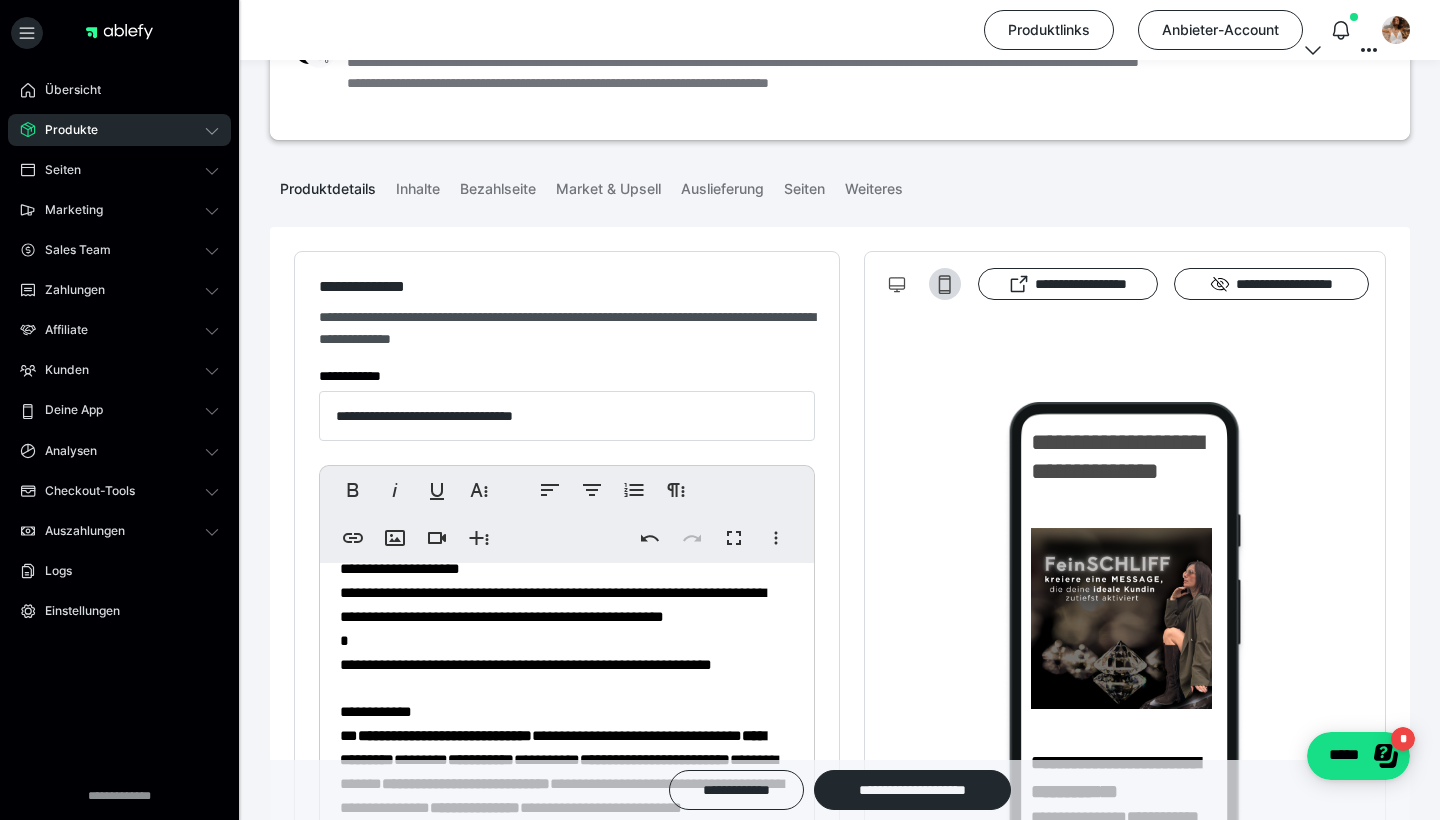 scroll, scrollTop: 366, scrollLeft: 0, axis: vertical 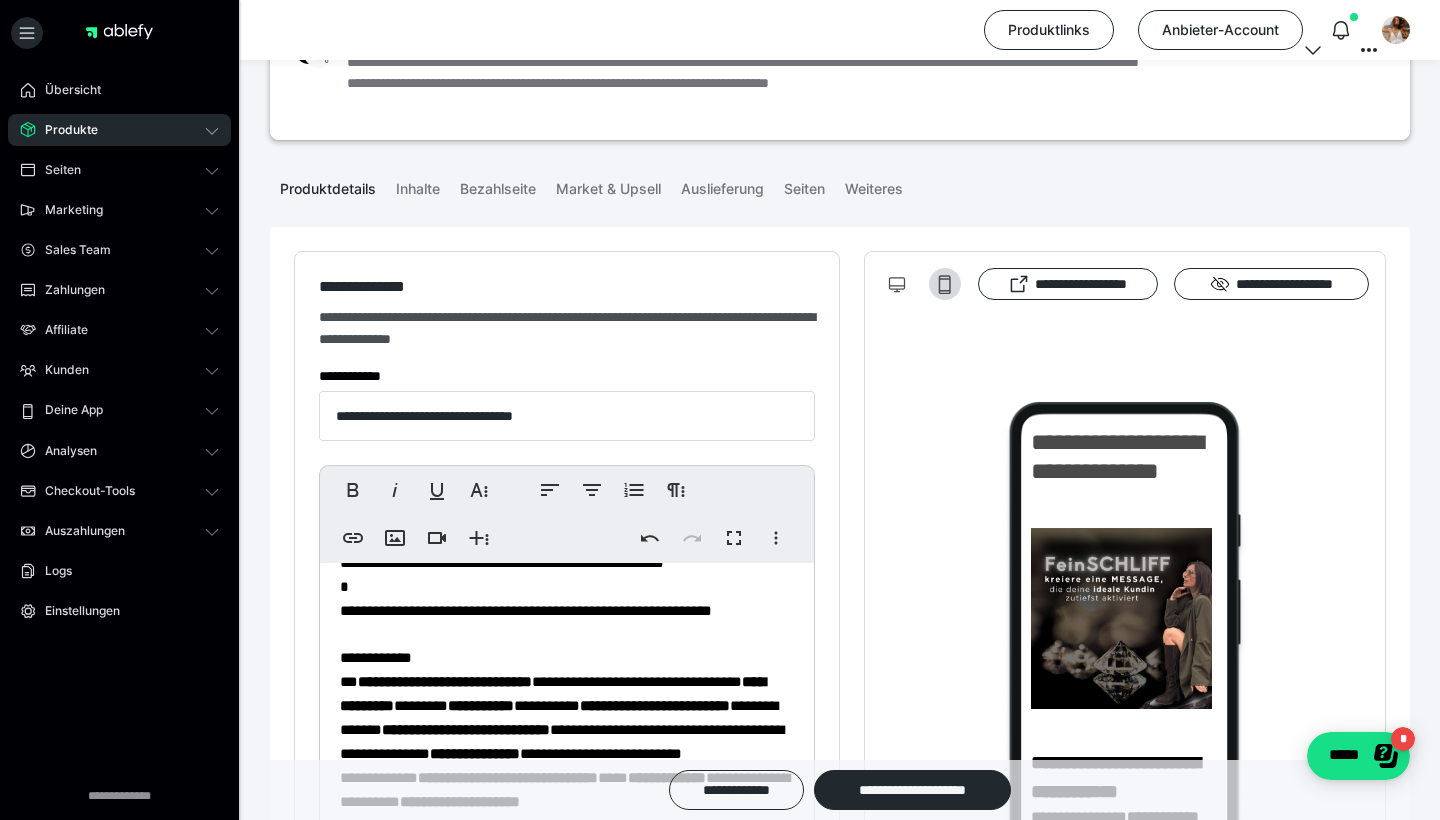 click on "**********" at bounding box center [526, 610] 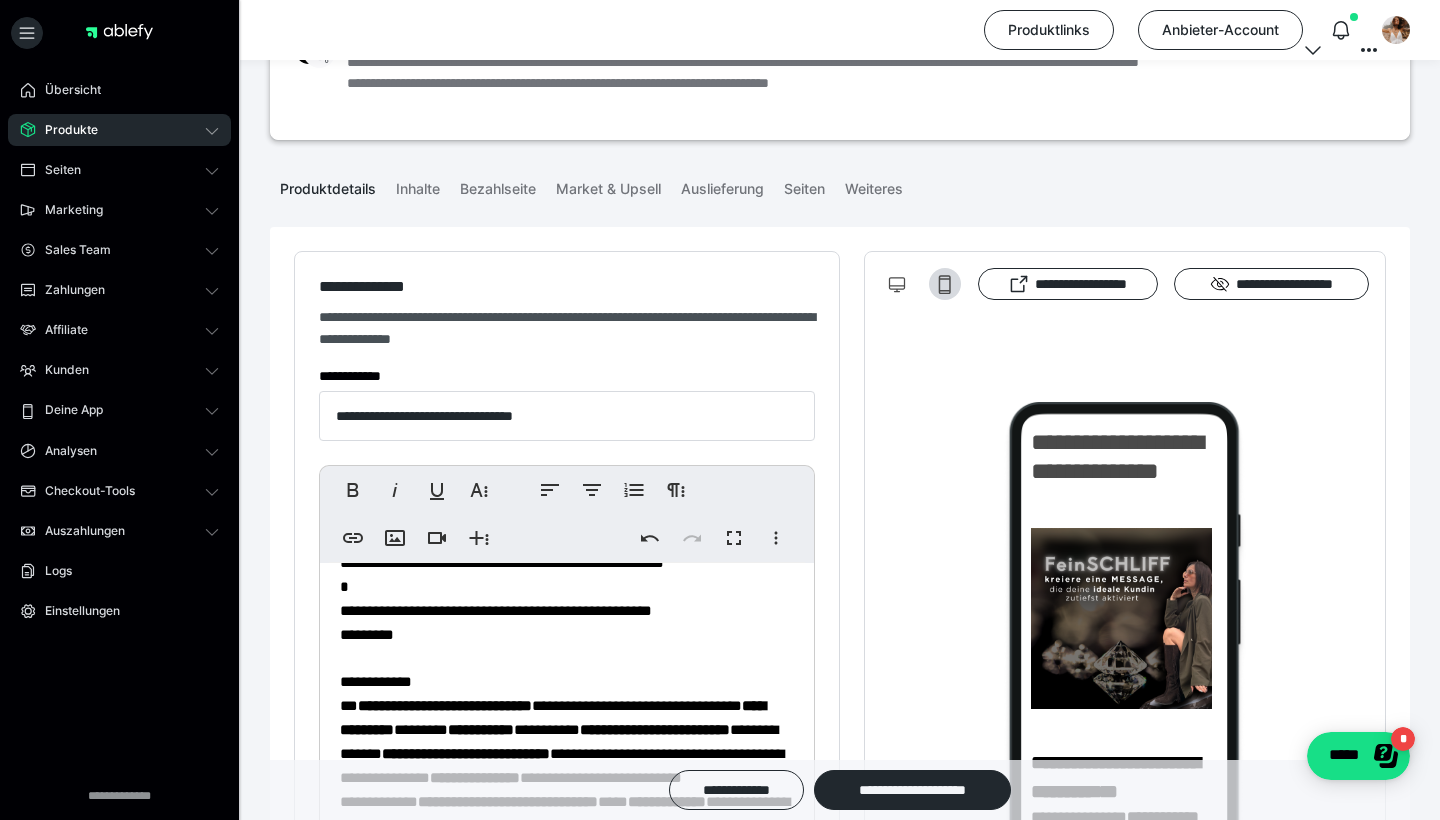 click on "**********" at bounding box center (567, 620) 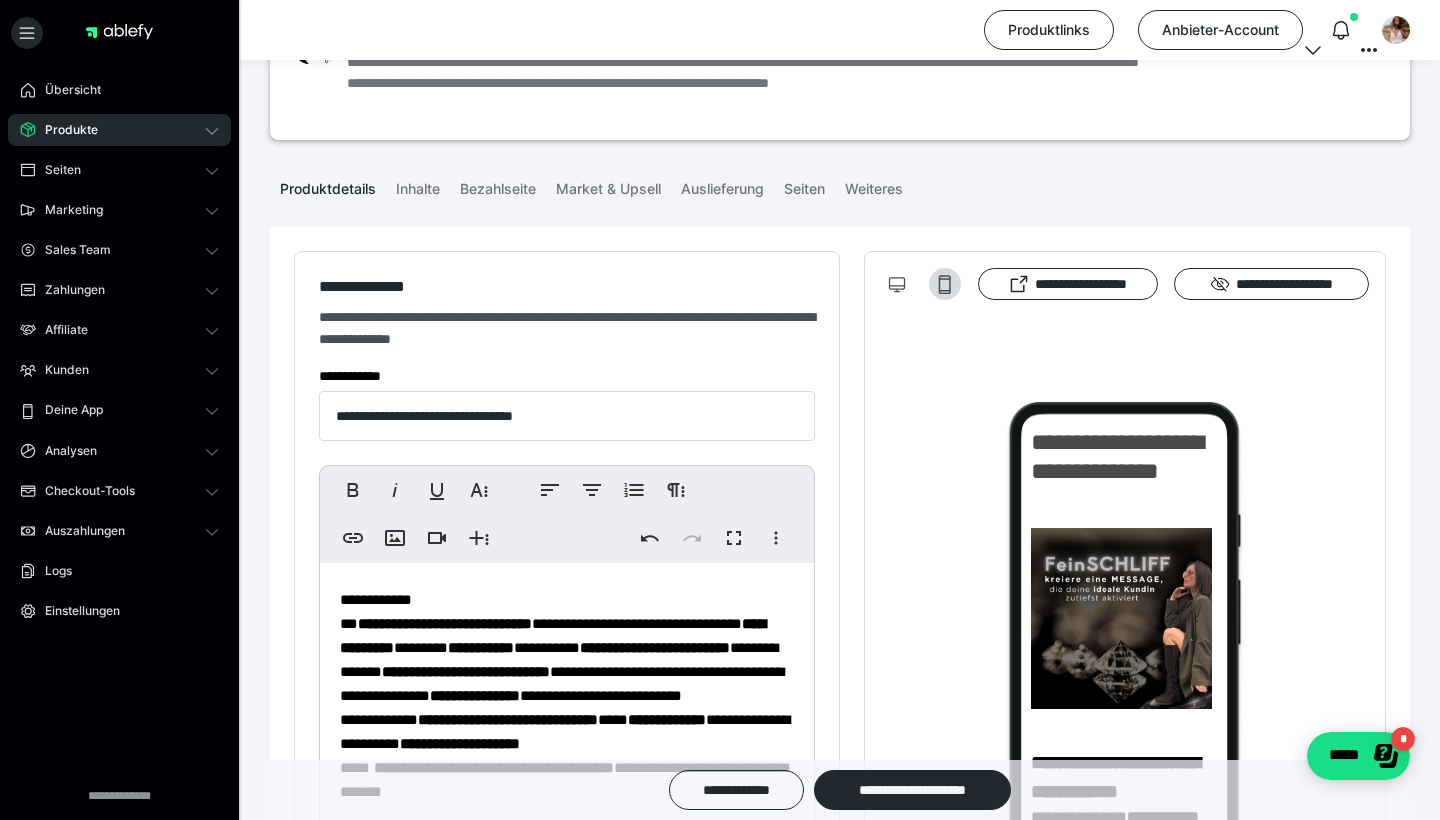 scroll, scrollTop: 448, scrollLeft: 0, axis: vertical 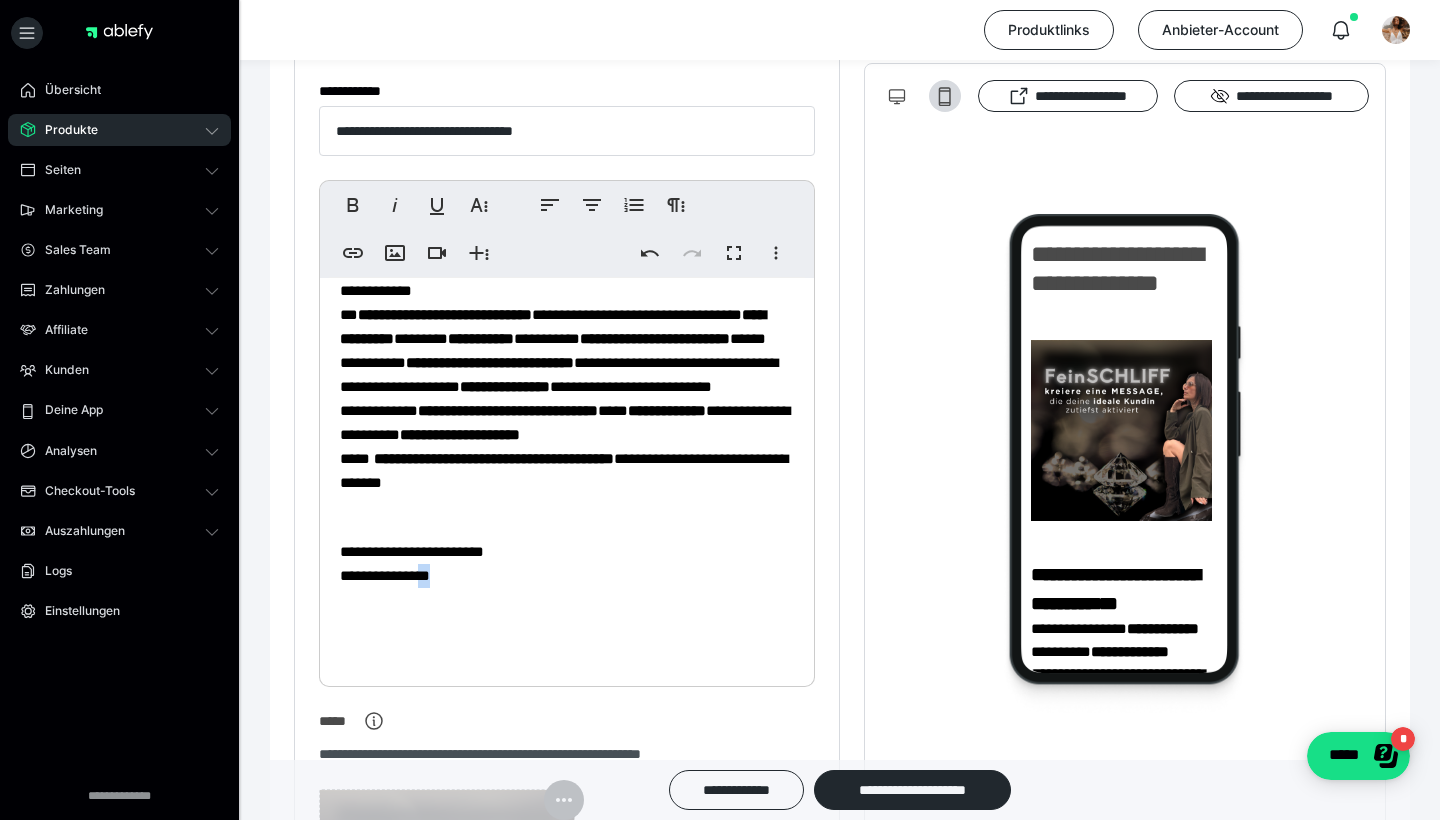 drag, startPoint x: 488, startPoint y: 622, endPoint x: 443, endPoint y: 617, distance: 45.276924 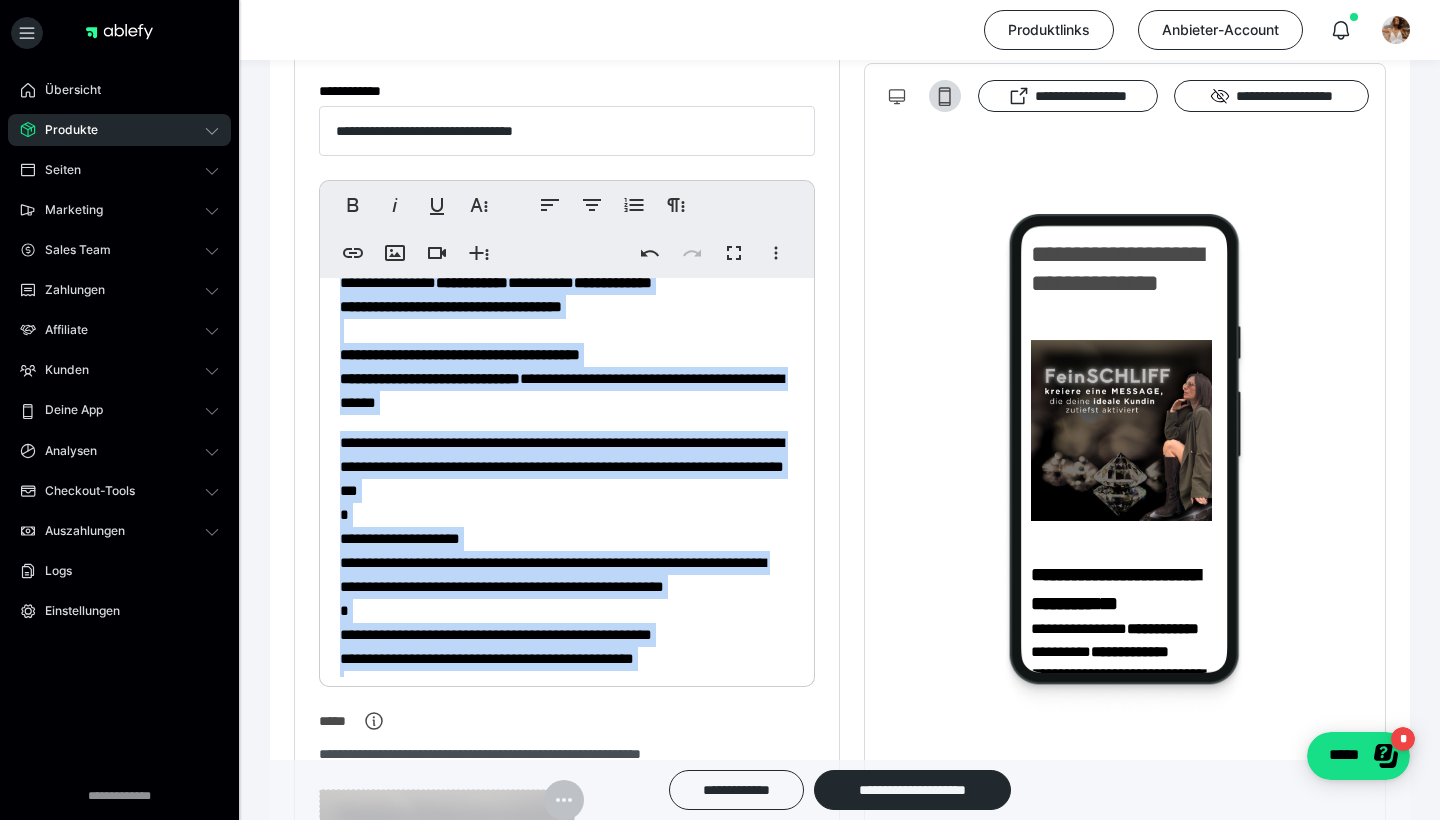 scroll, scrollTop: 0, scrollLeft: 0, axis: both 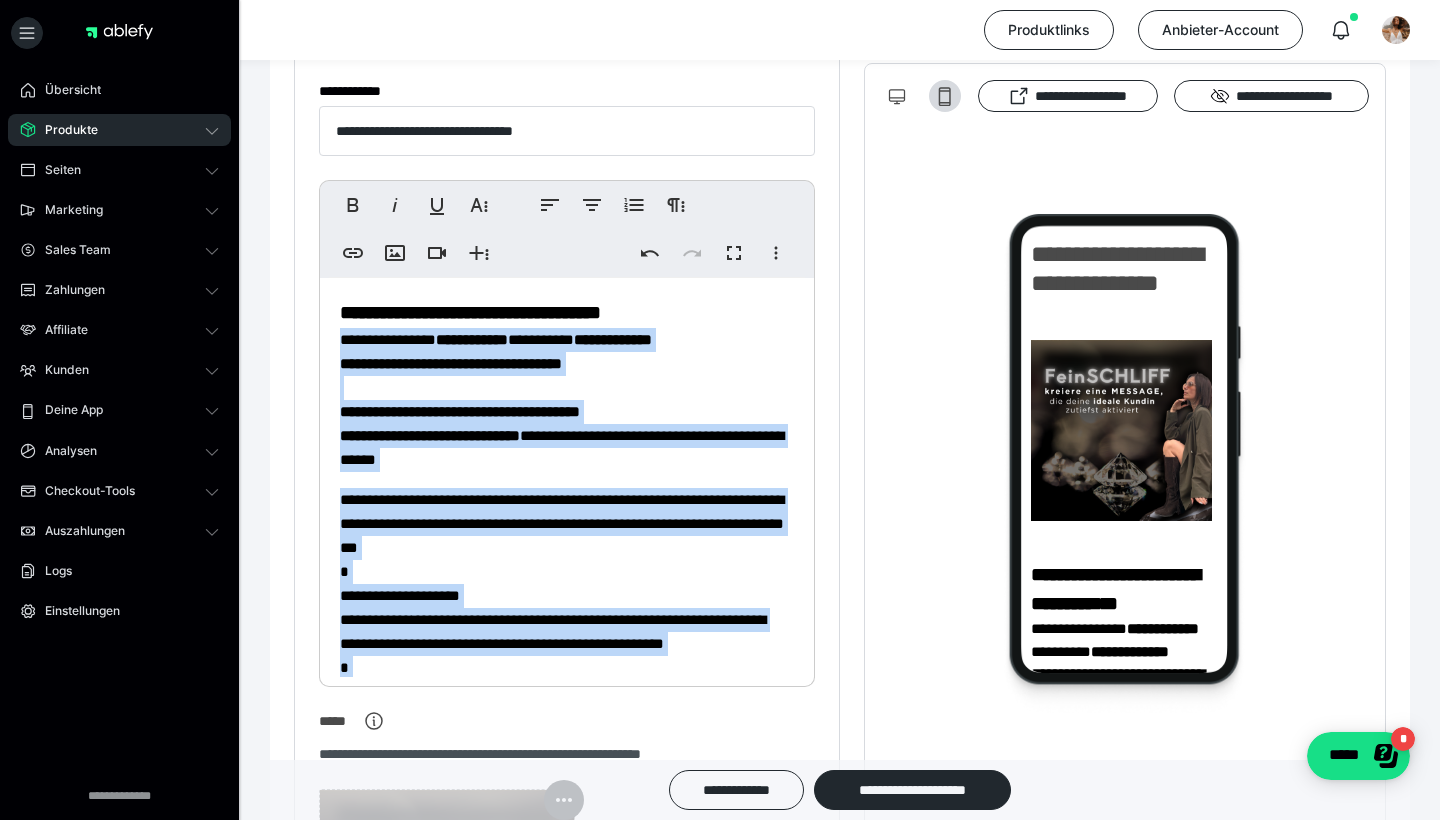 drag, startPoint x: 460, startPoint y: 623, endPoint x: 334, endPoint y: 340, distance: 309.7822 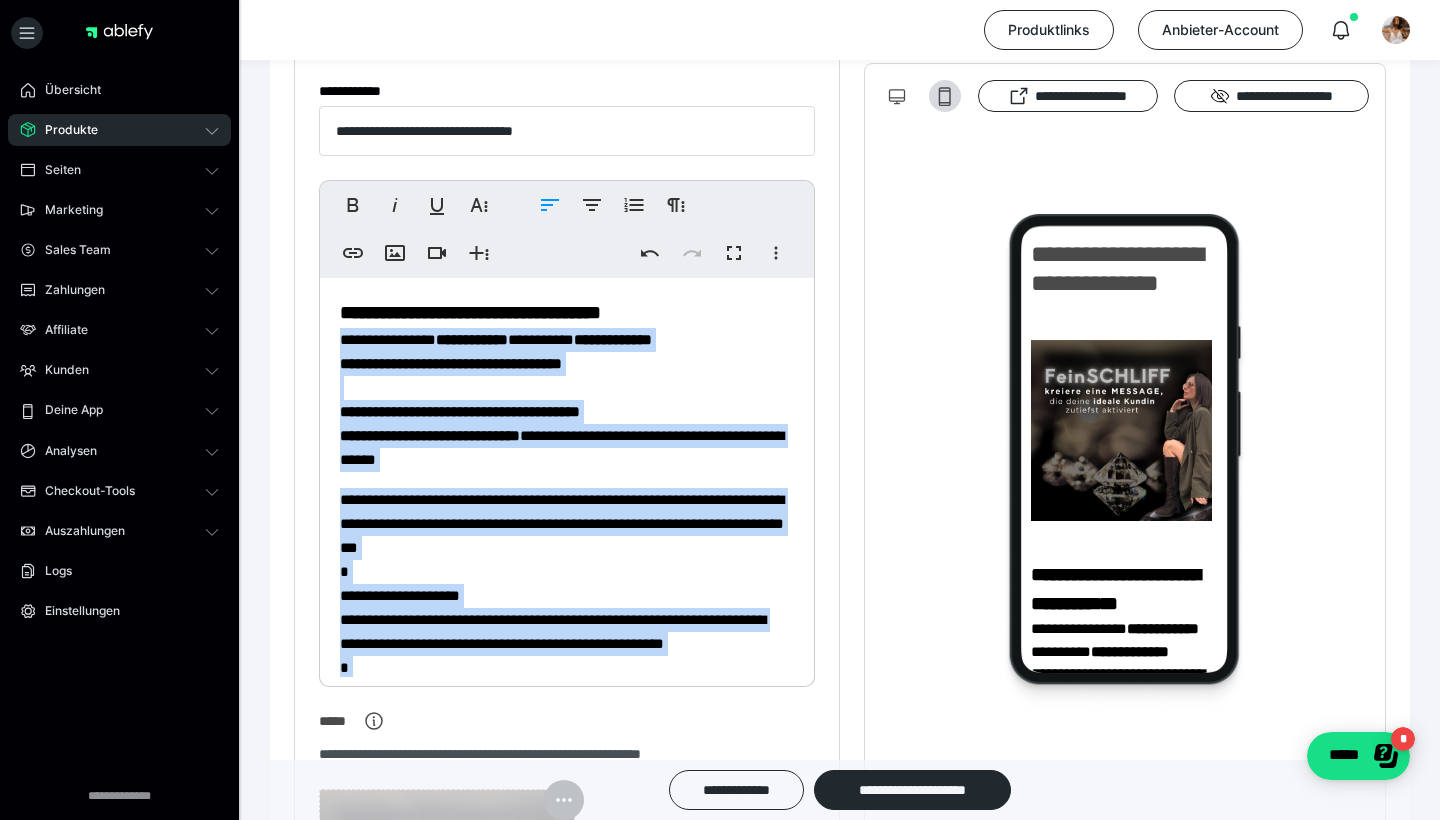 scroll, scrollTop: 342, scrollLeft: 0, axis: vertical 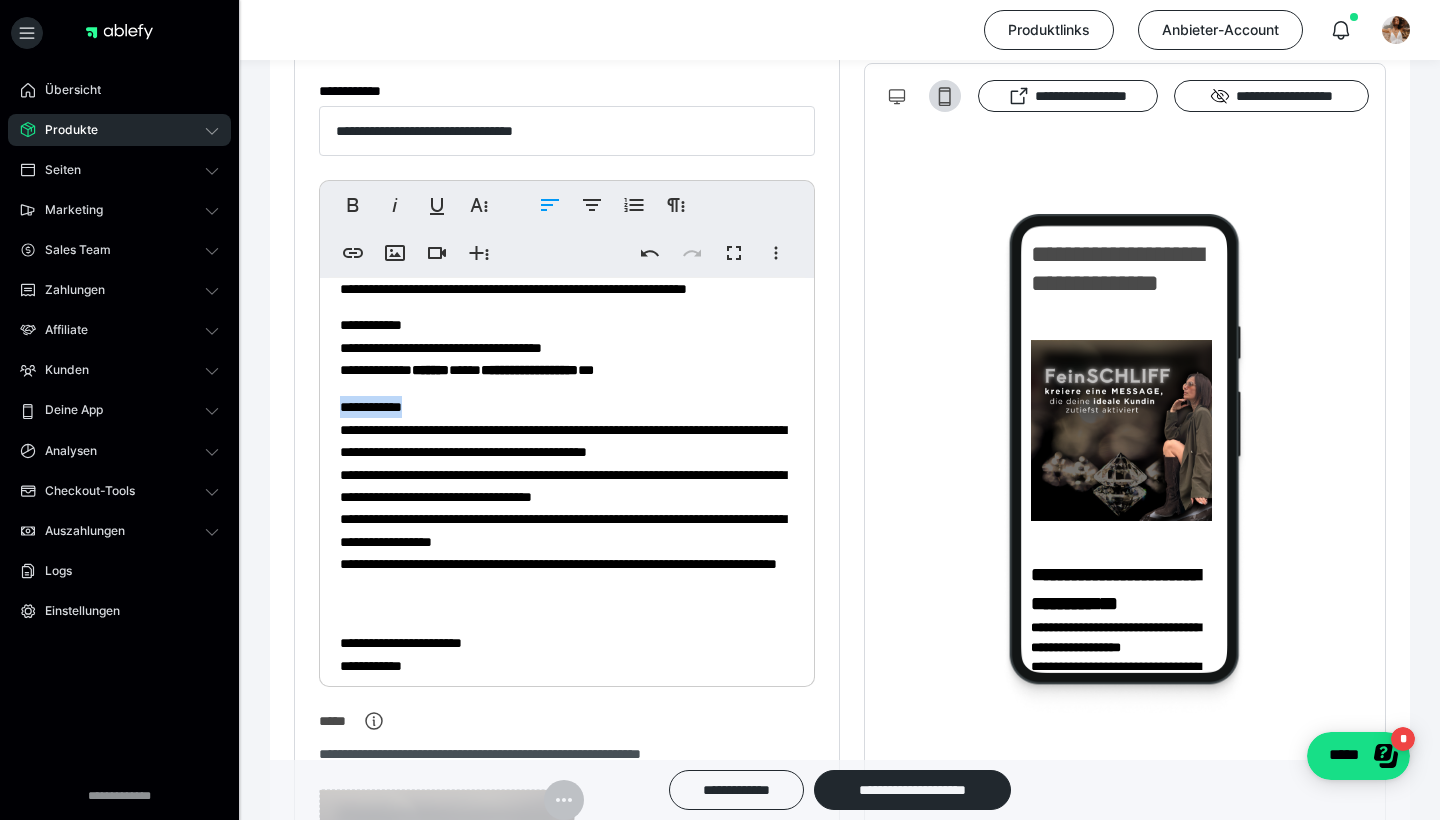 drag, startPoint x: 454, startPoint y: 405, endPoint x: 335, endPoint y: 402, distance: 119.03781 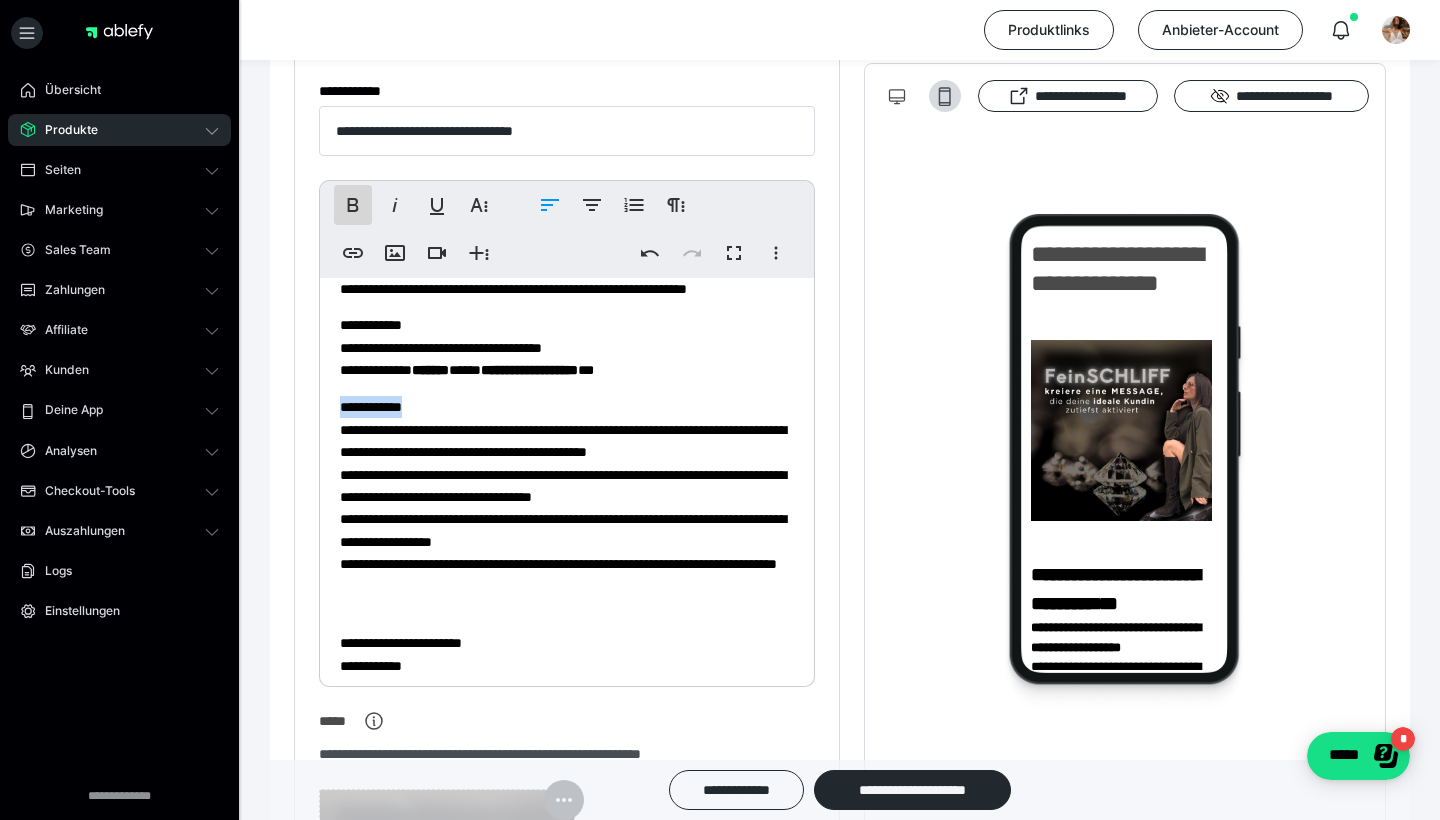 click 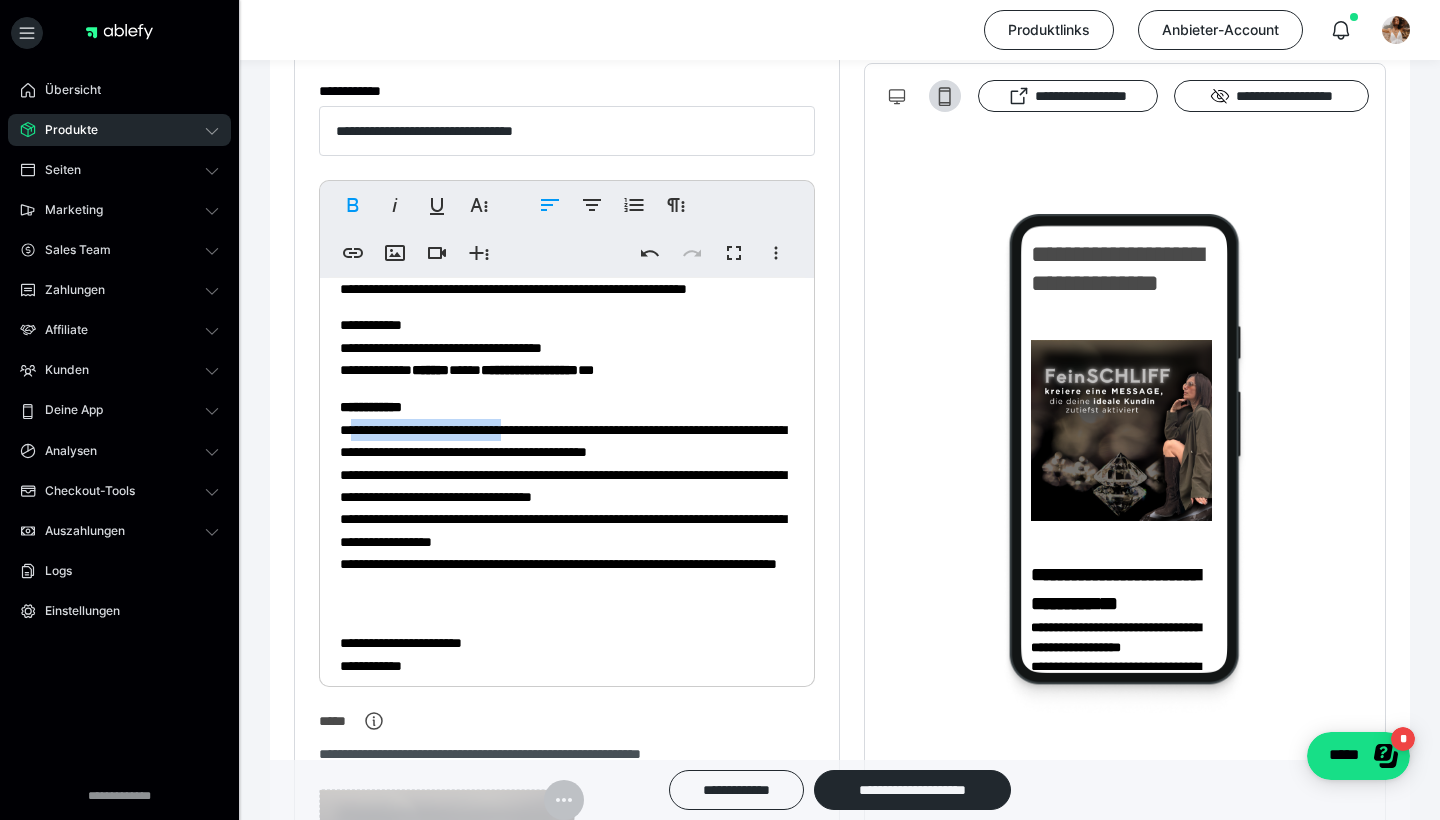 drag, startPoint x: 359, startPoint y: 431, endPoint x: 546, endPoint y: 433, distance: 187.0107 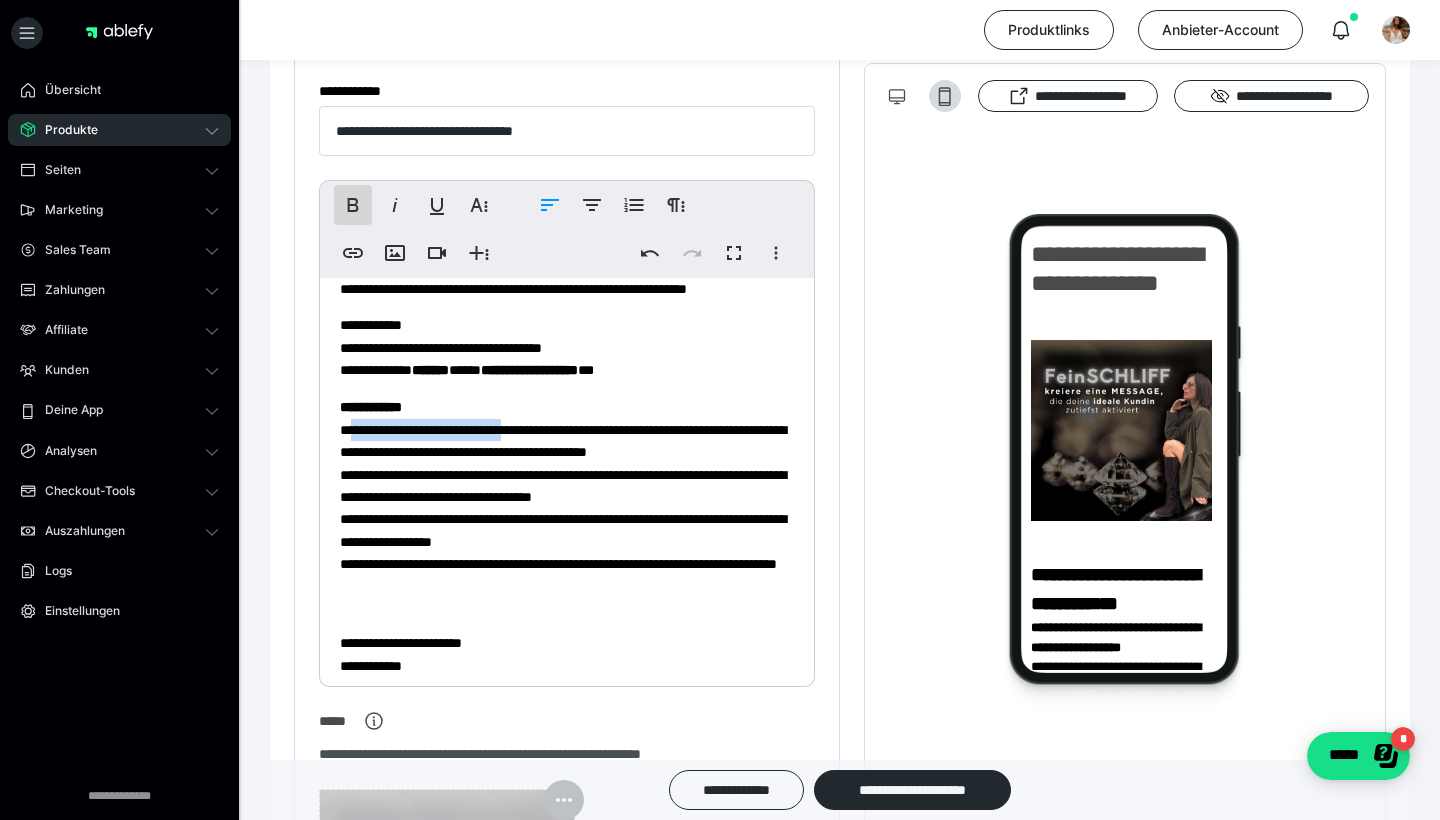 click 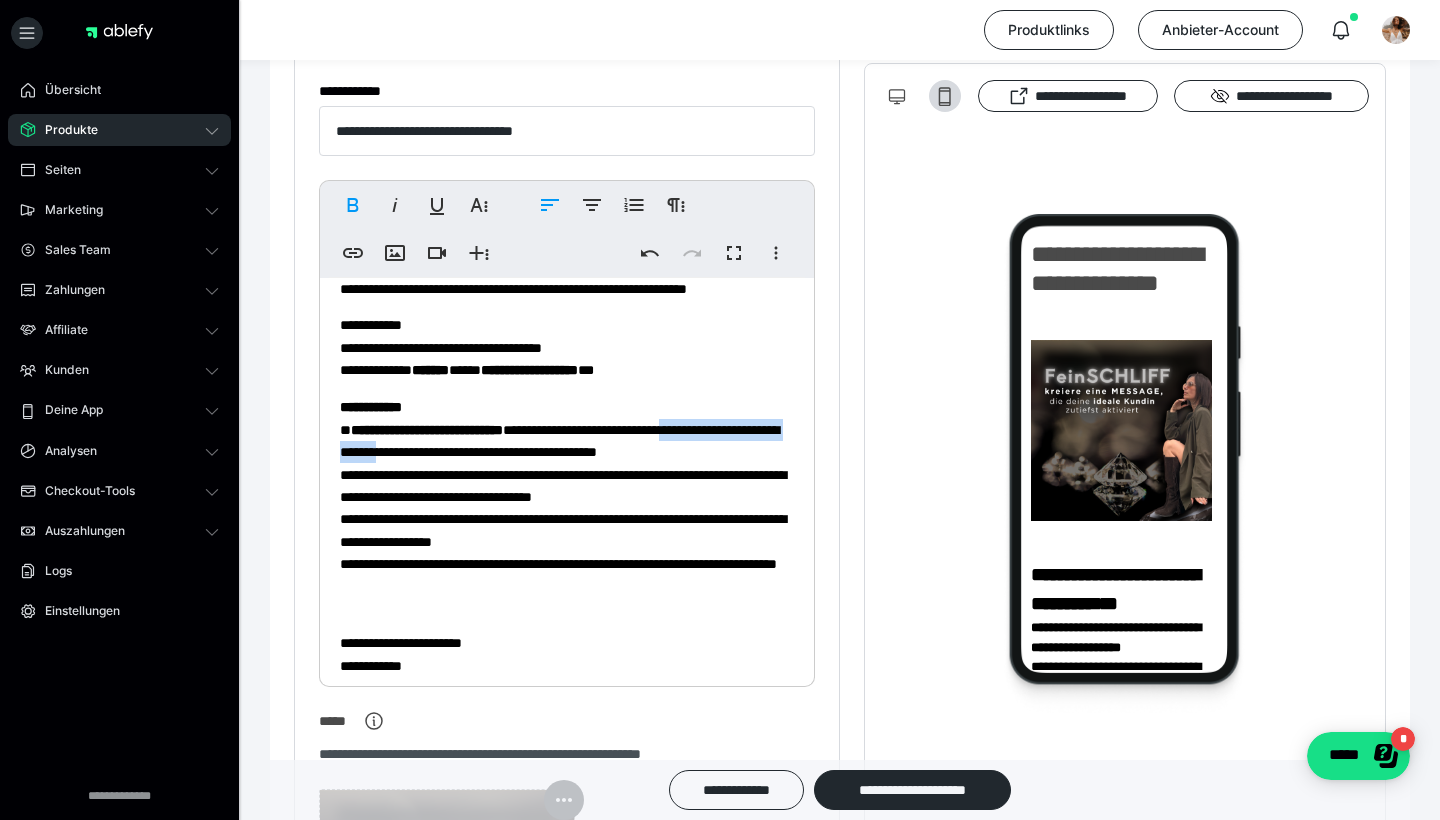 drag, startPoint x: 334, startPoint y: 448, endPoint x: 552, endPoint y: 446, distance: 218.00917 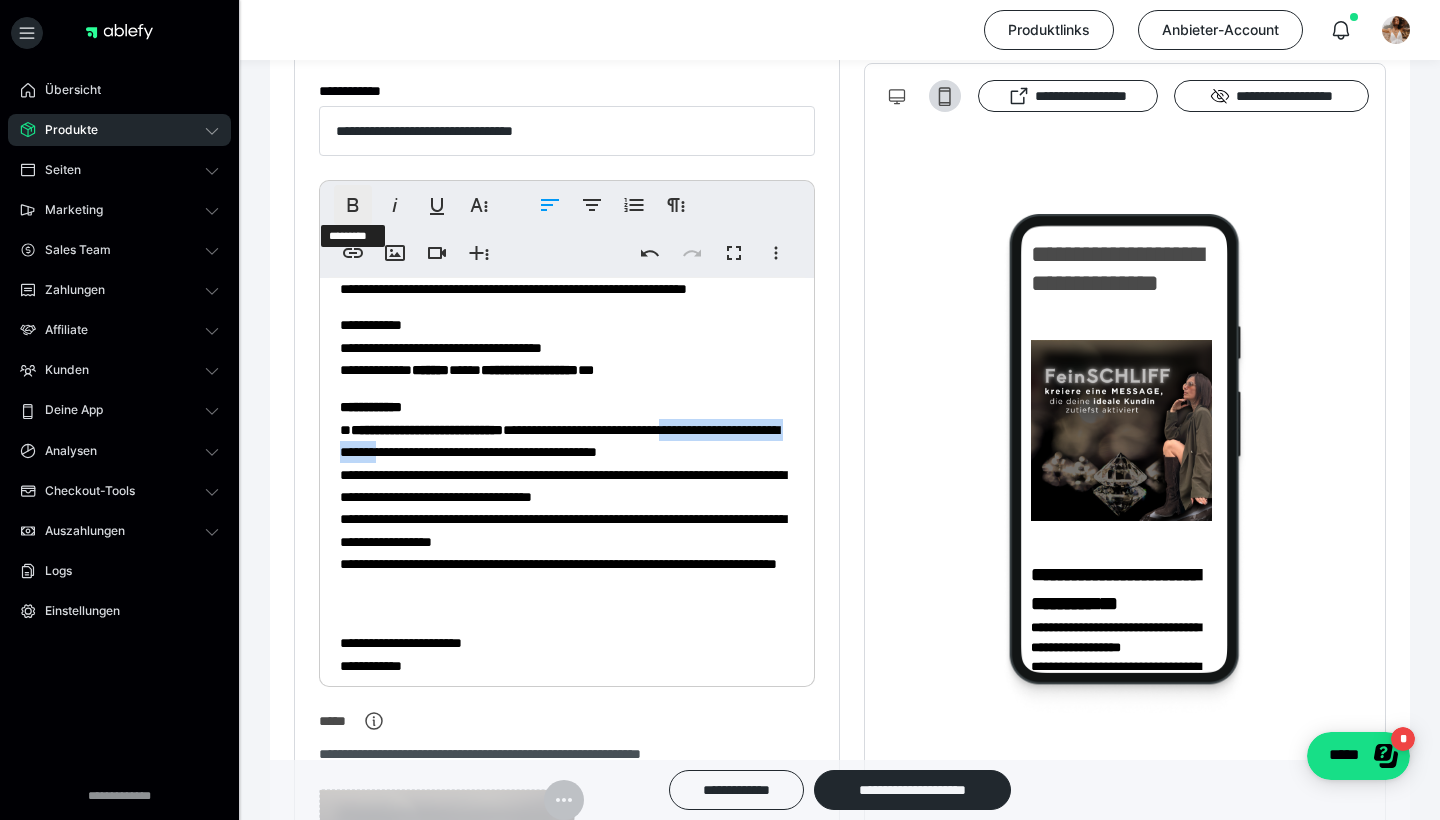 click 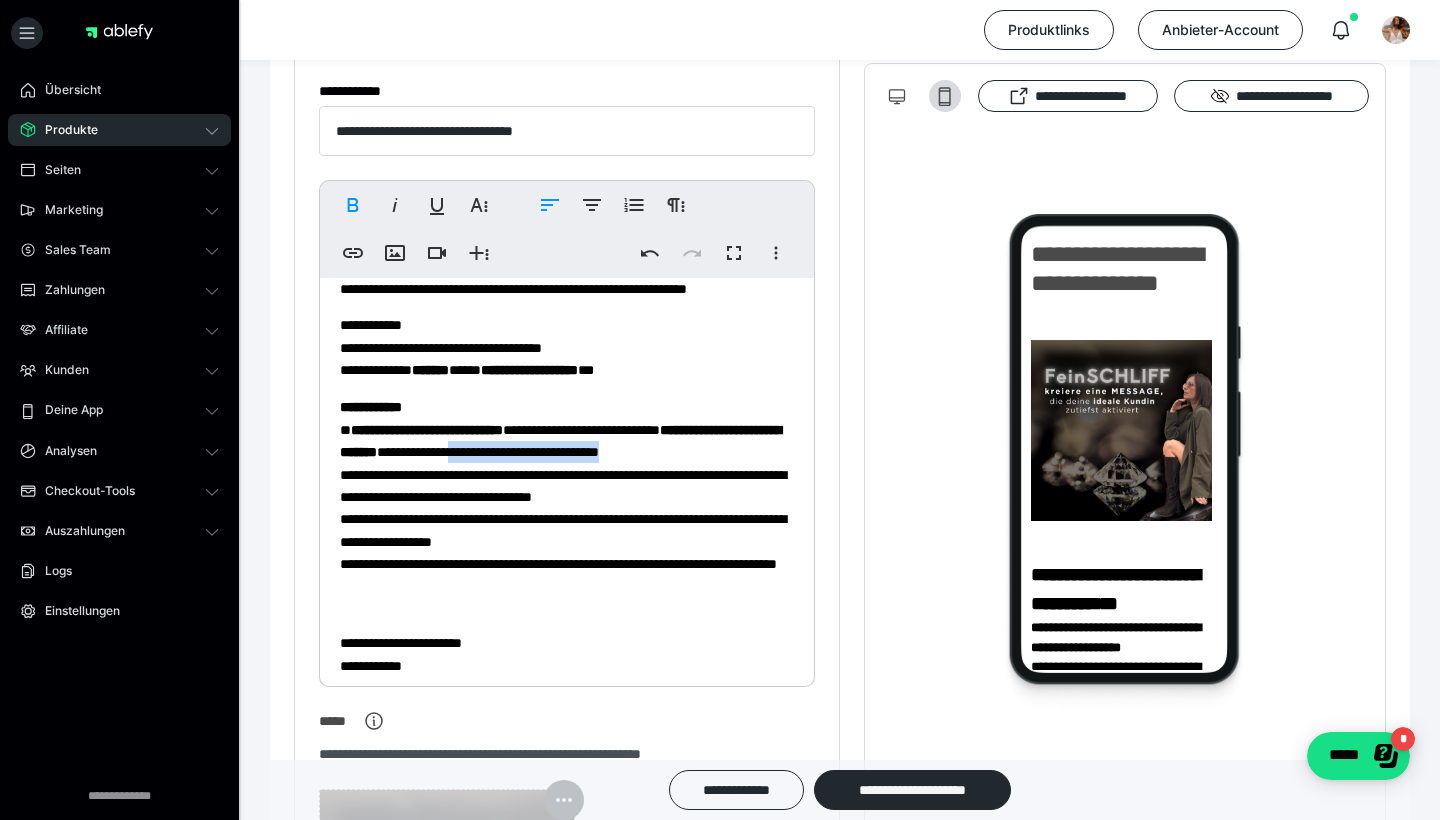 drag, startPoint x: 652, startPoint y: 455, endPoint x: 723, endPoint y: 460, distance: 71.17584 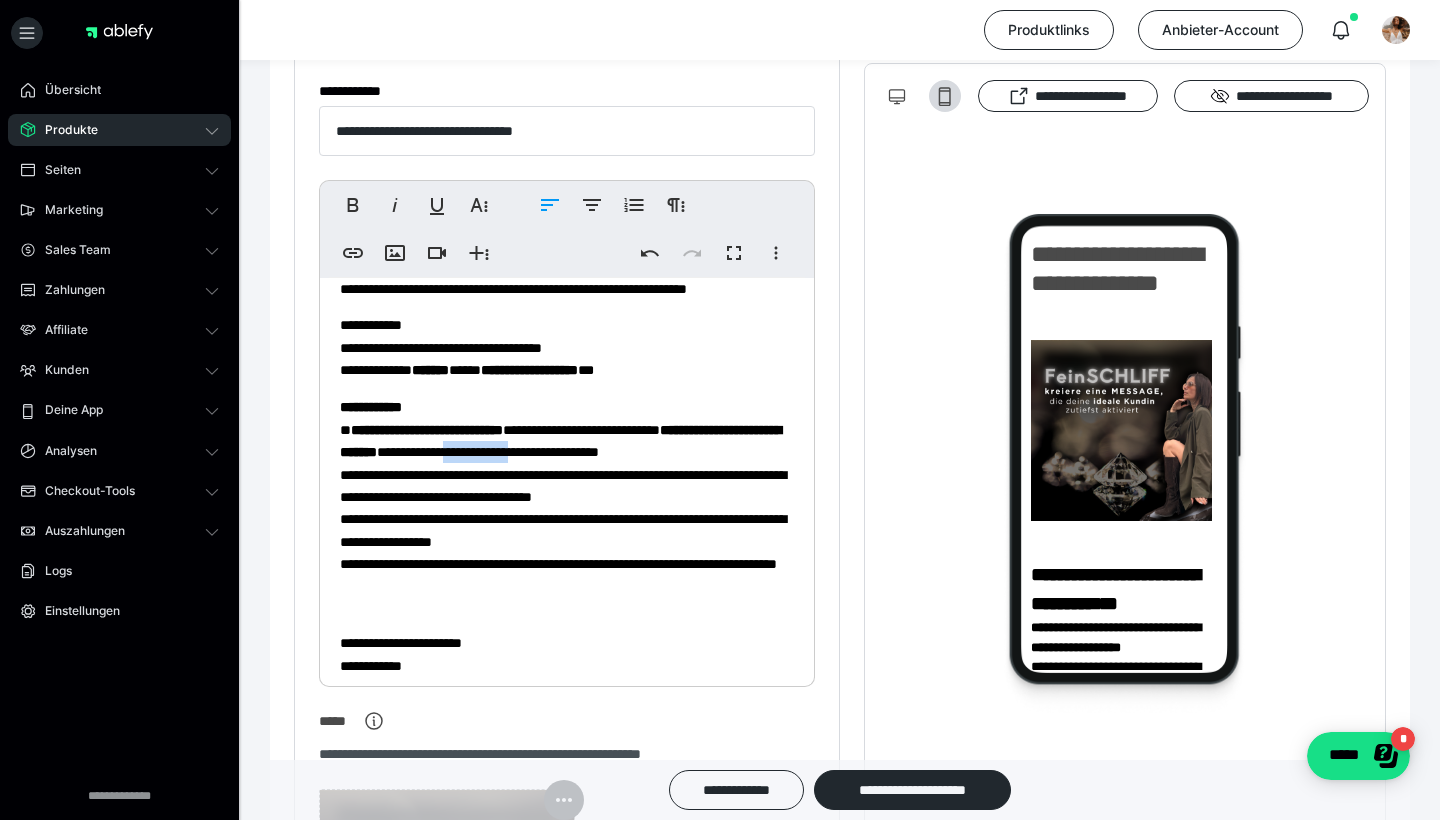drag, startPoint x: 646, startPoint y: 453, endPoint x: 735, endPoint y: 457, distance: 89.08984 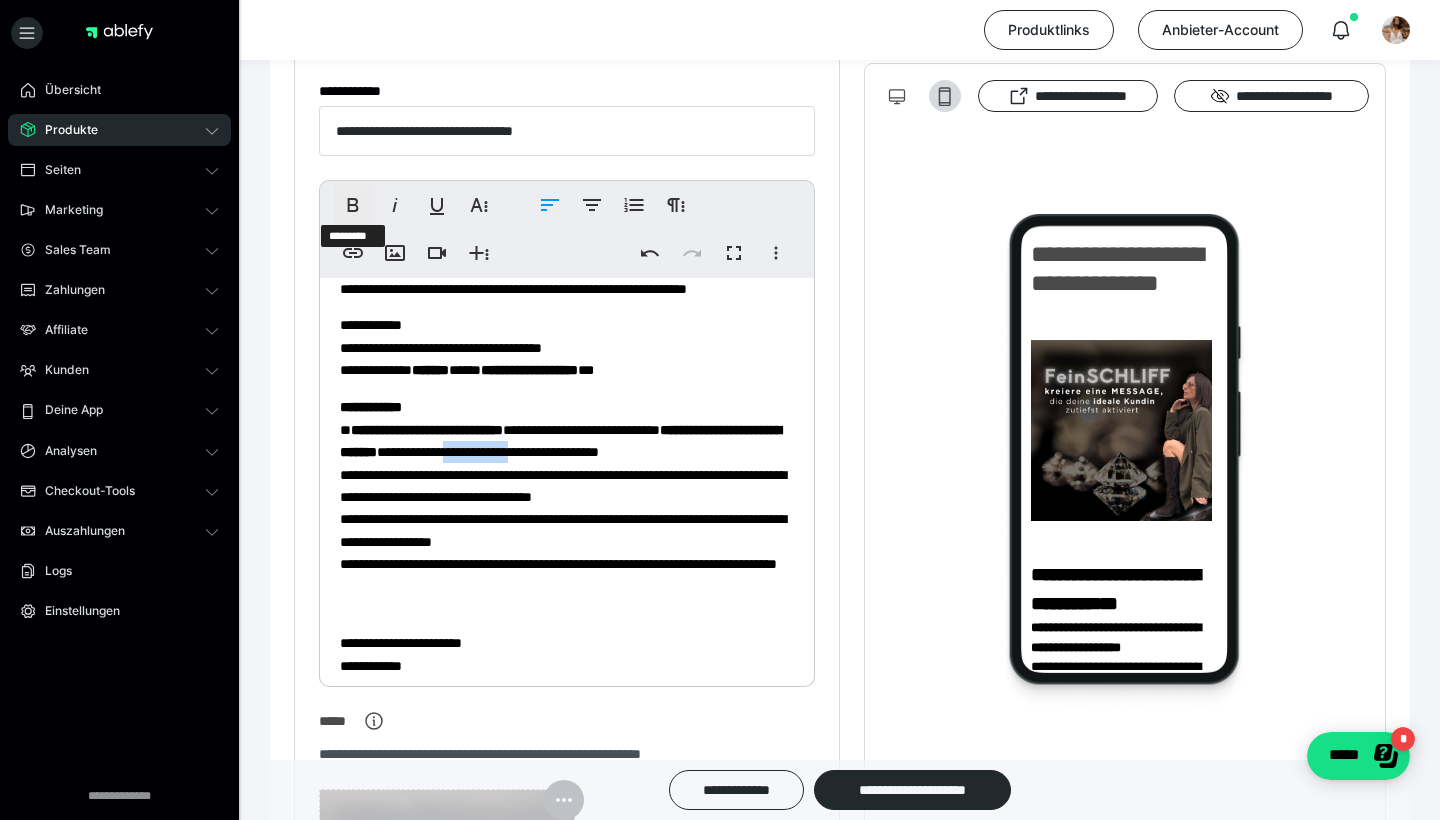 click 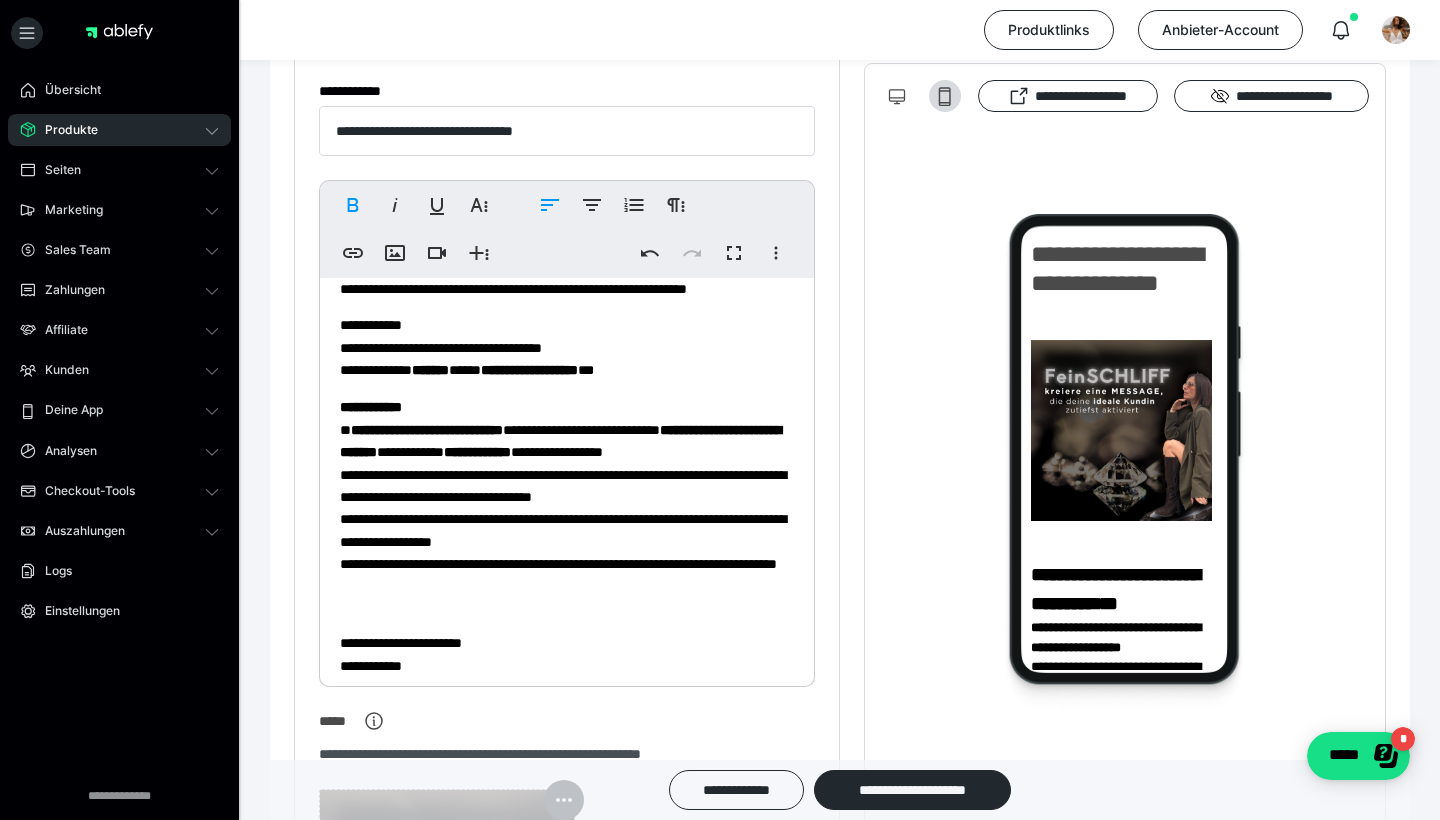 click on "**********" at bounding box center [567, 506] 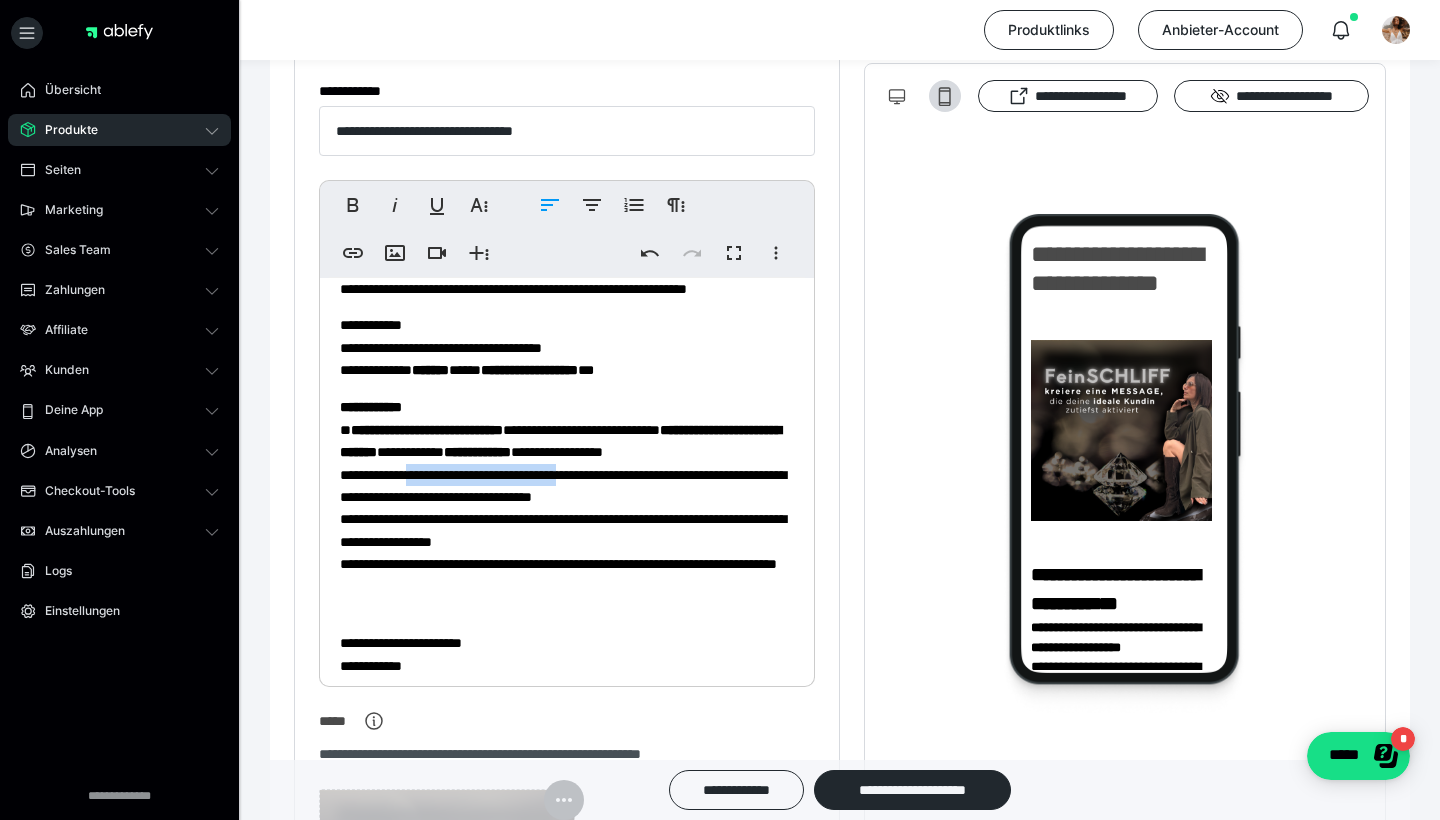 drag, startPoint x: 434, startPoint y: 498, endPoint x: 620, endPoint y: 493, distance: 186.0672 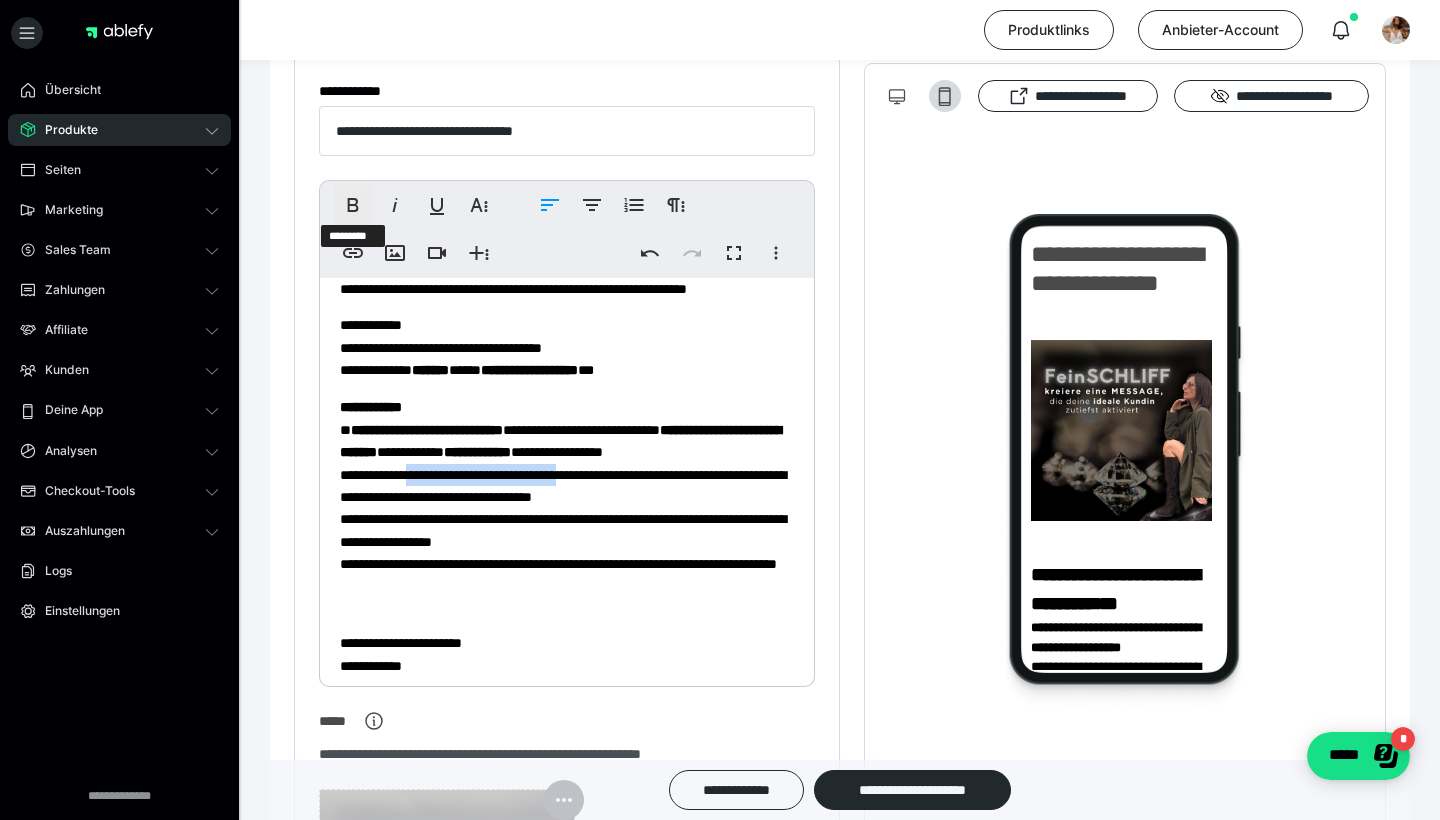 click 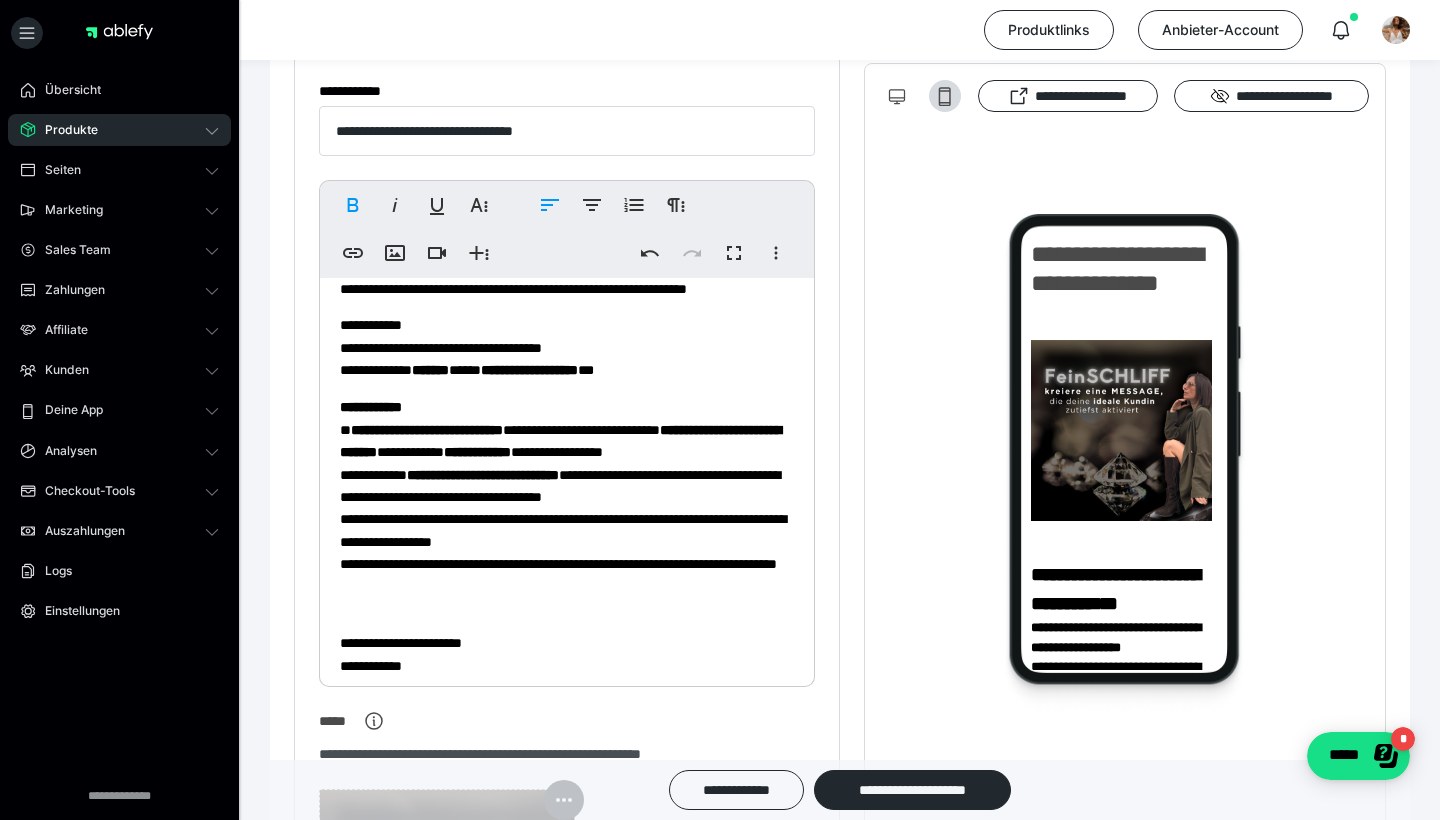 click on "**********" at bounding box center (567, 506) 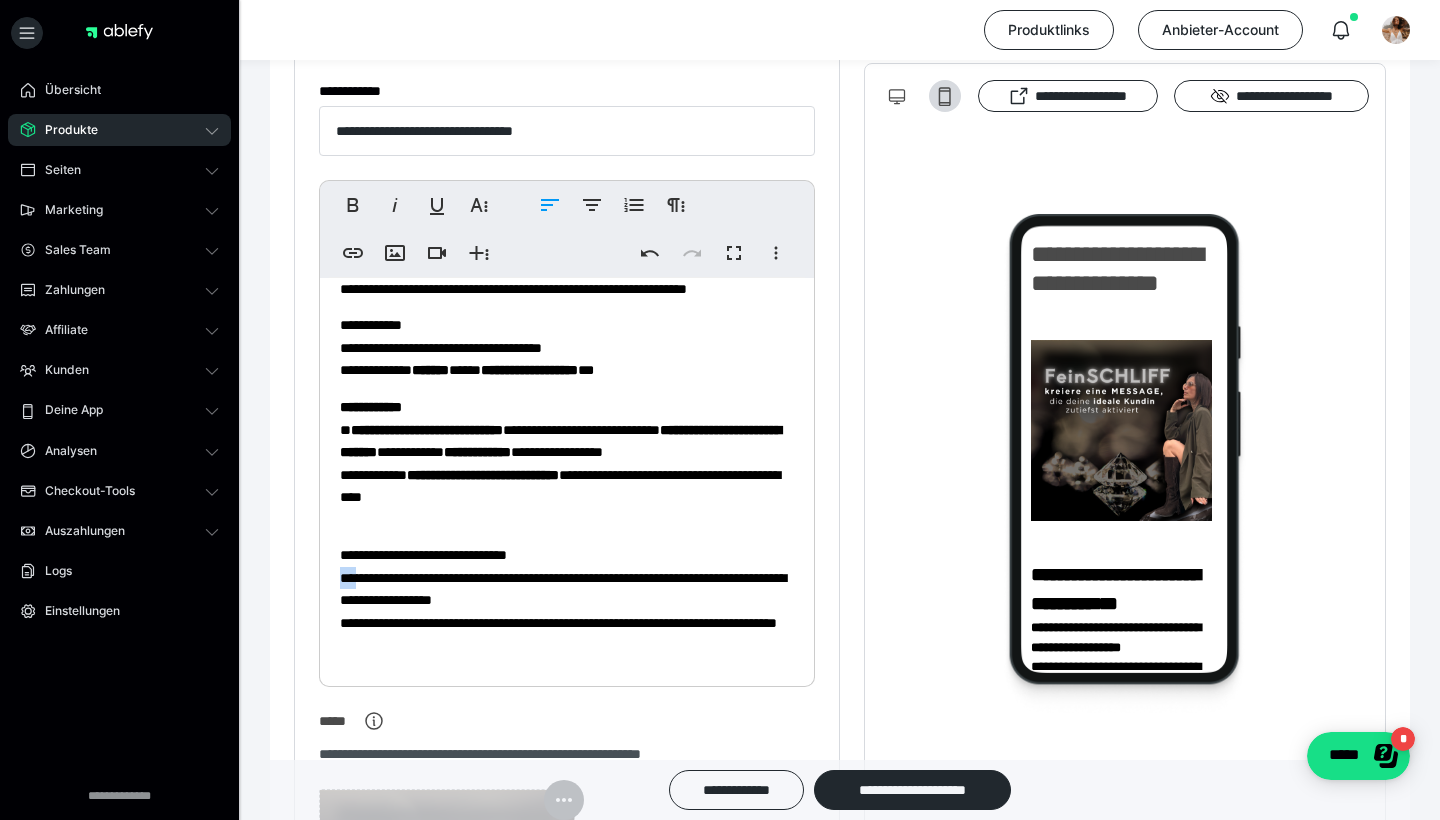 drag, startPoint x: 364, startPoint y: 575, endPoint x: 338, endPoint y: 573, distance: 26.076809 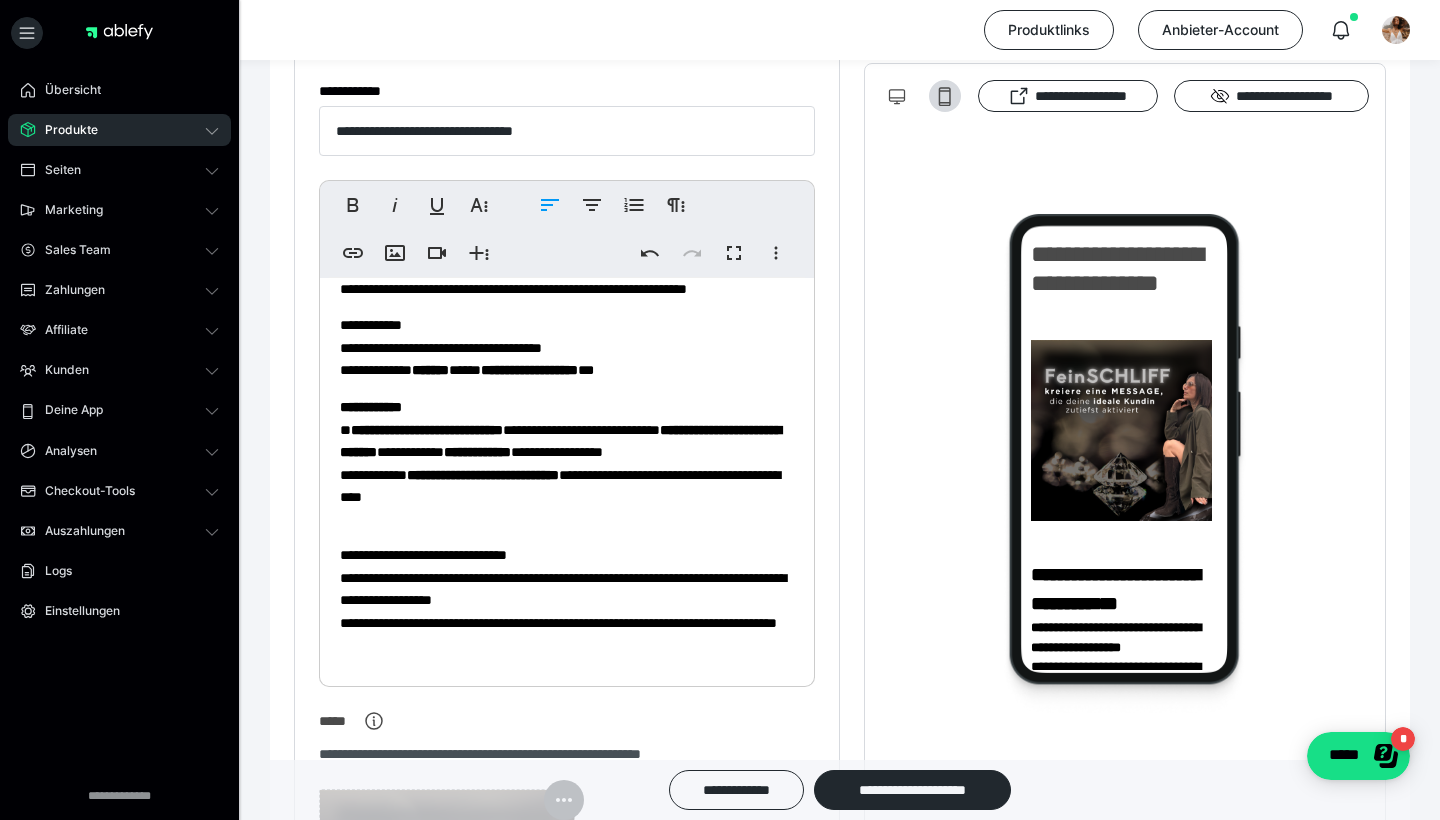 click on "**********" at bounding box center (567, 599) 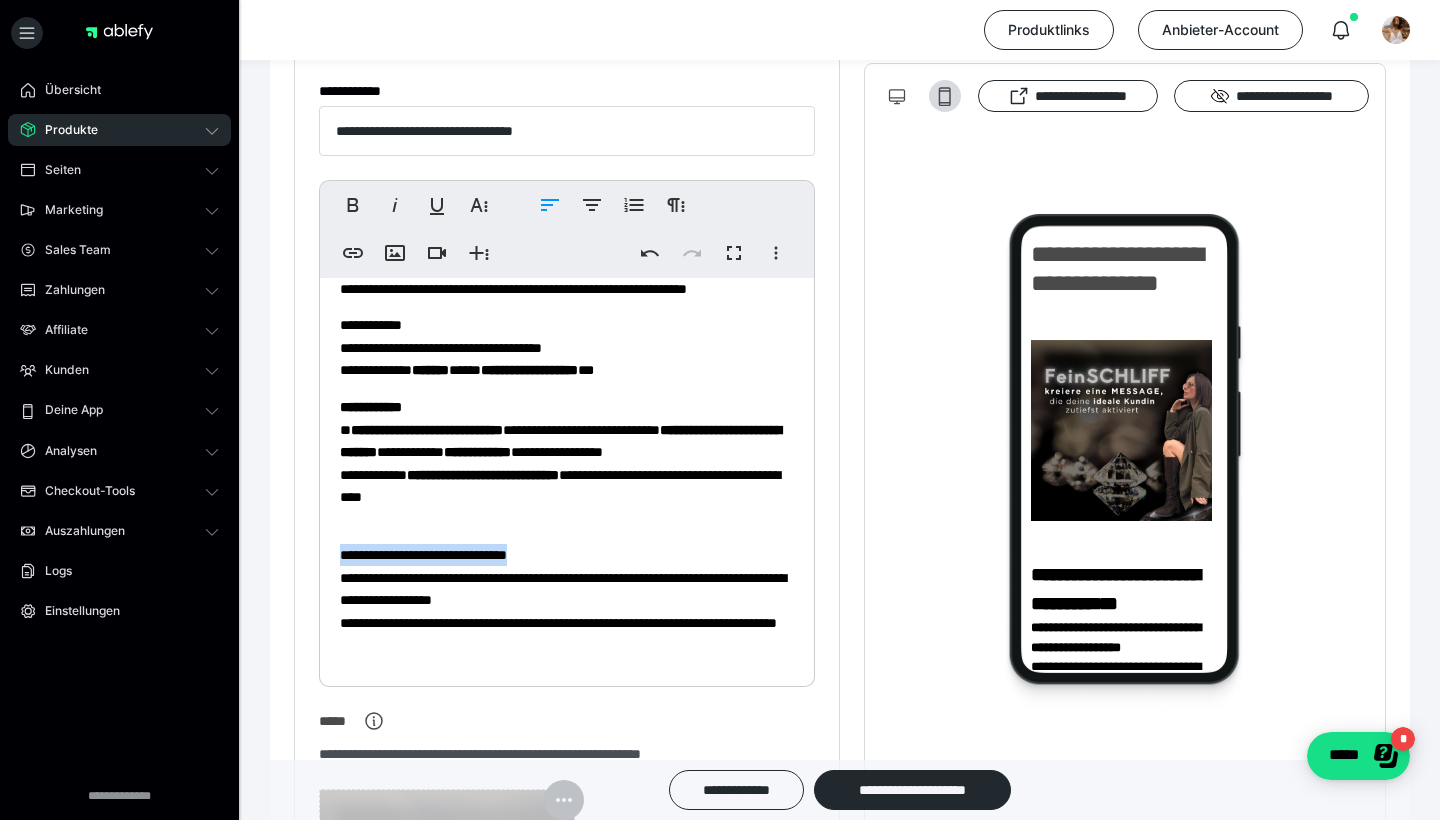 drag, startPoint x: 569, startPoint y: 558, endPoint x: 312, endPoint y: 554, distance: 257.03113 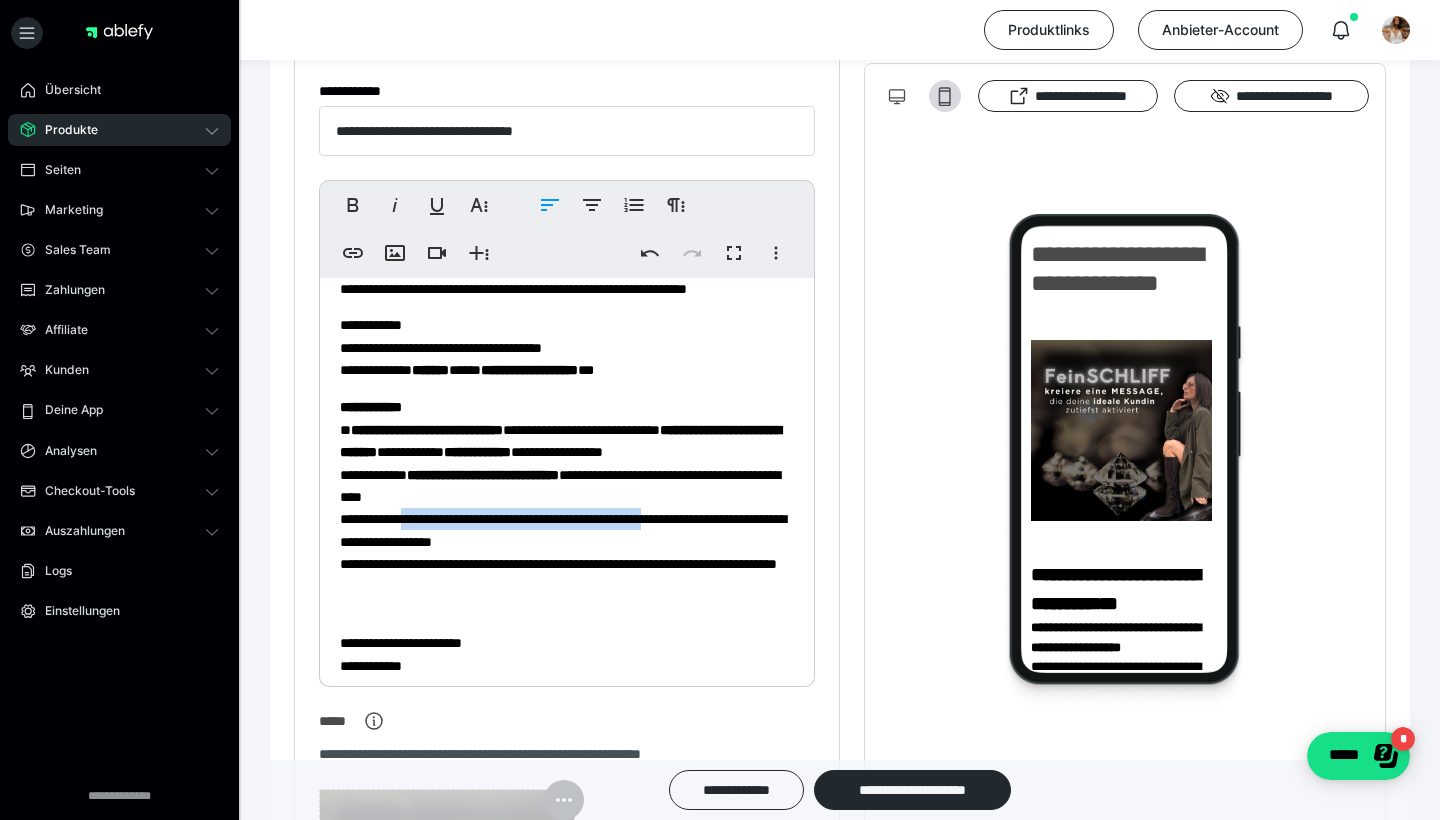 drag, startPoint x: 426, startPoint y: 542, endPoint x: 721, endPoint y: 541, distance: 295.0017 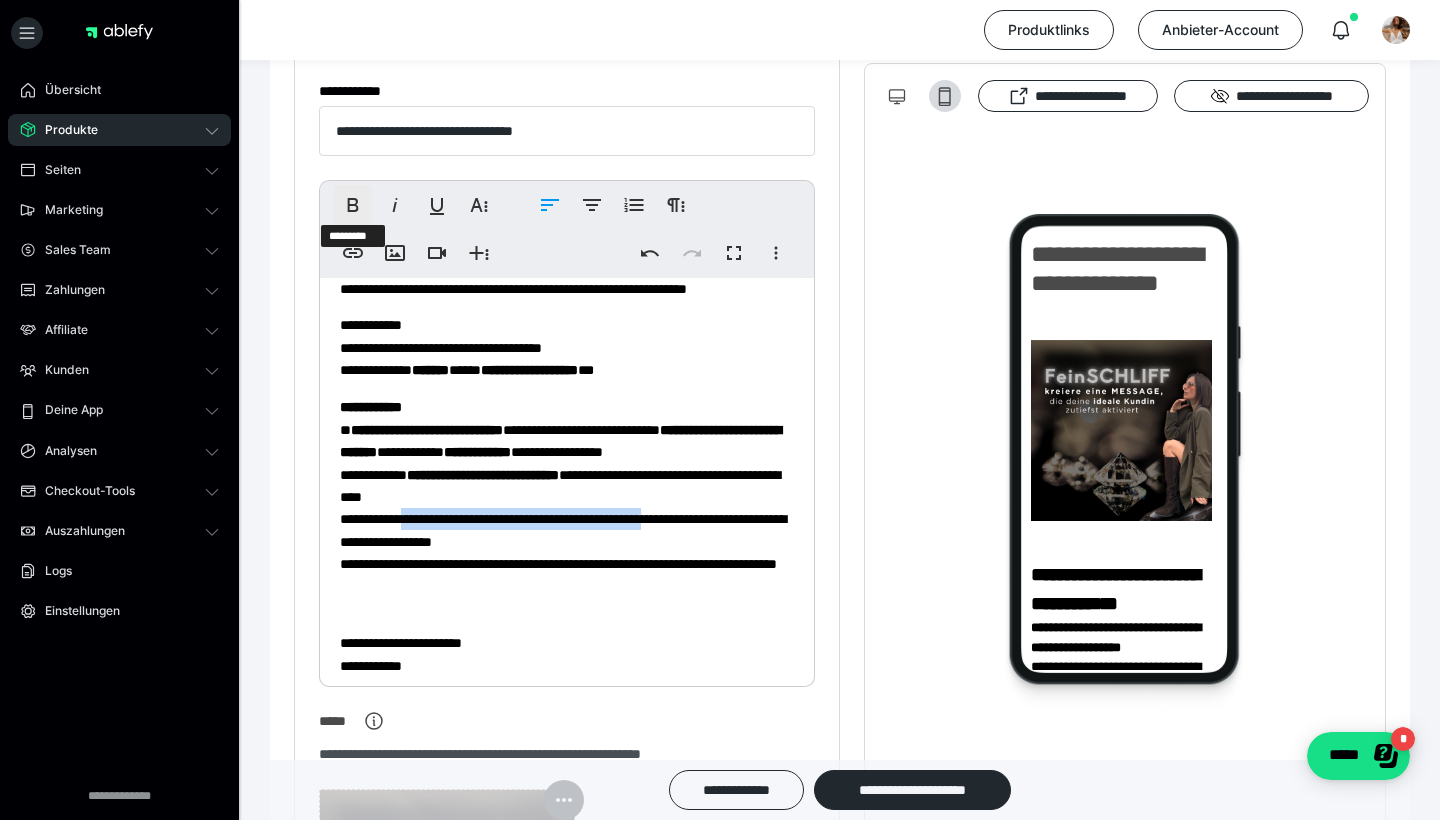 click 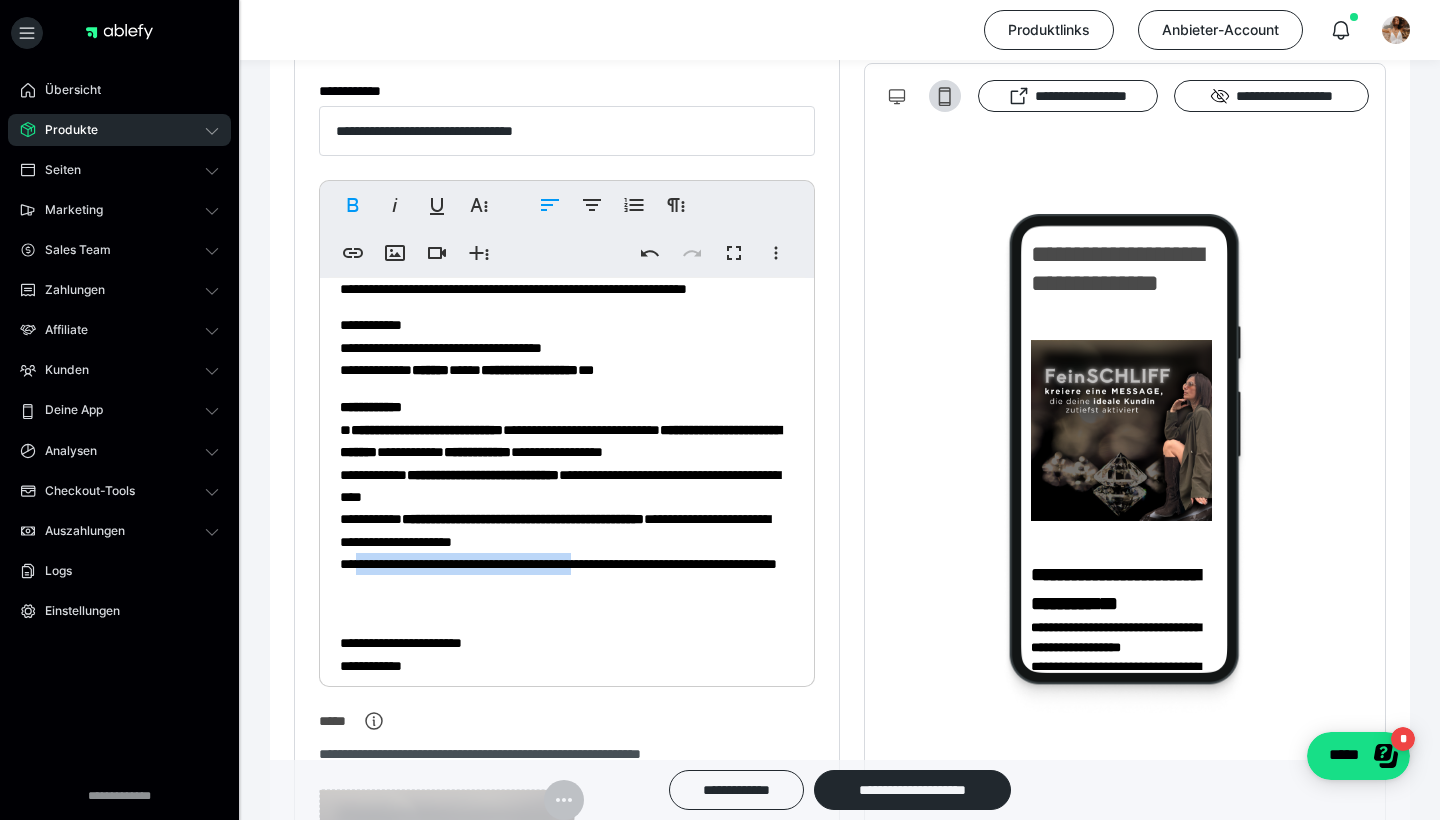 drag, startPoint x: 363, startPoint y: 585, endPoint x: 633, endPoint y: 590, distance: 270.0463 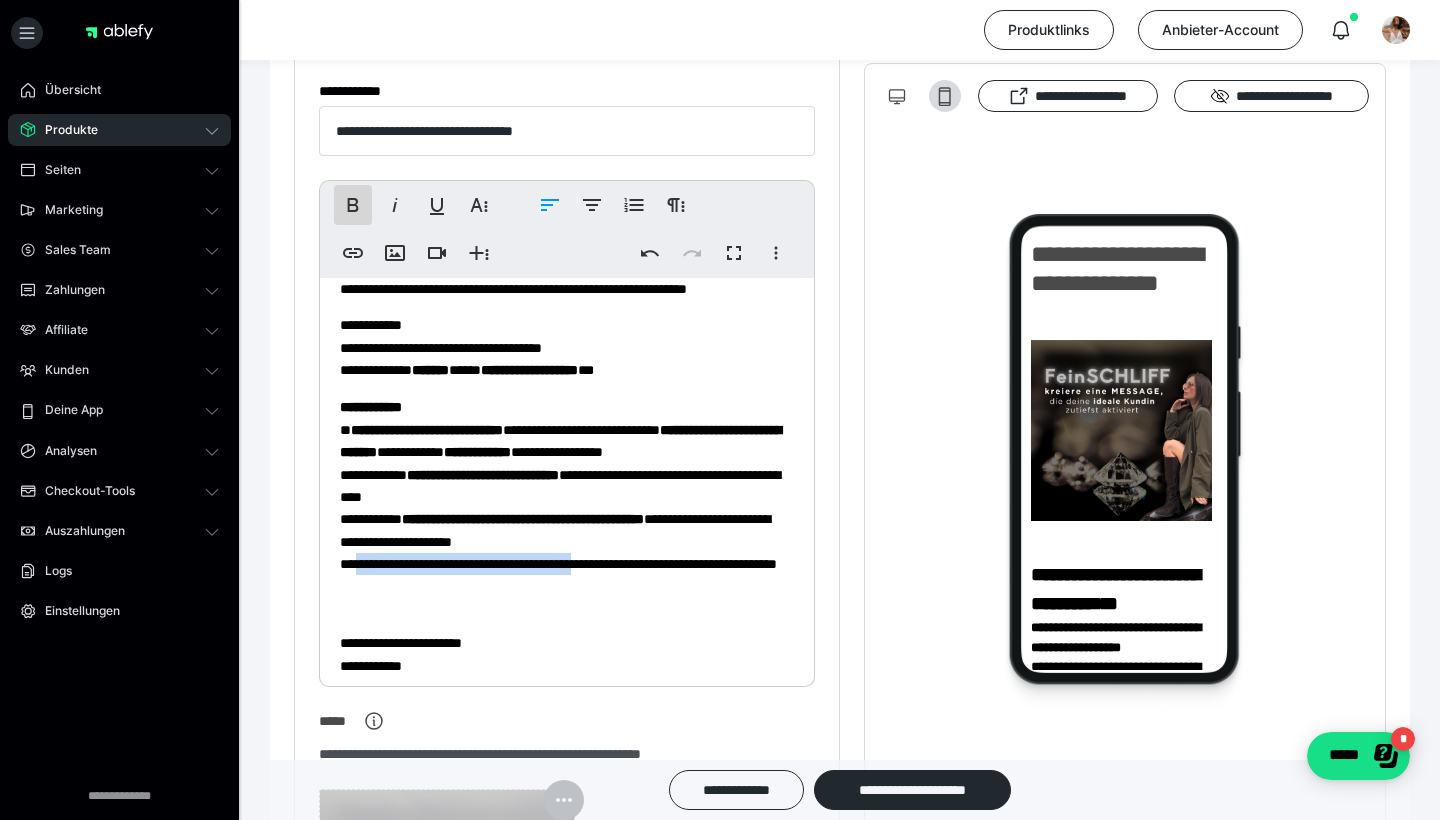 click 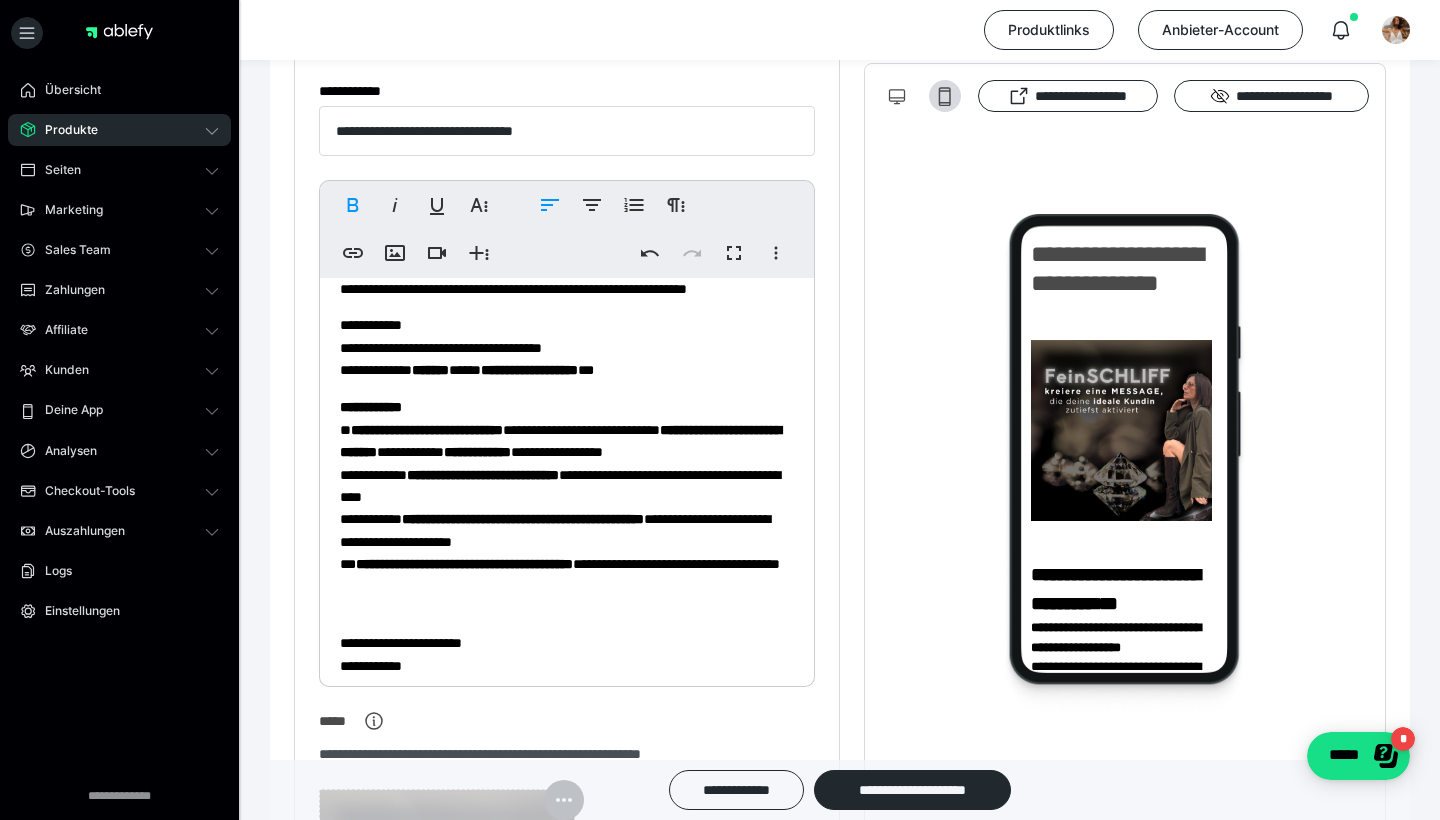 click on "**********" at bounding box center [567, 506] 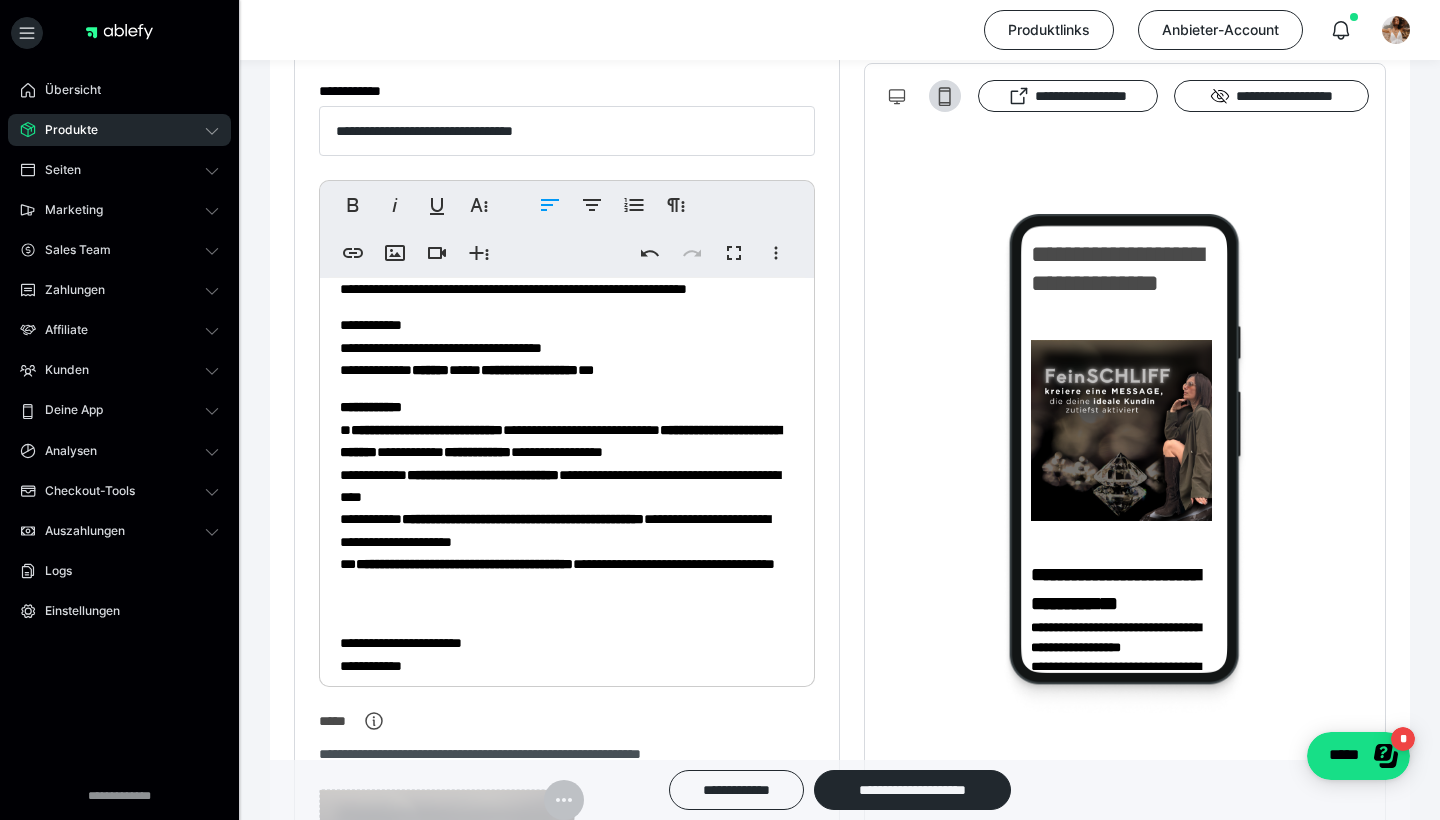 click on "**********" at bounding box center (567, 506) 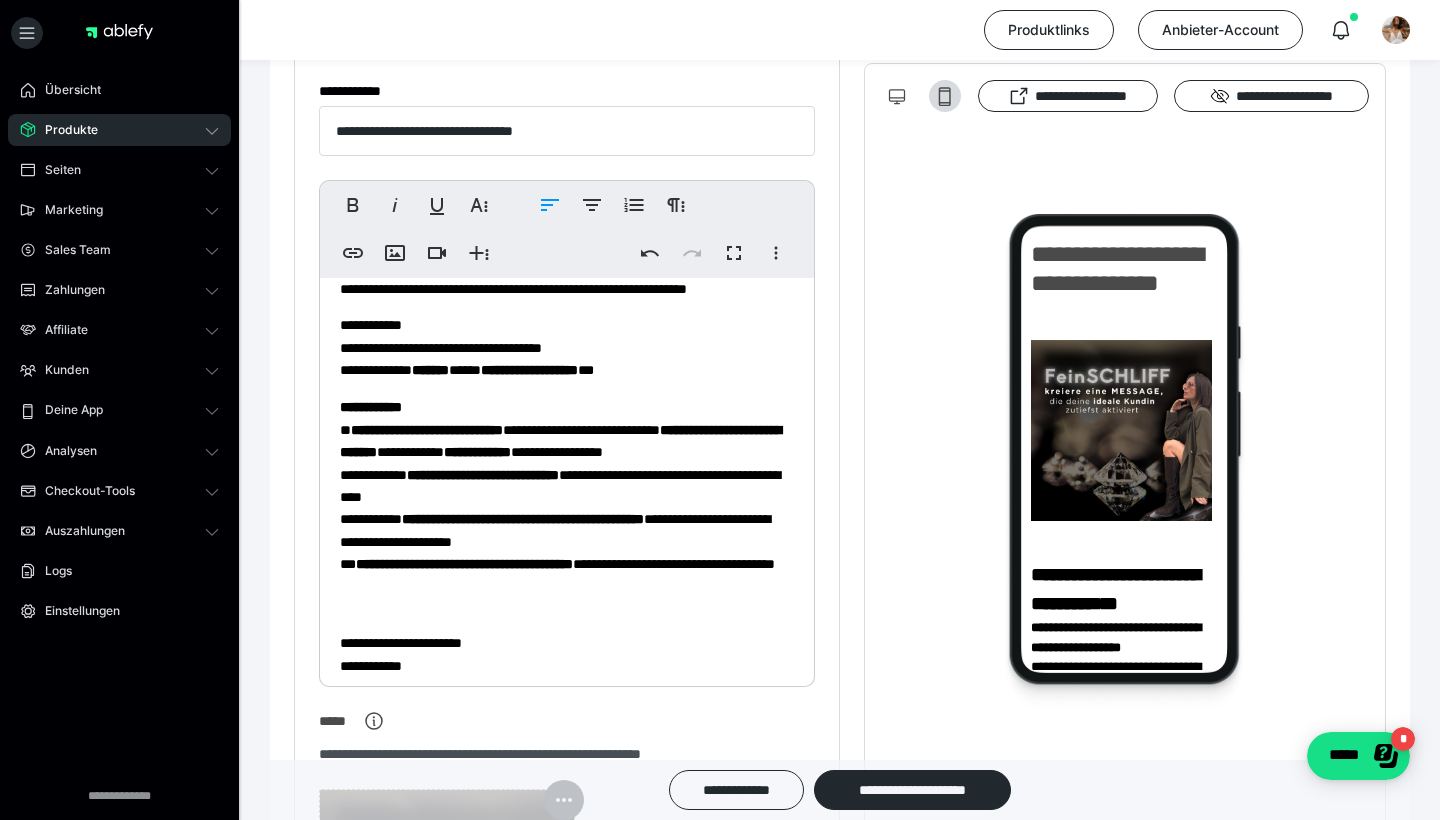 click on "**********" at bounding box center [567, 506] 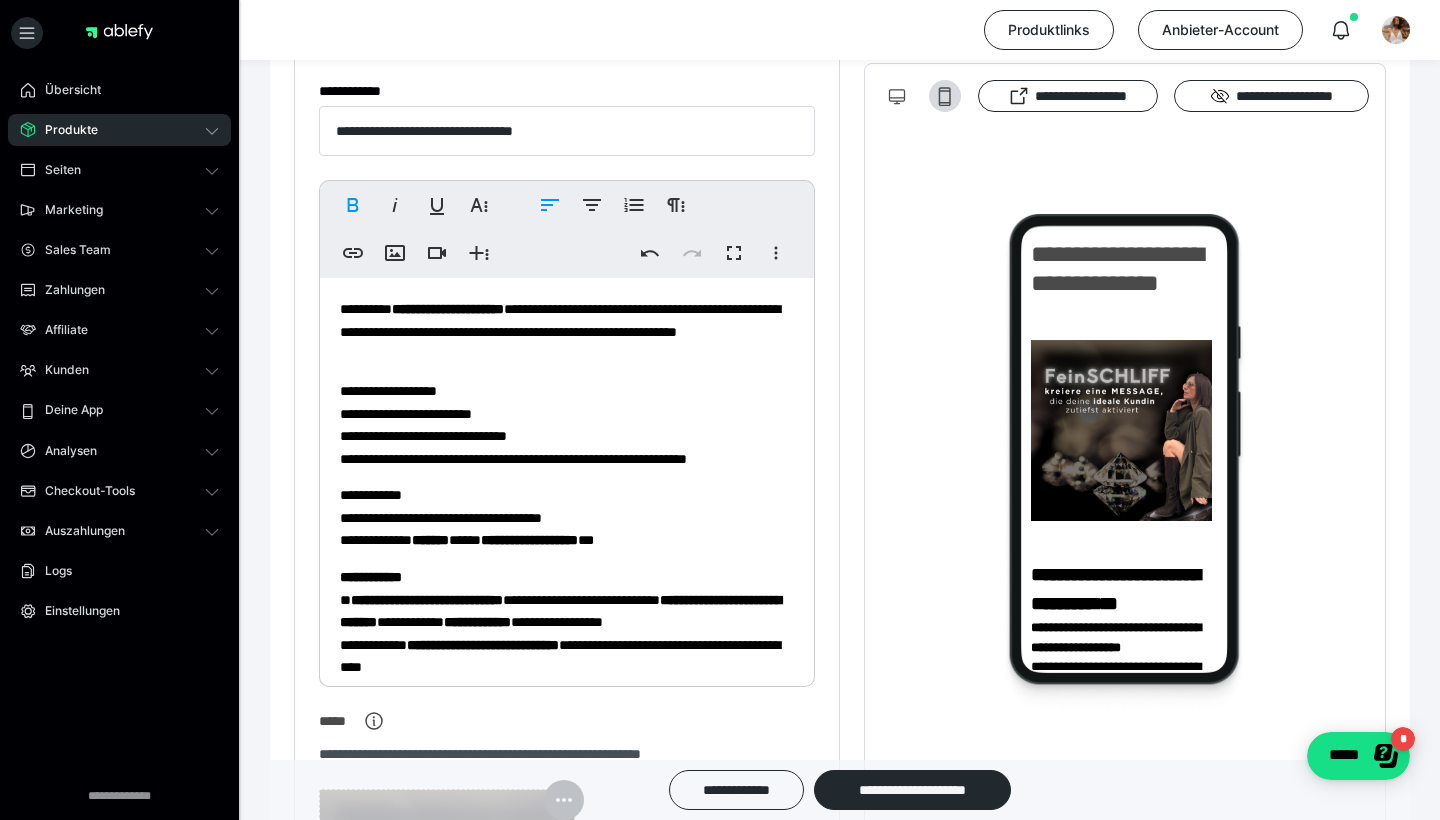 scroll, scrollTop: 176, scrollLeft: 0, axis: vertical 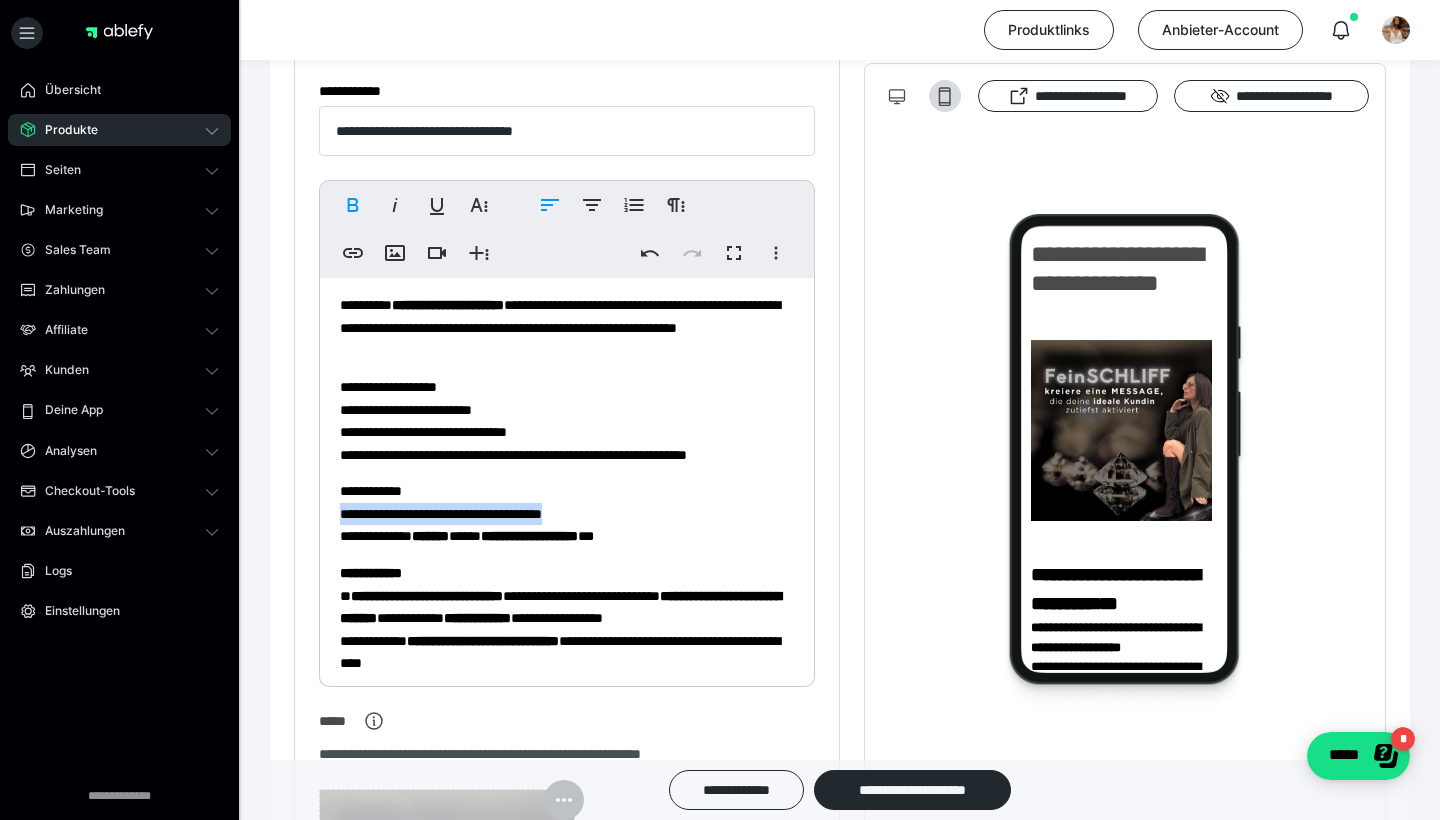 drag, startPoint x: 337, startPoint y: 510, endPoint x: 665, endPoint y: 512, distance: 328.0061 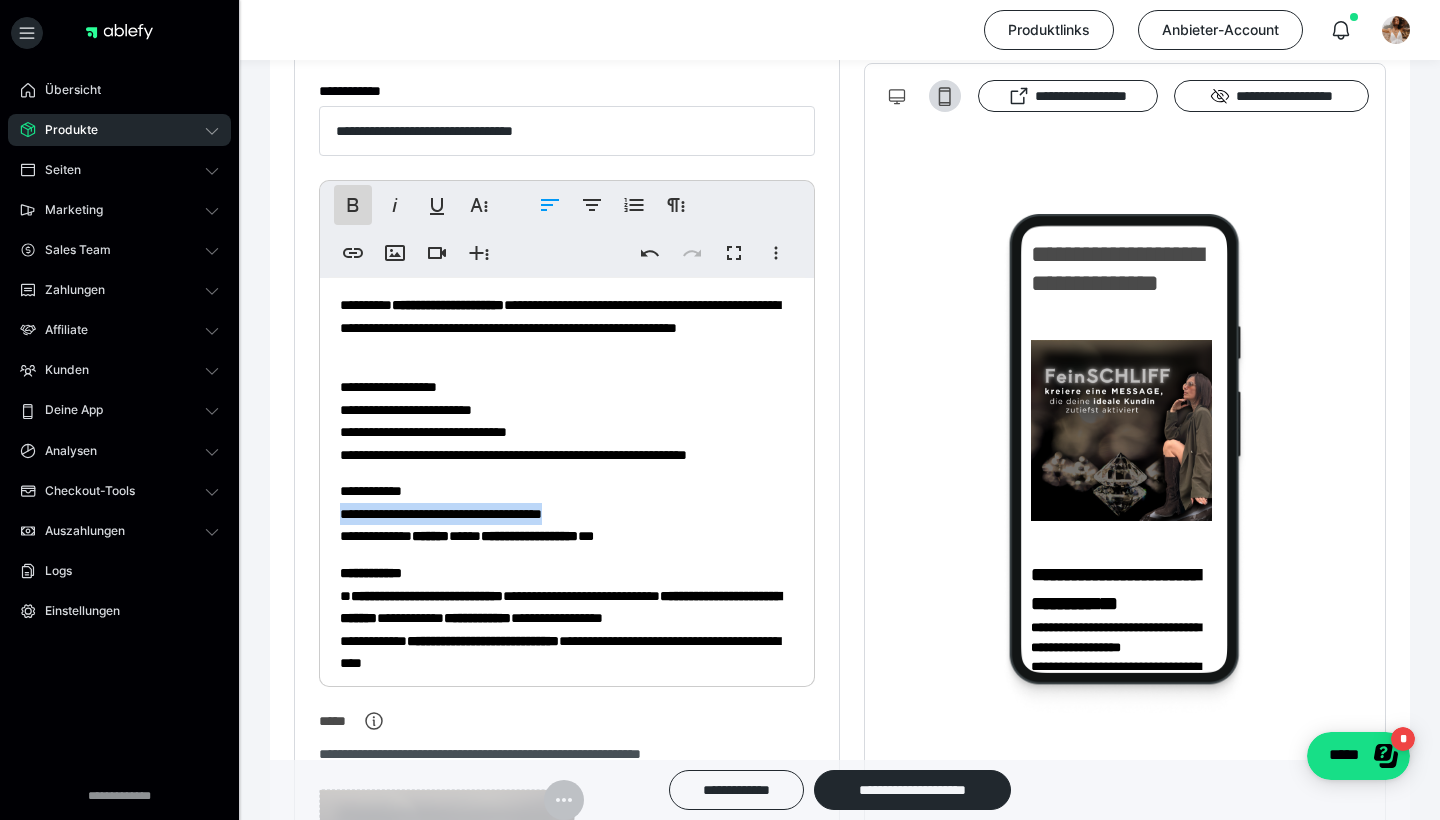 click 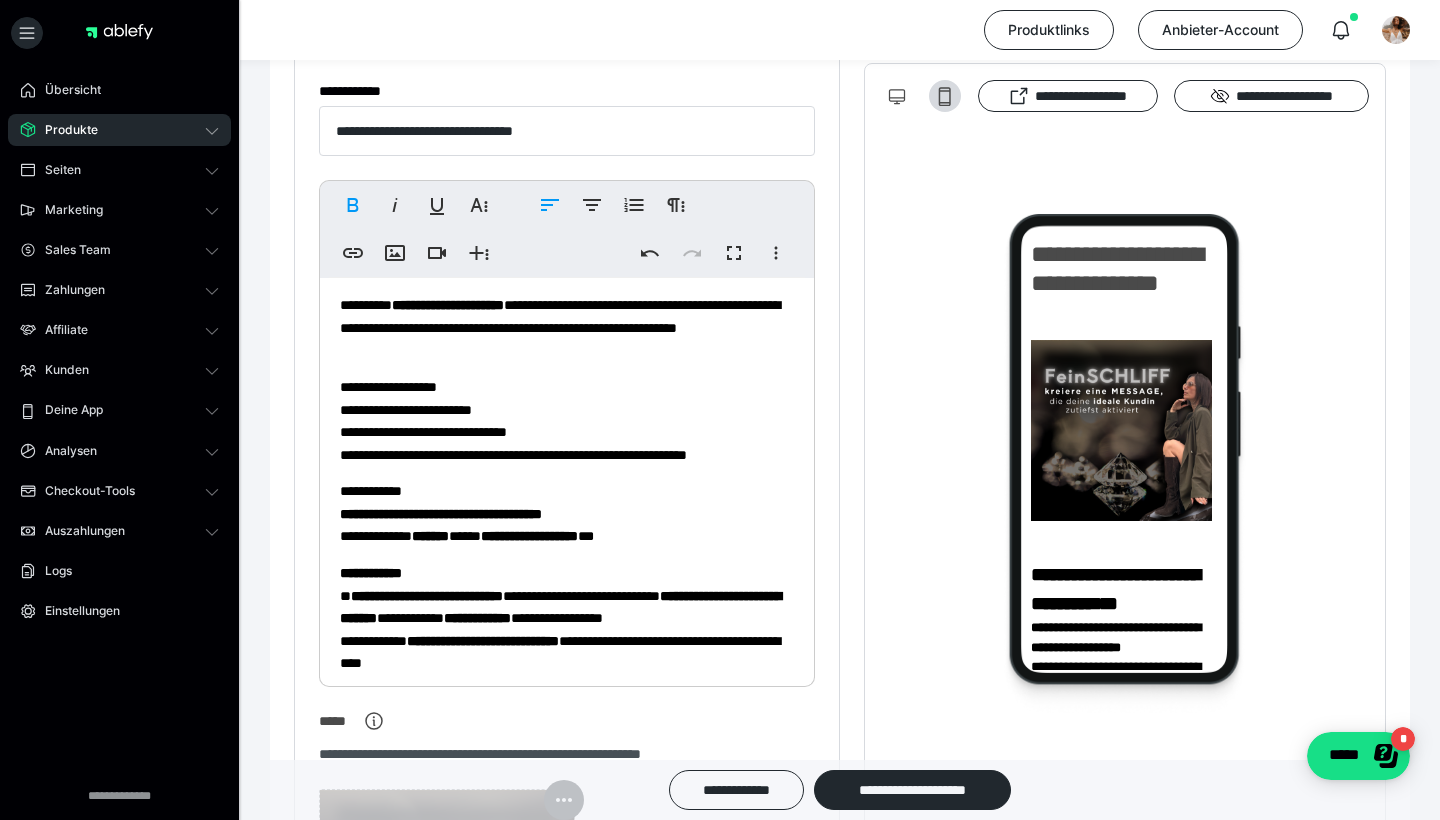 click on "**********" at bounding box center [567, 512] 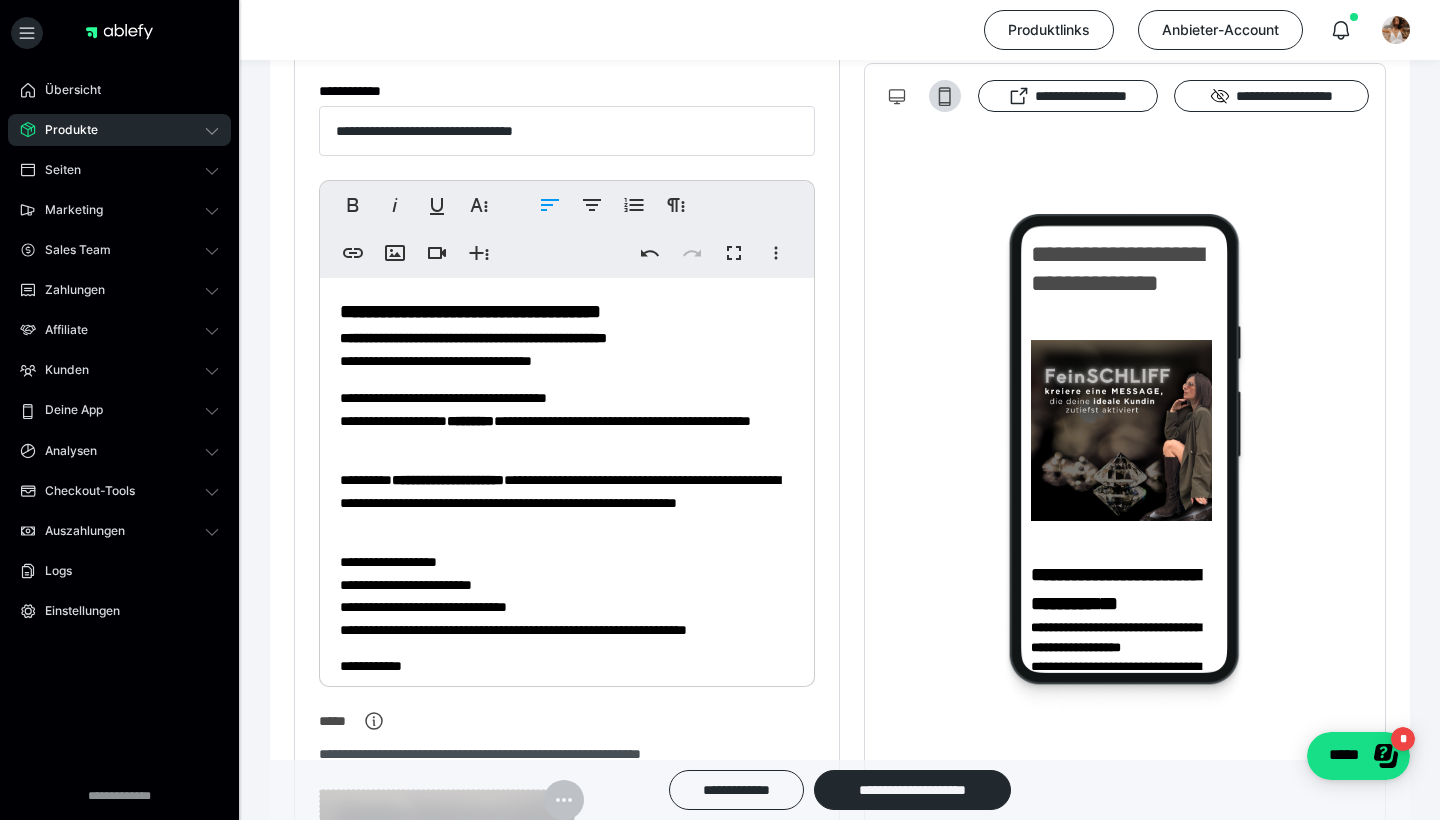 scroll, scrollTop: 6, scrollLeft: 0, axis: vertical 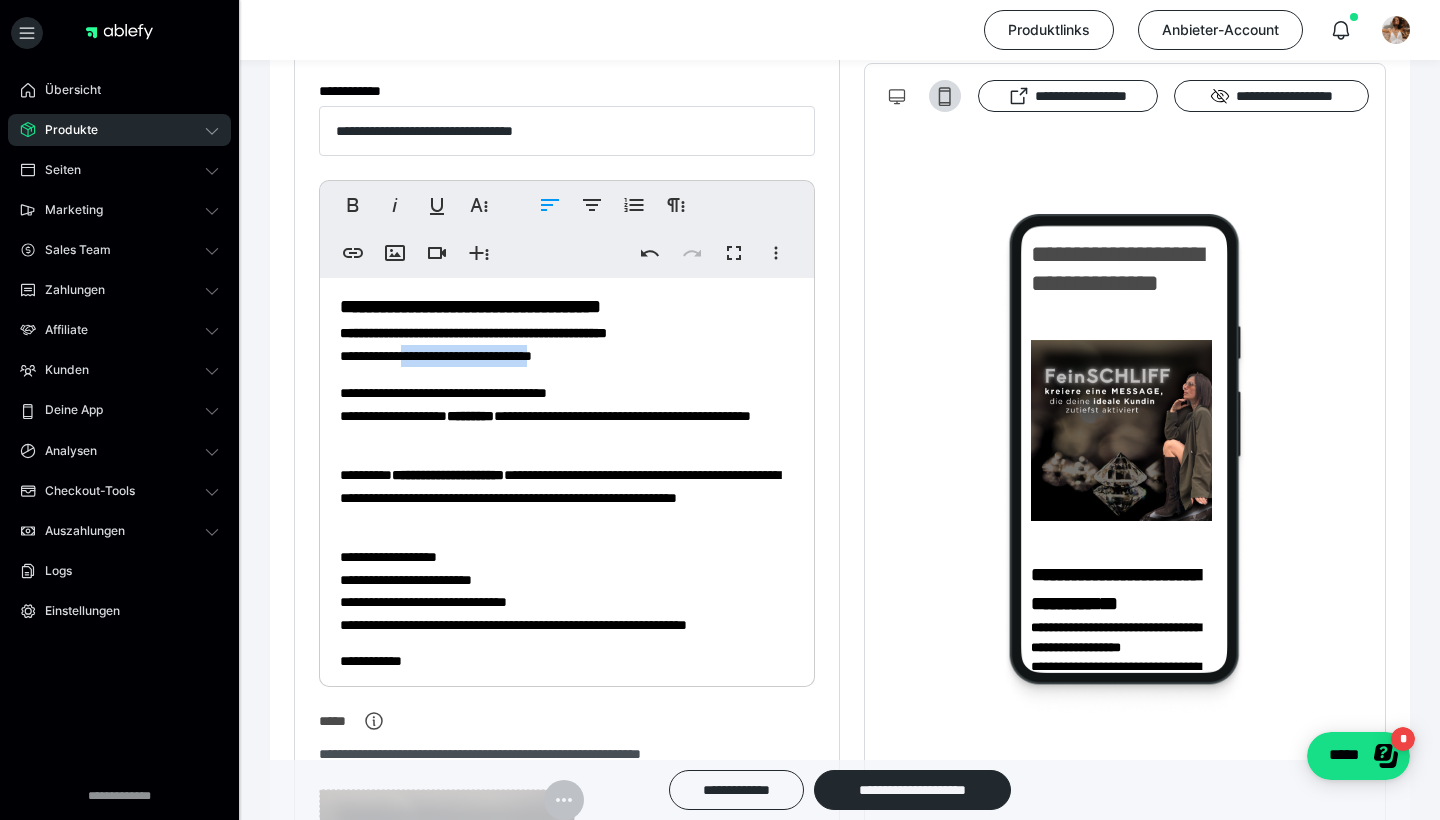 drag, startPoint x: 415, startPoint y: 353, endPoint x: 579, endPoint y: 350, distance: 164.02744 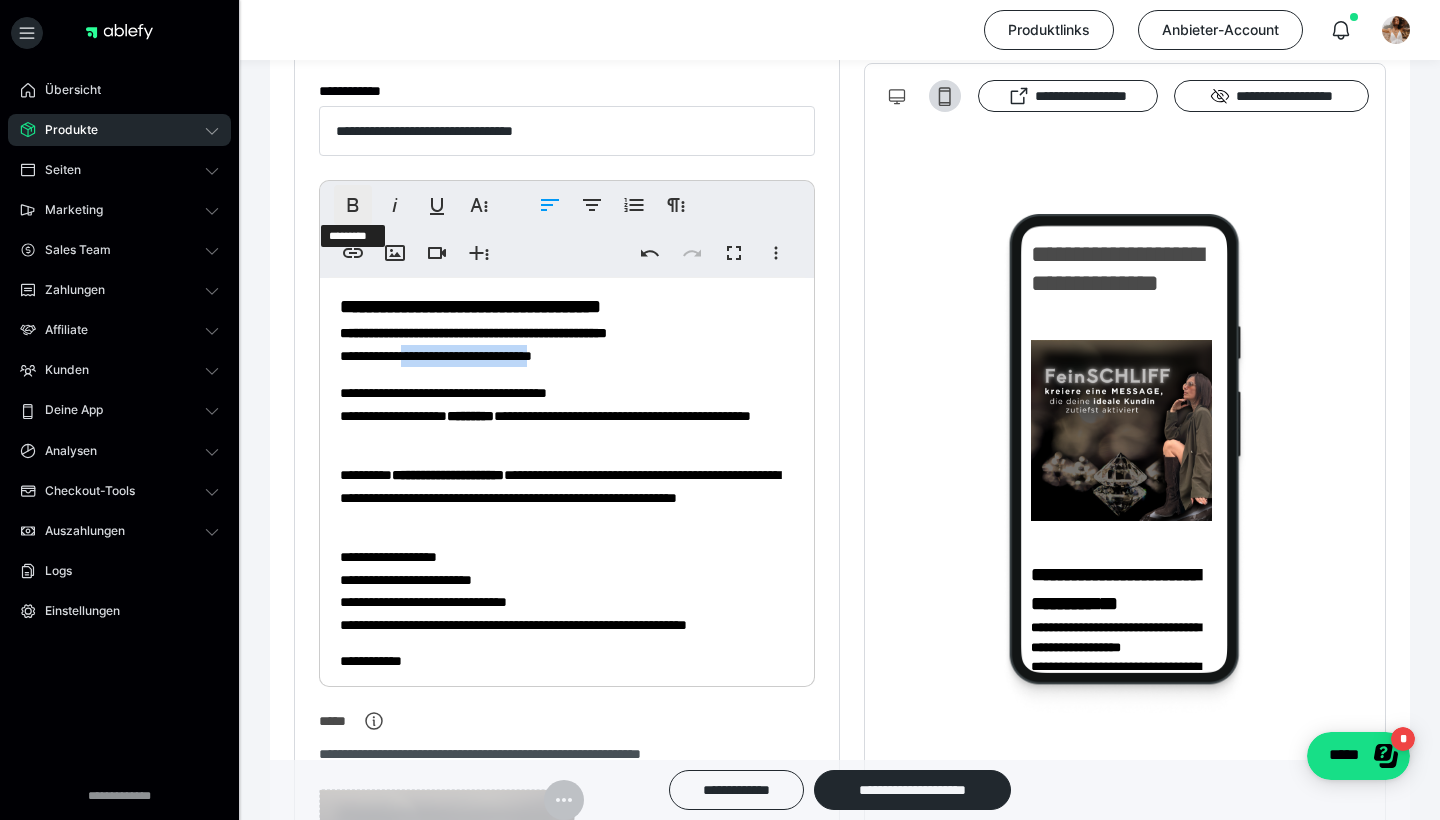 click 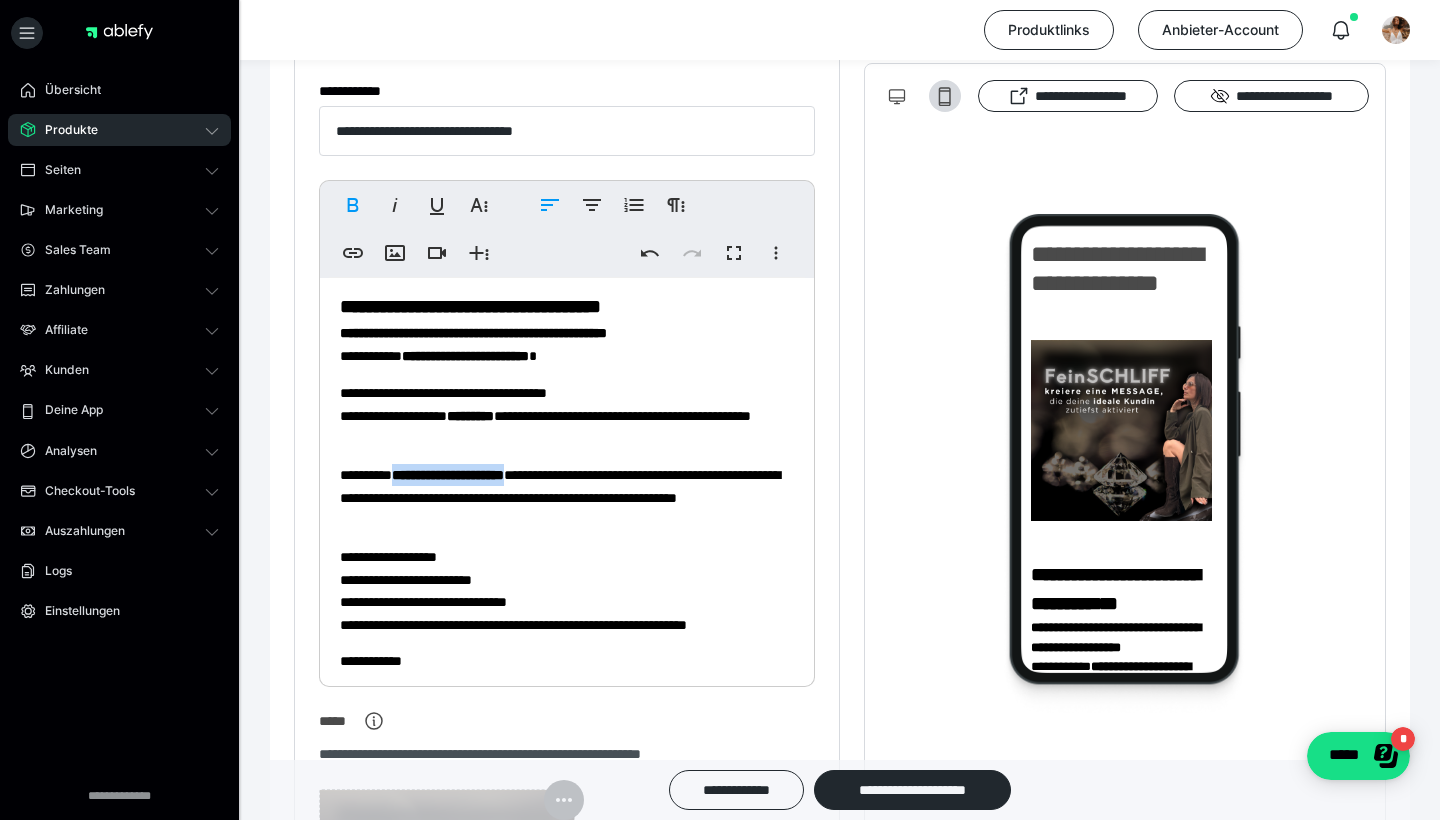 drag, startPoint x: 557, startPoint y: 475, endPoint x: 400, endPoint y: 470, distance: 157.0796 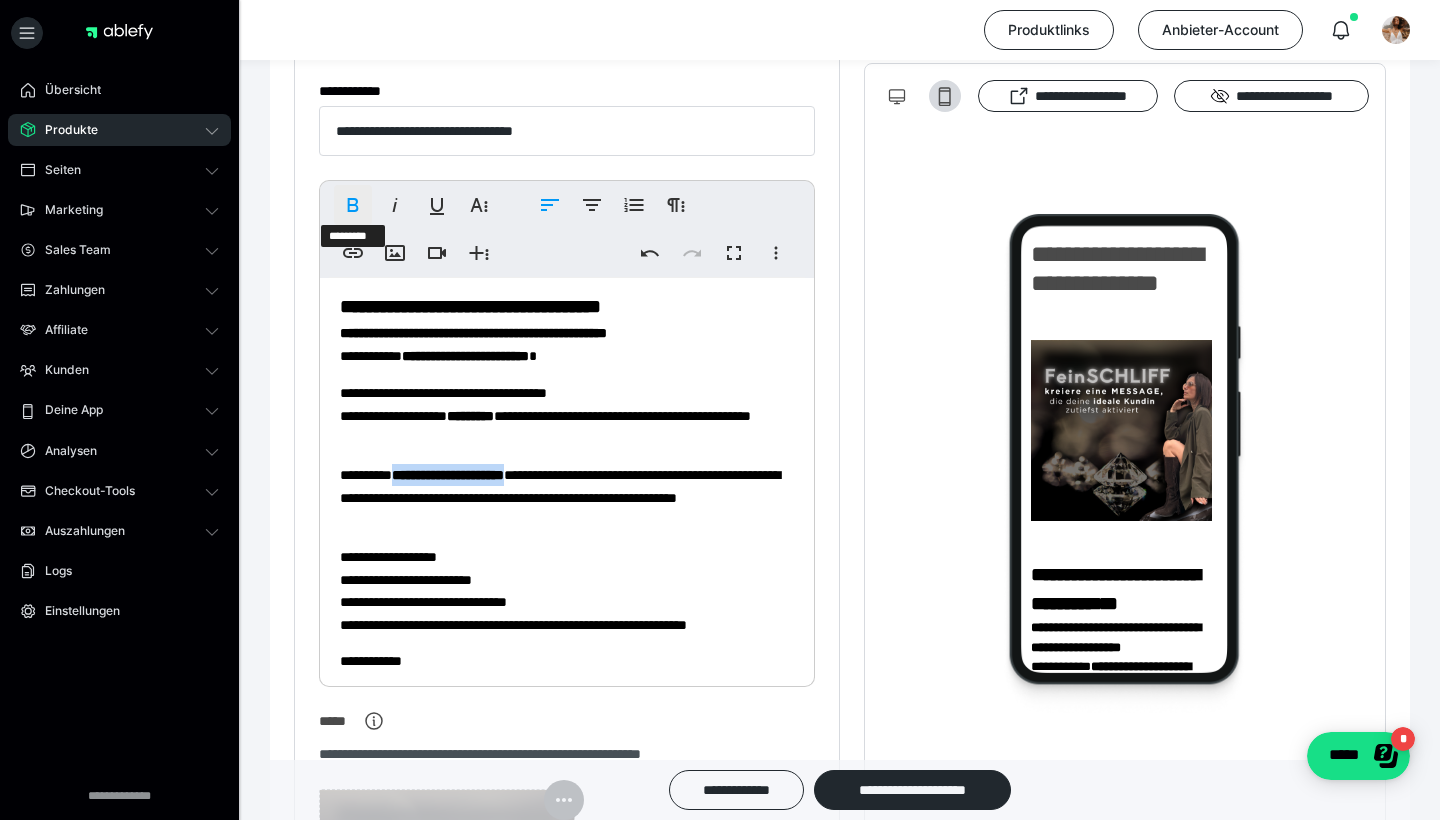 click 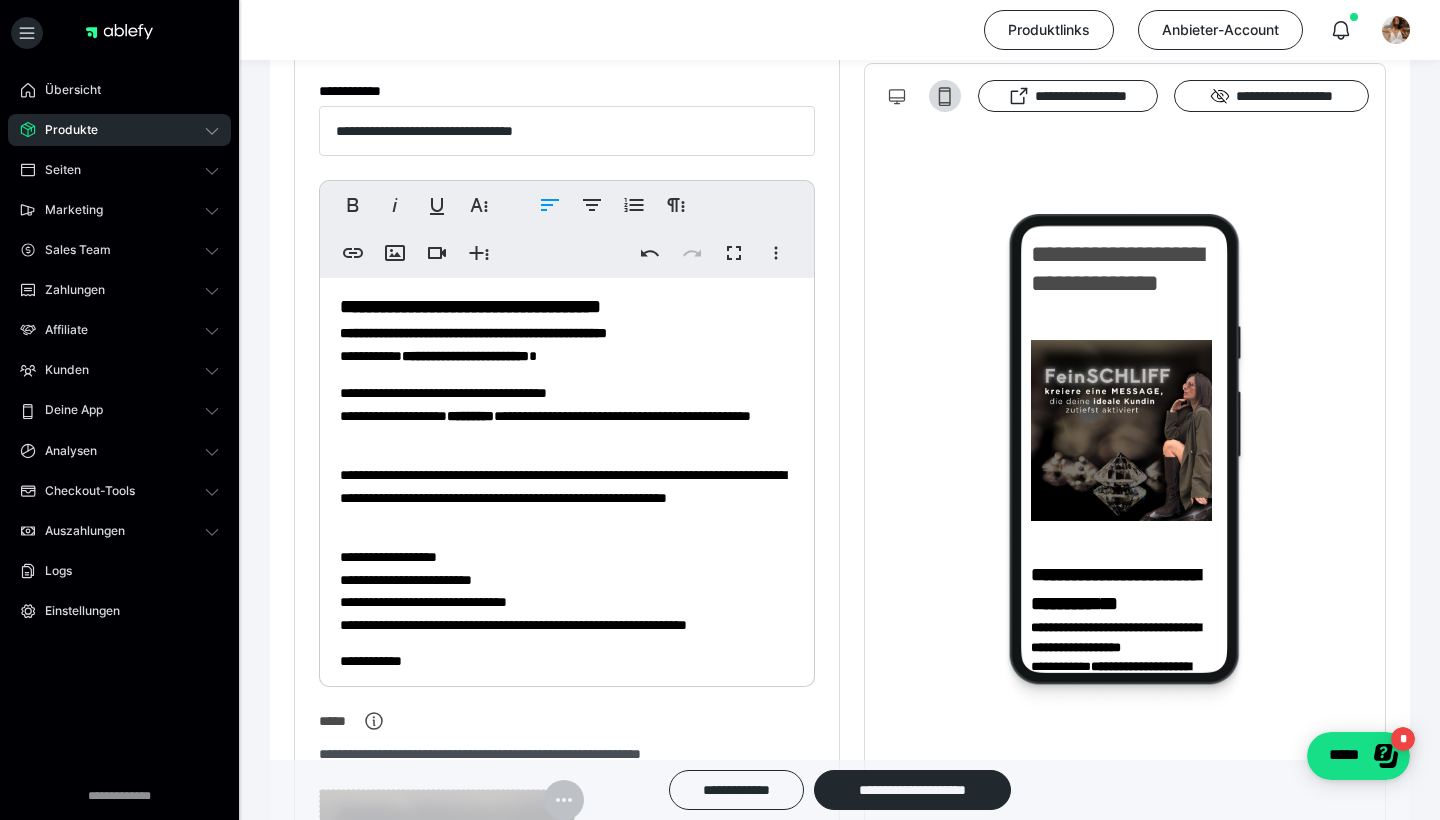 scroll, scrollTop: 67, scrollLeft: 0, axis: vertical 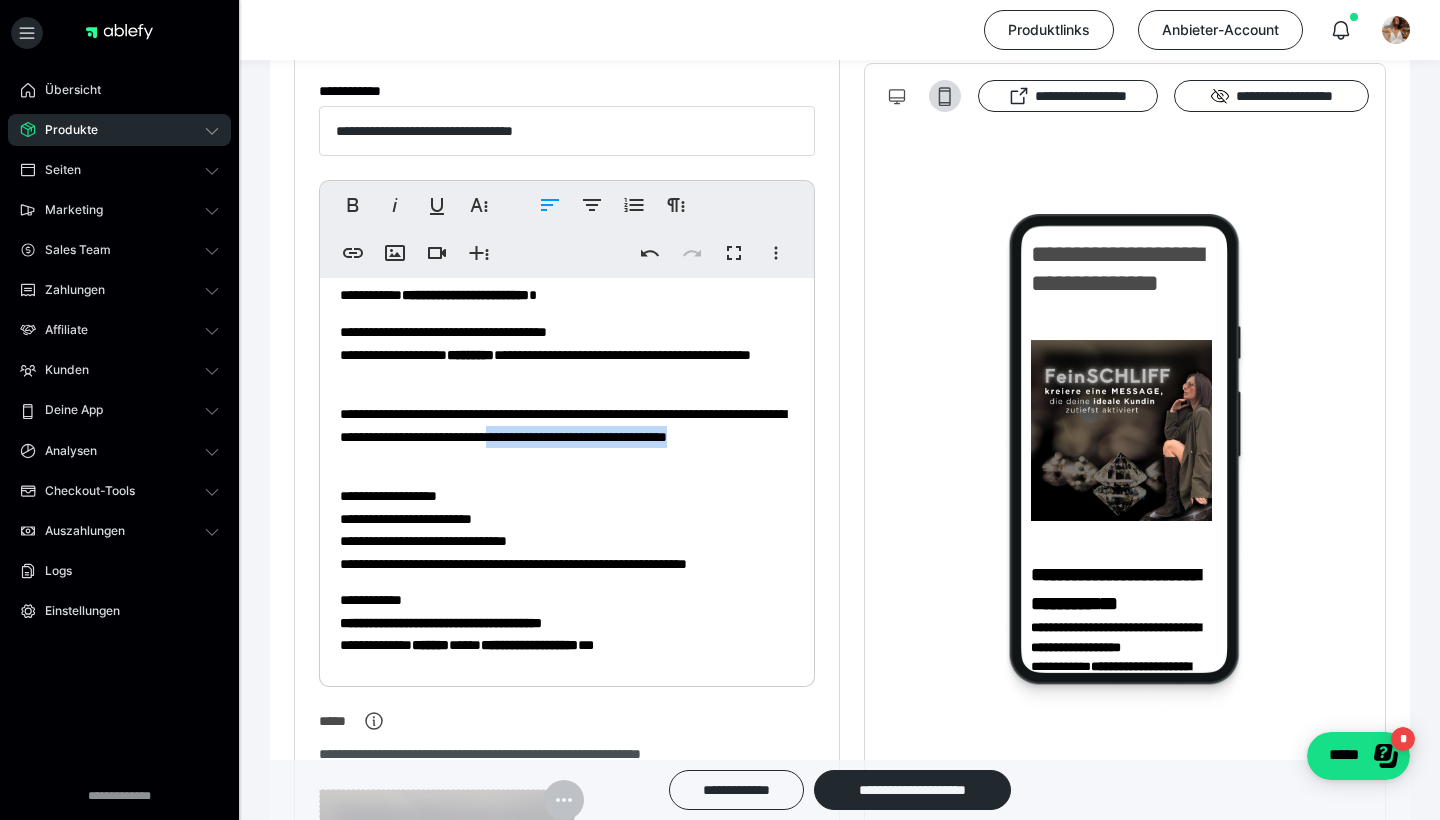 drag, startPoint x: 653, startPoint y: 438, endPoint x: 760, endPoint y: 454, distance: 108.18965 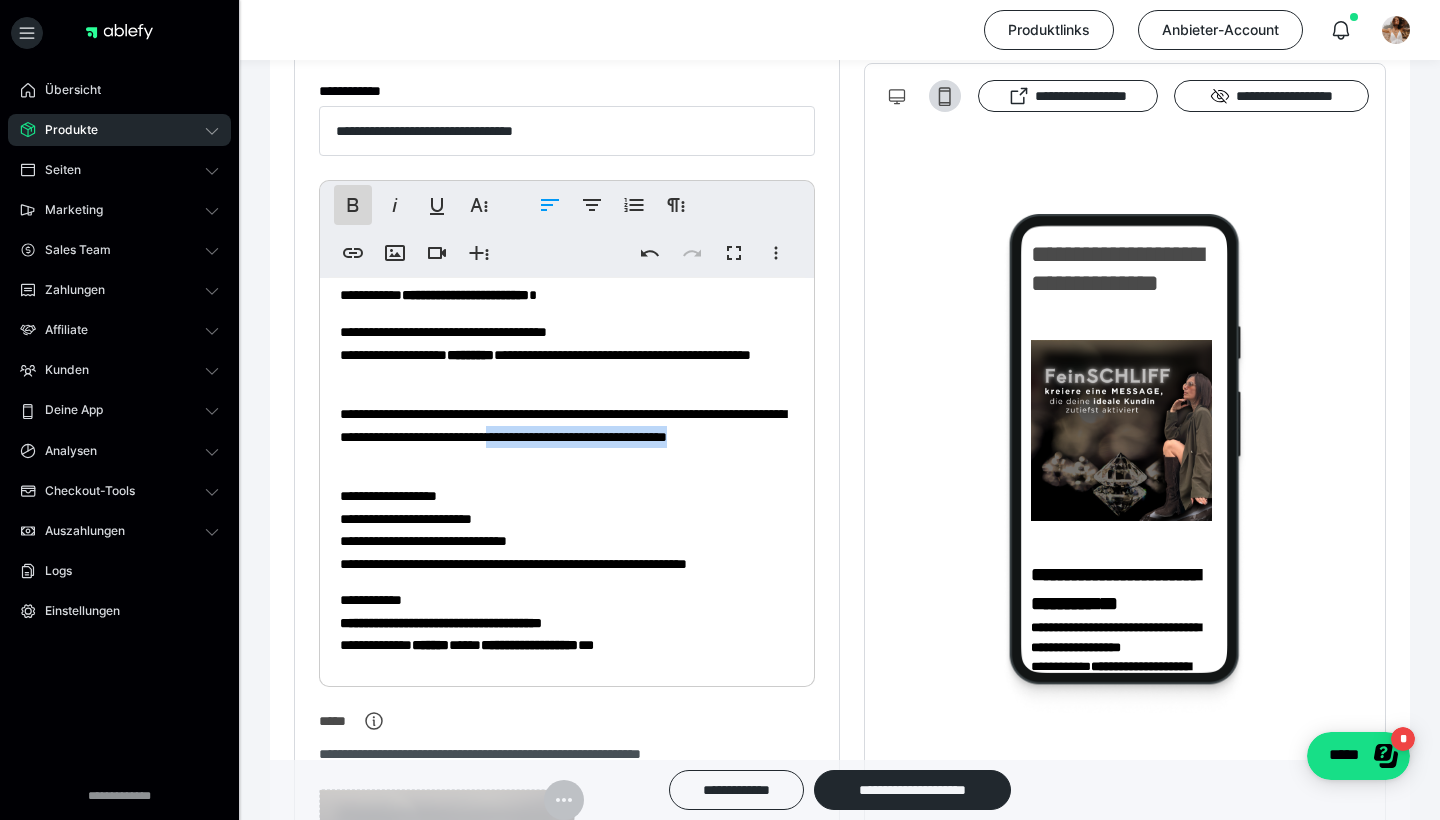 click 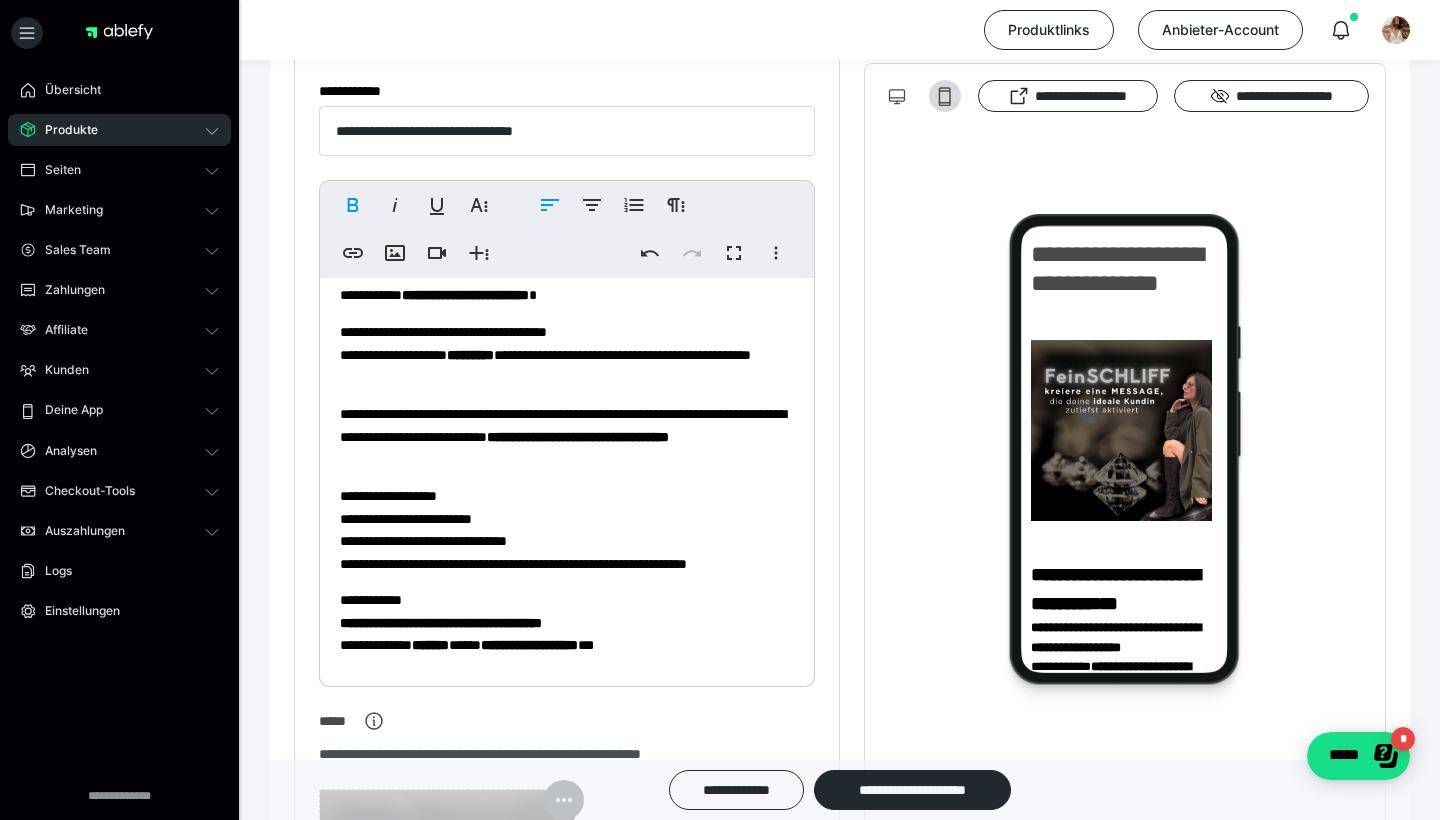 click on "**********" at bounding box center (567, 529) 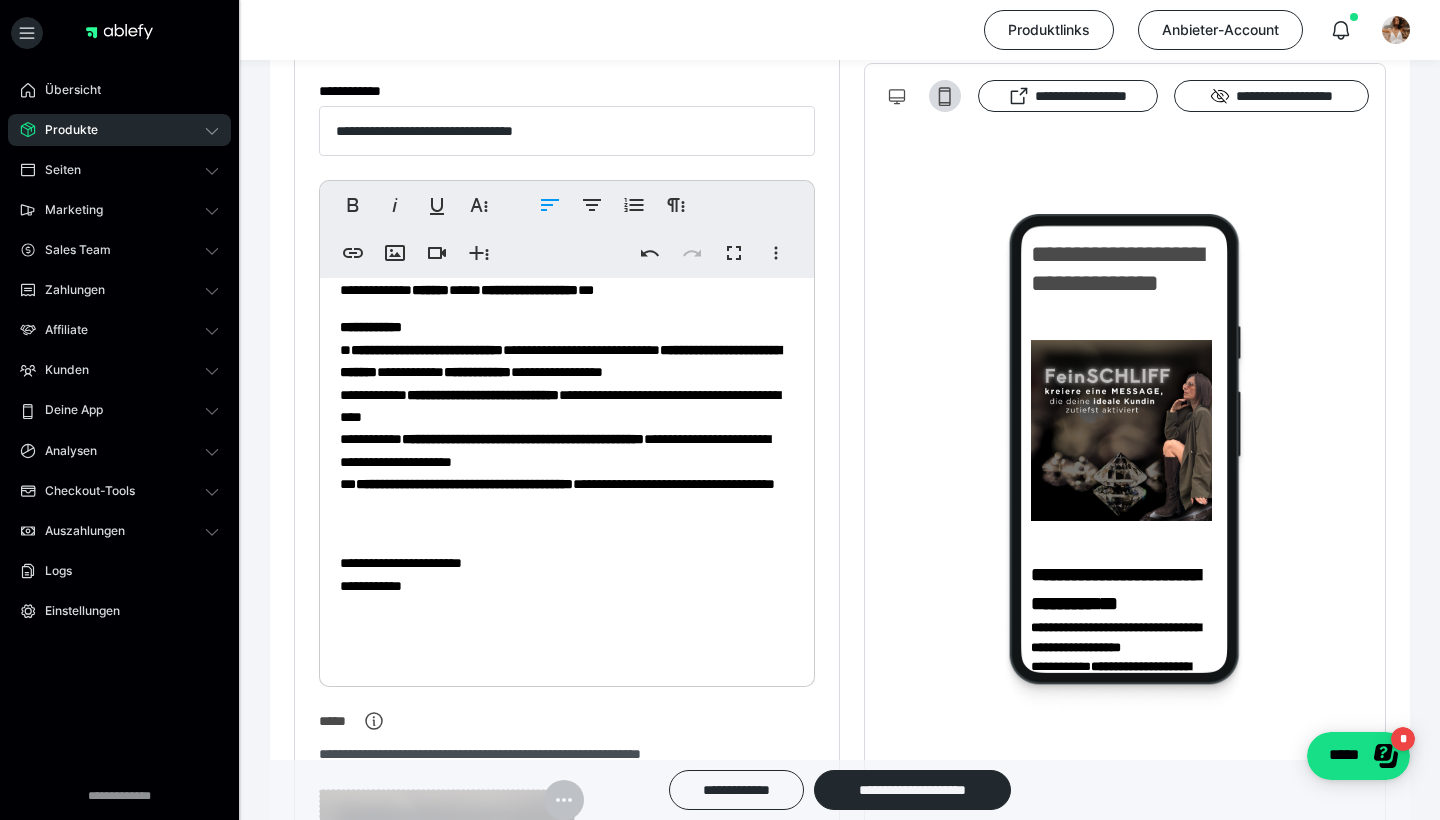 scroll, scrollTop: 422, scrollLeft: 0, axis: vertical 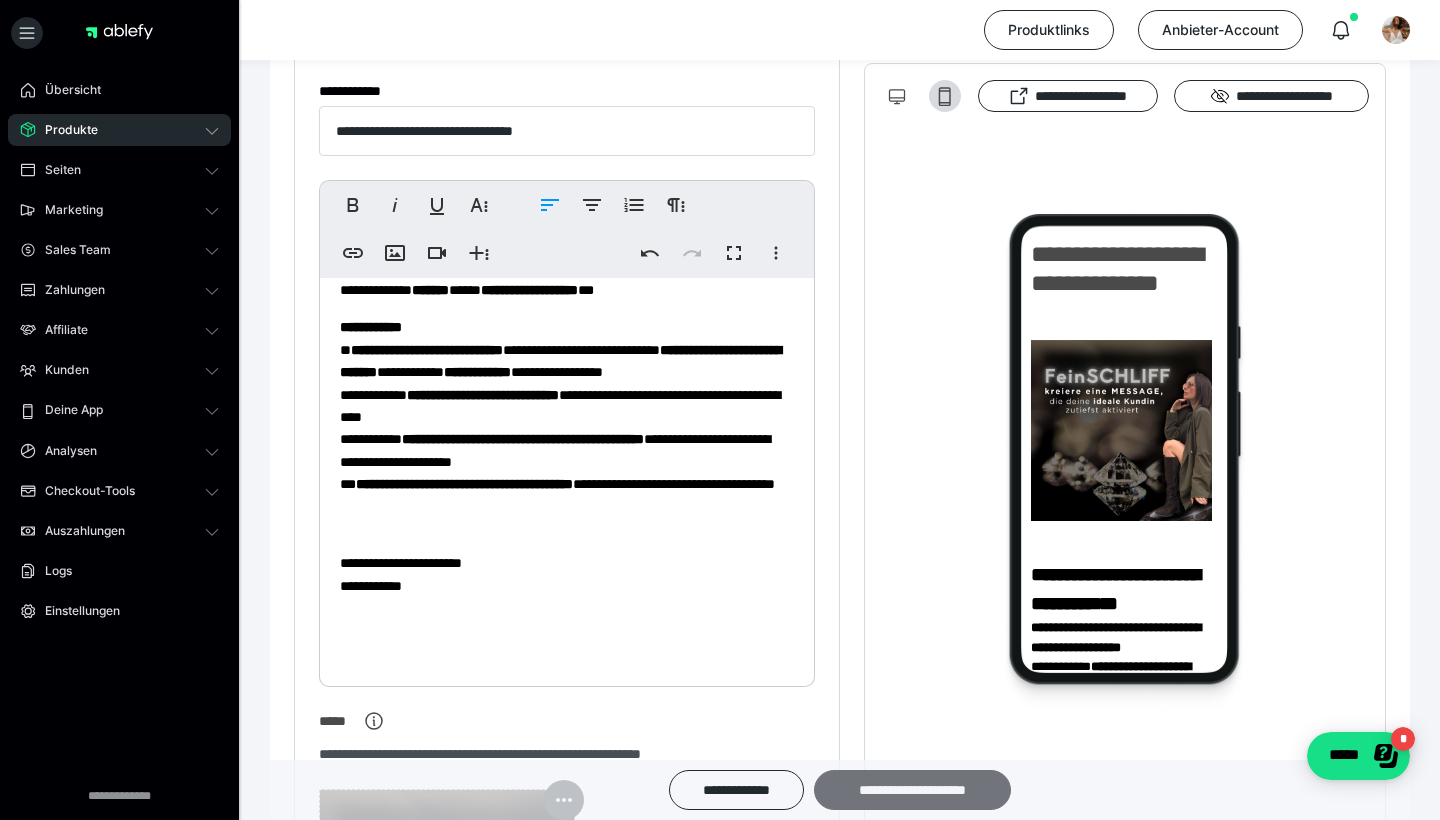 click on "**********" at bounding box center (912, 790) 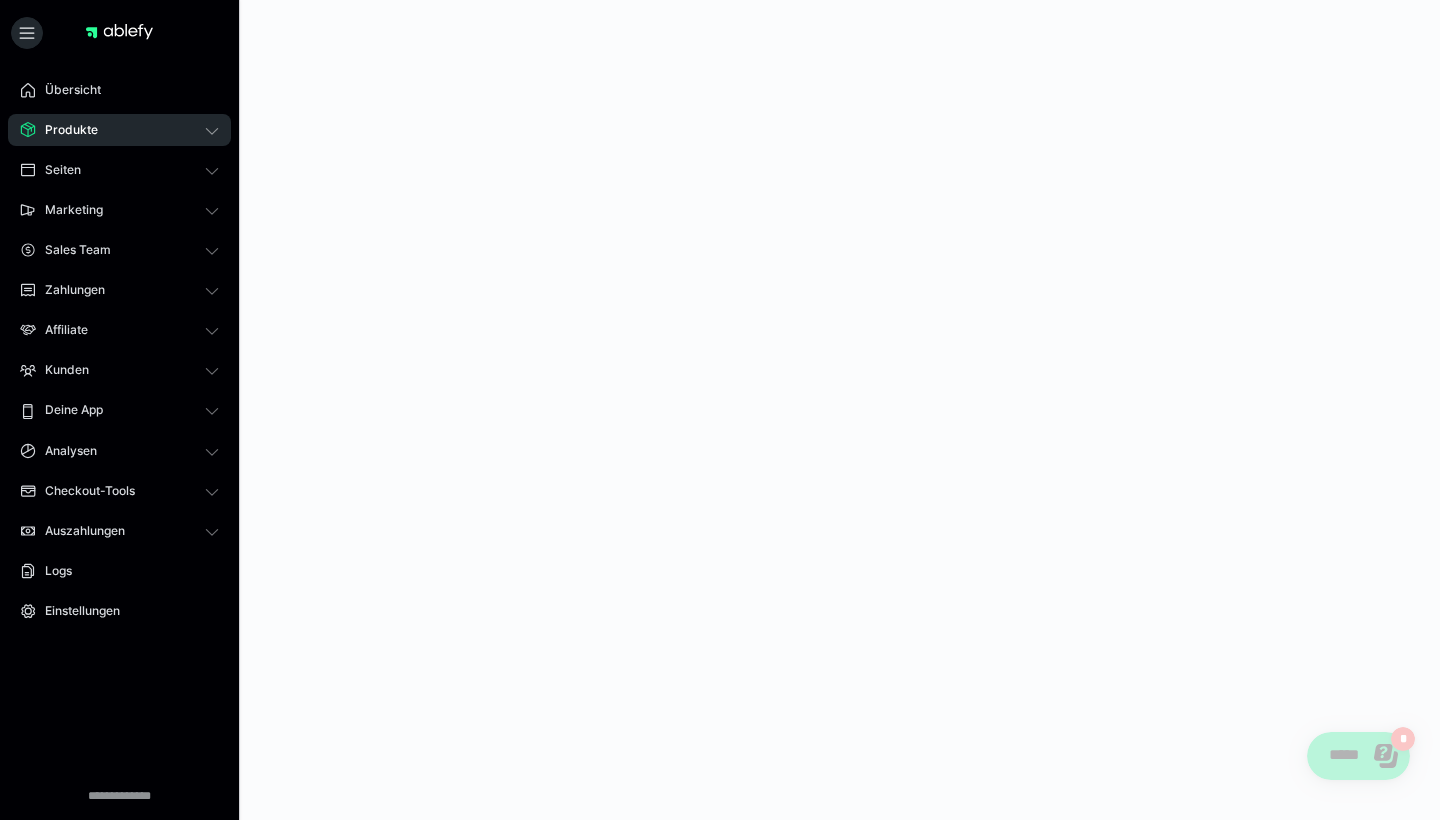 scroll, scrollTop: 0, scrollLeft: 0, axis: both 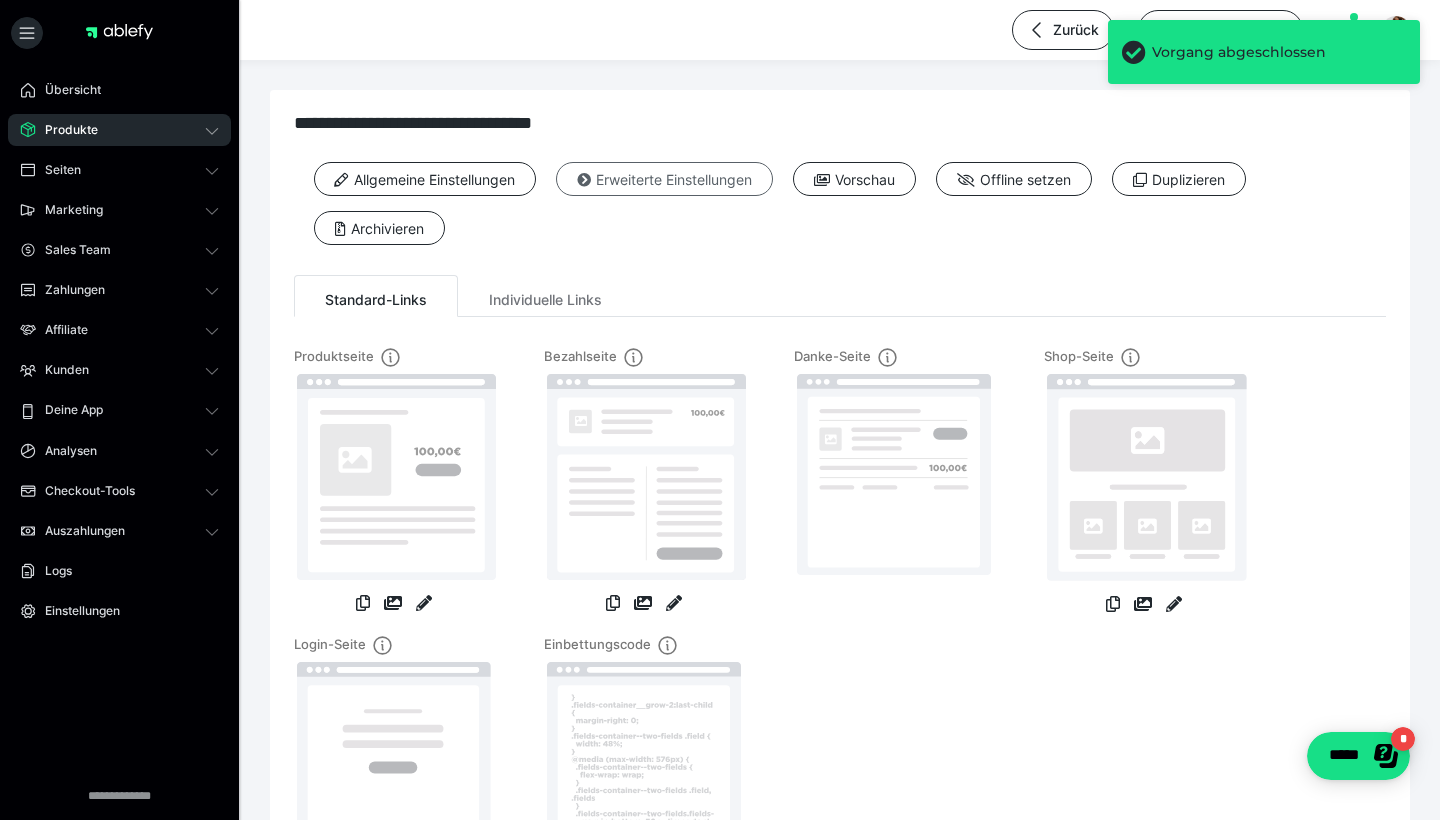 click on "Erweiterte Einstellungen" at bounding box center (664, 179) 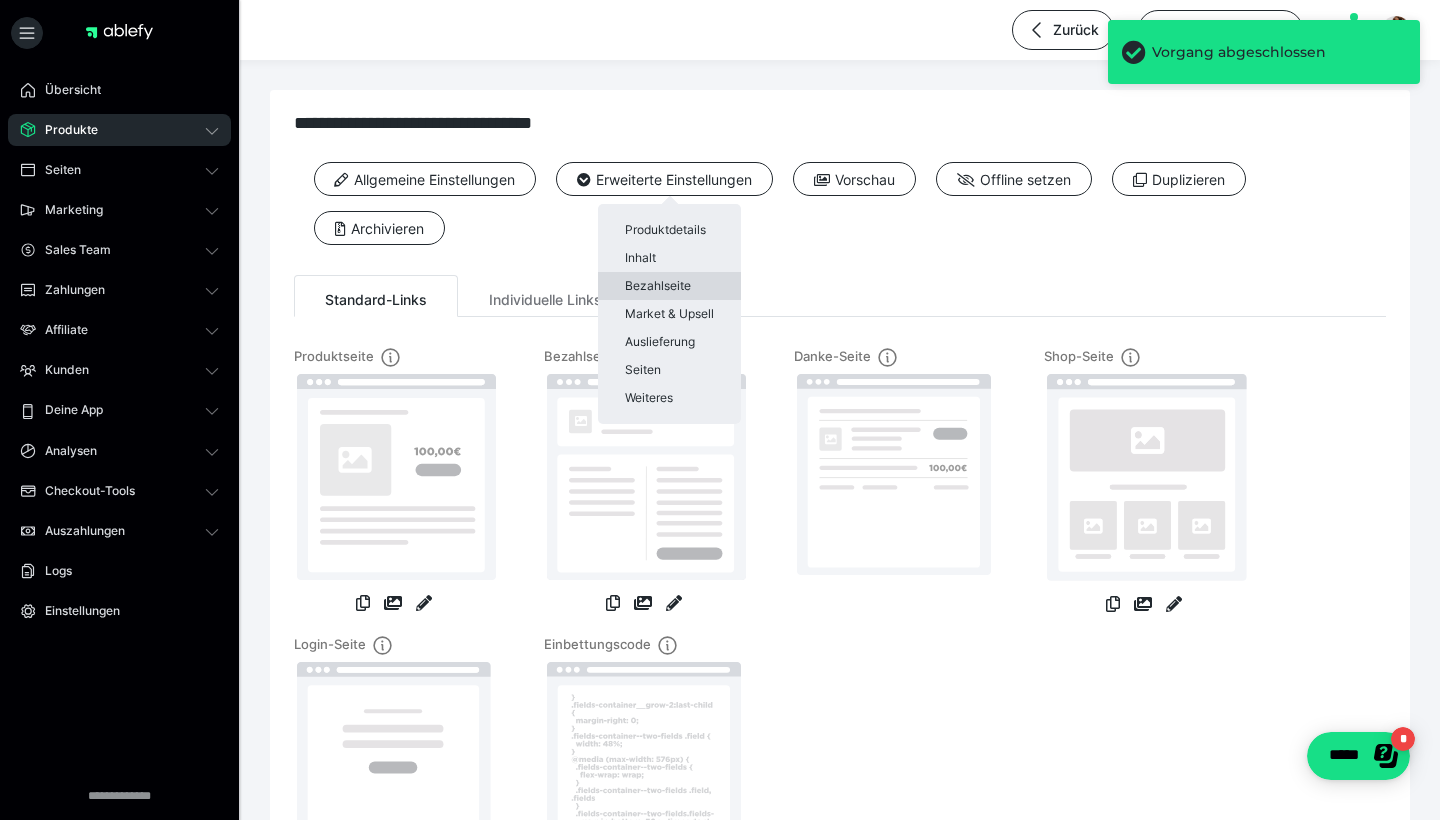 click on "Bezahlseite" at bounding box center [669, 286] 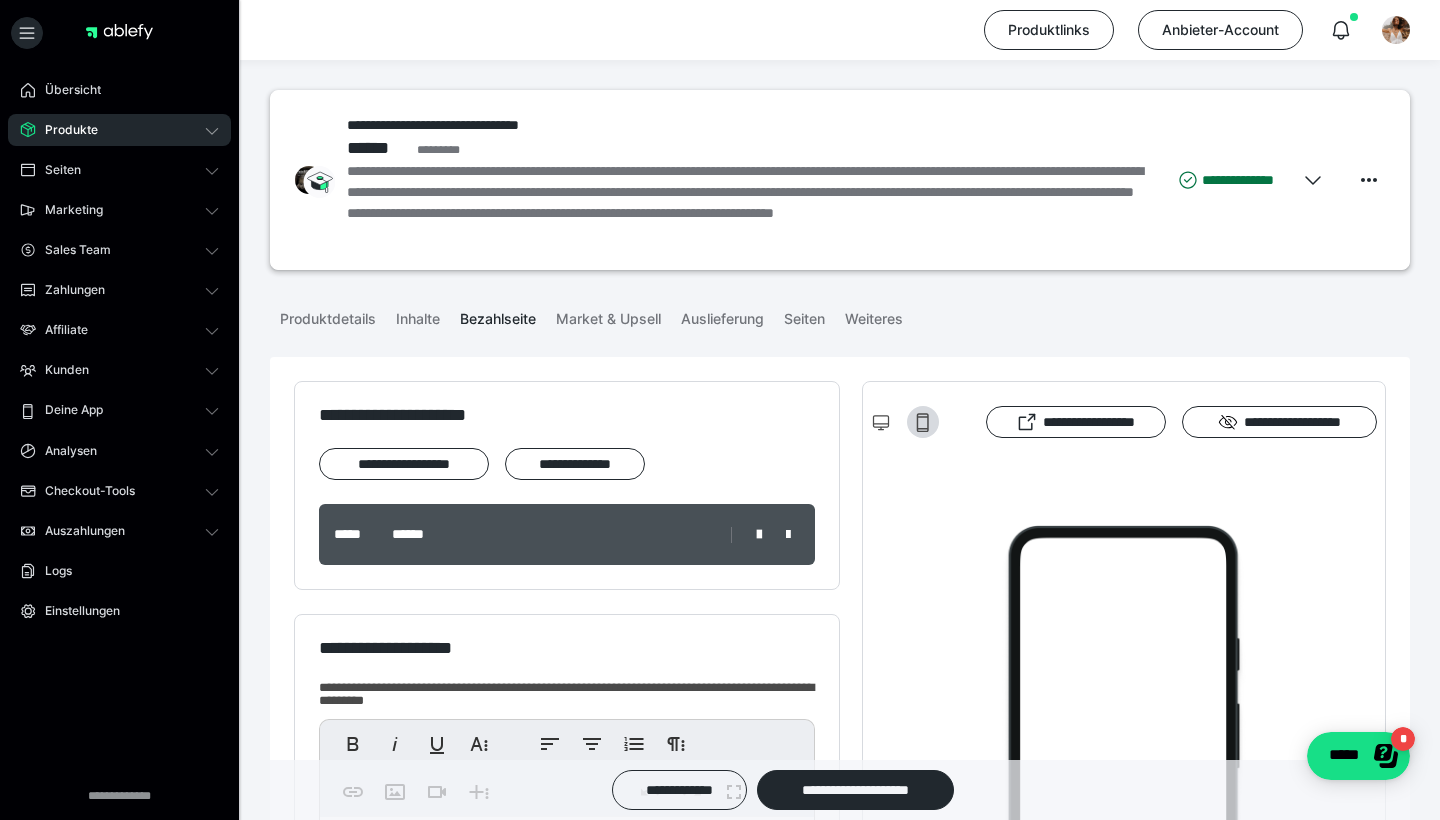 scroll, scrollTop: 0, scrollLeft: 0, axis: both 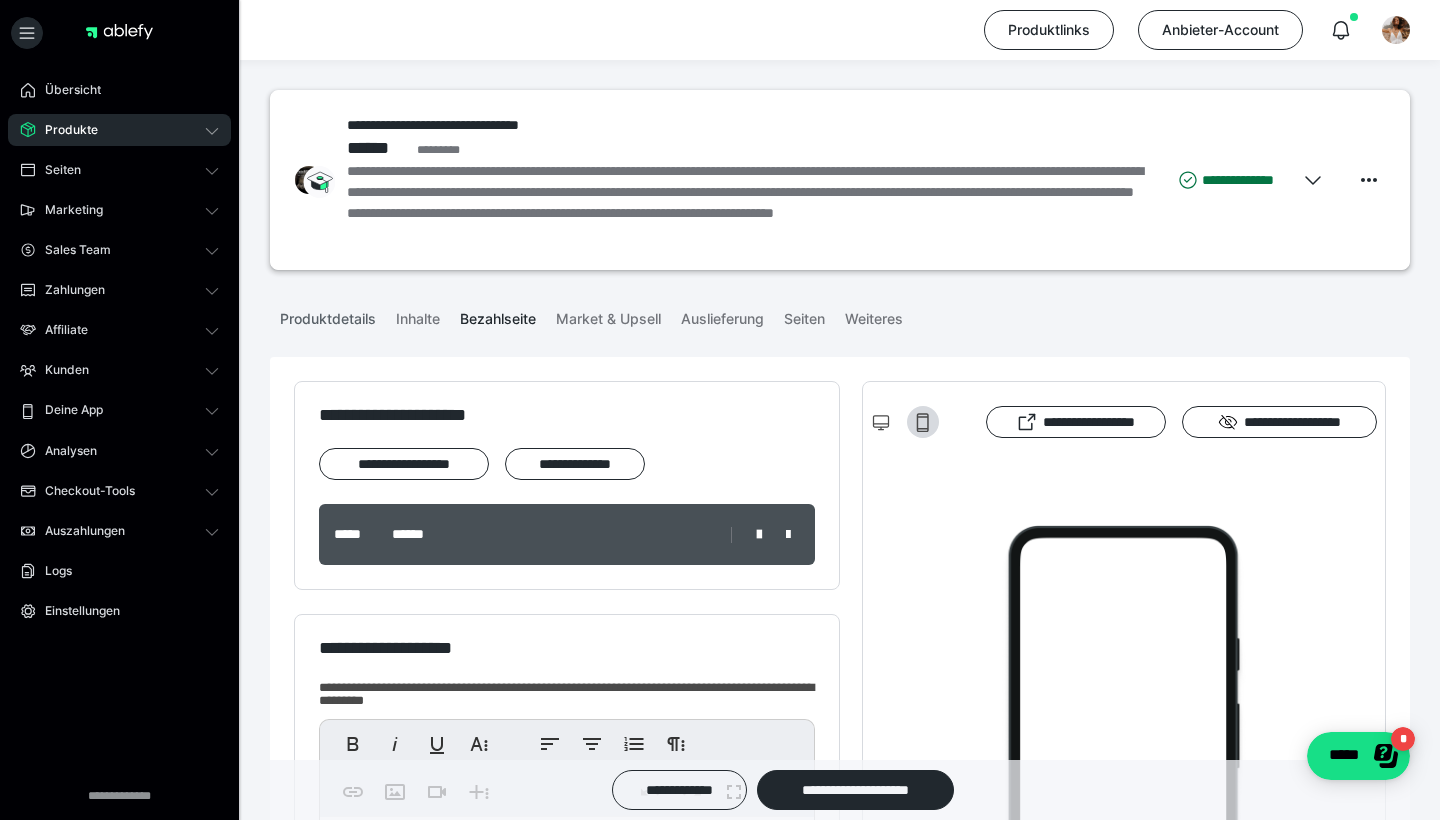 click on "Produktdetails" at bounding box center (328, 315) 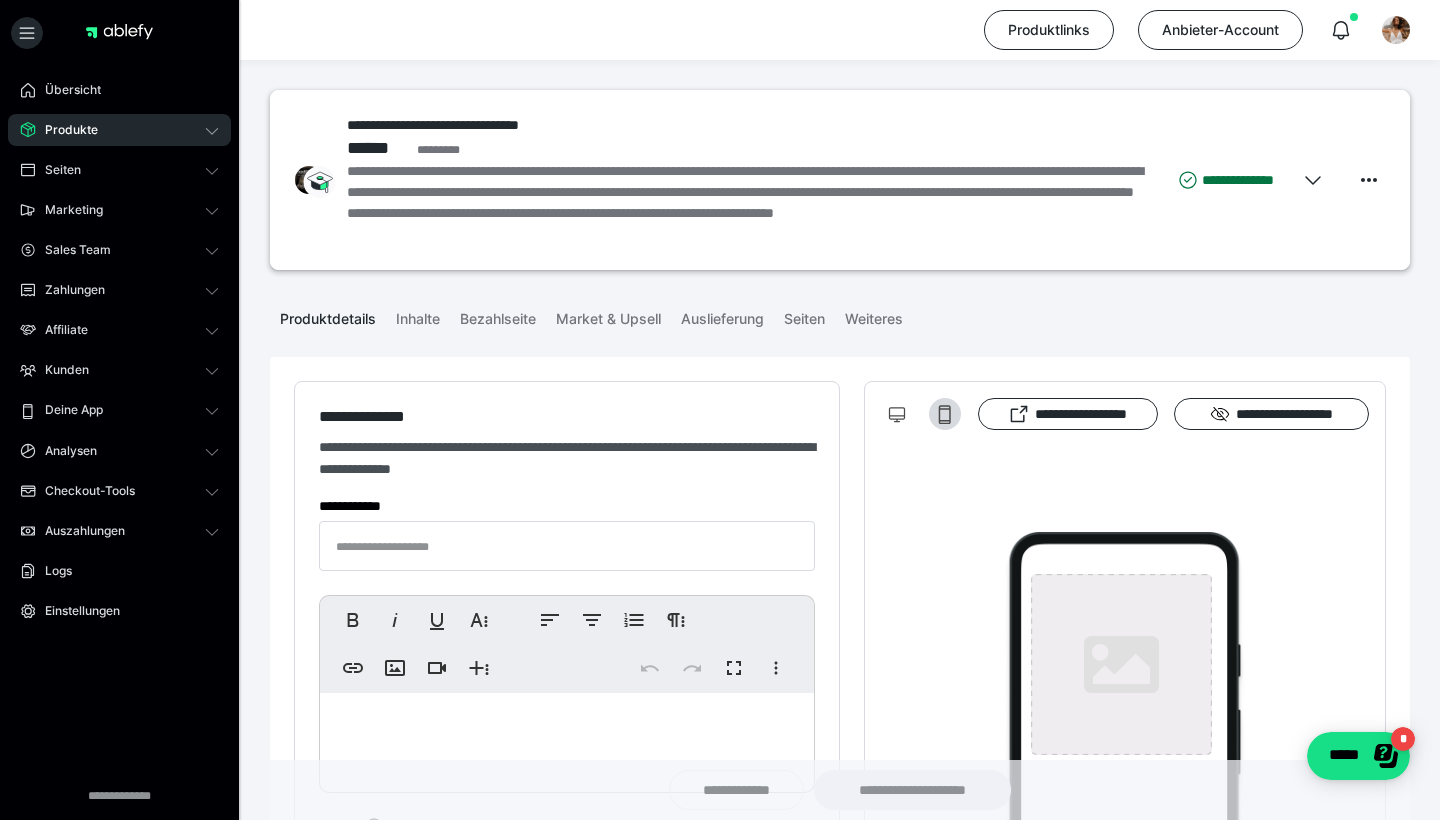 type on "**********" 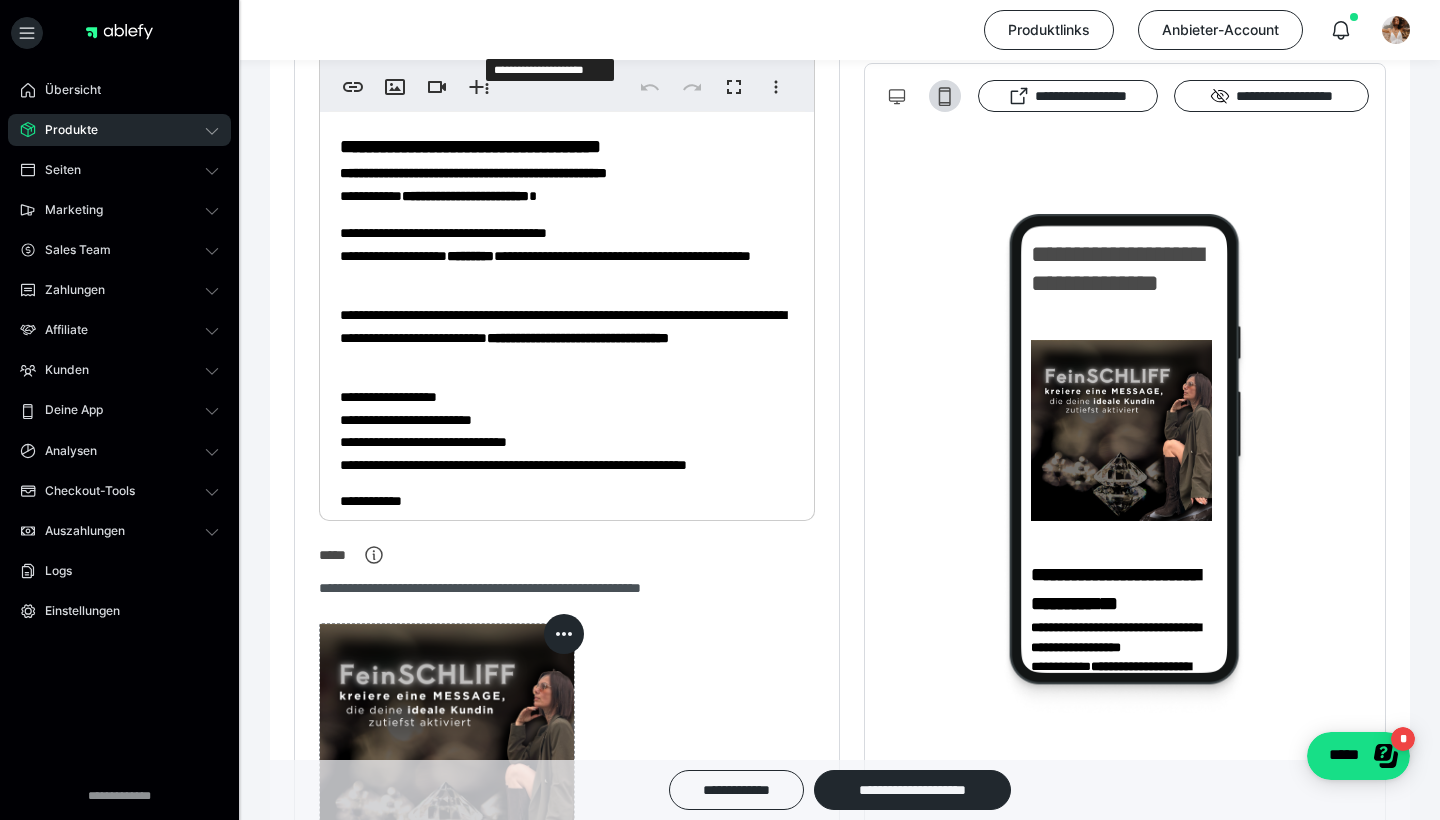 scroll, scrollTop: 580, scrollLeft: 0, axis: vertical 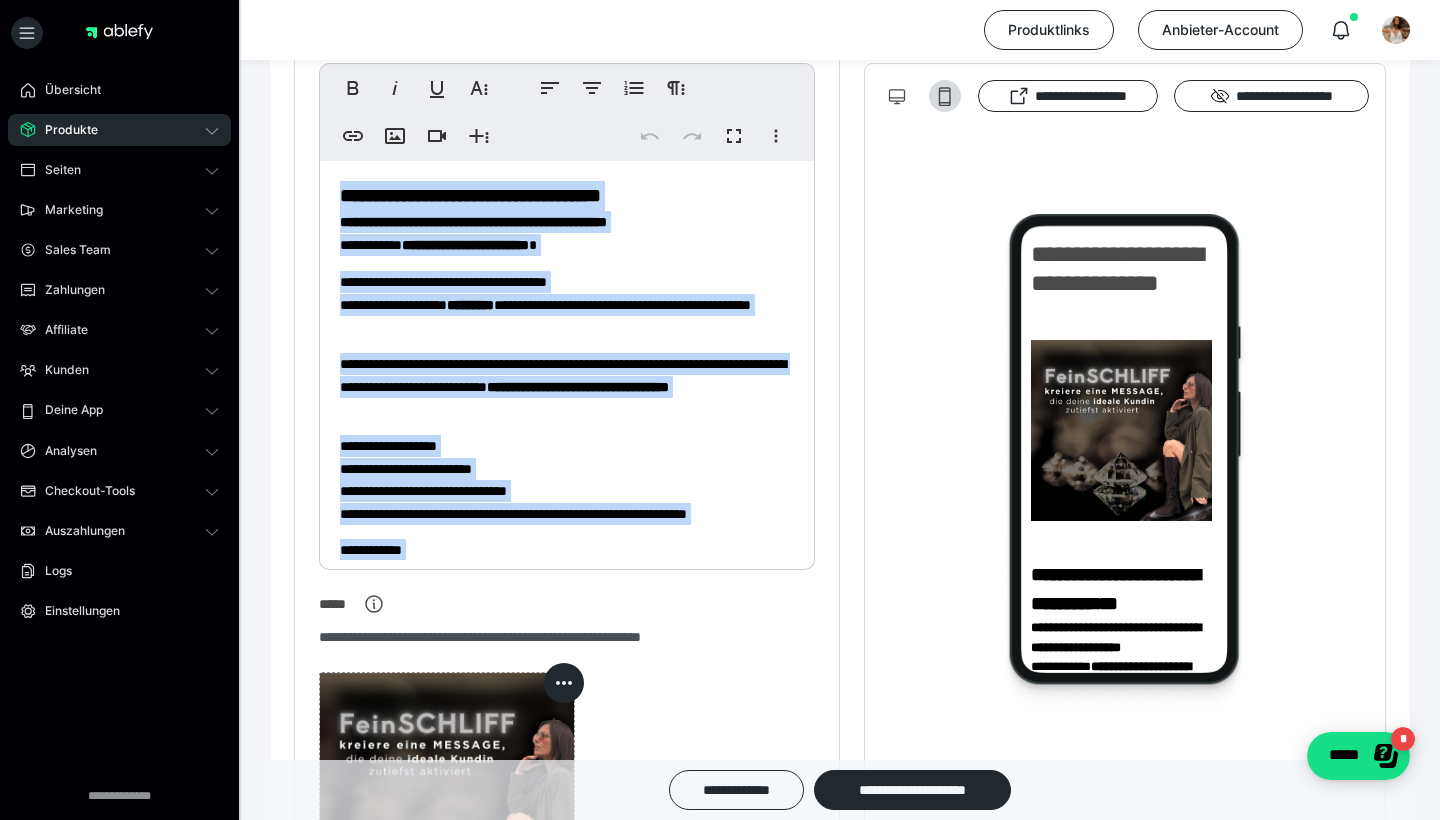 drag, startPoint x: 495, startPoint y: 451, endPoint x: 318, endPoint y: -6, distance: 490.0796 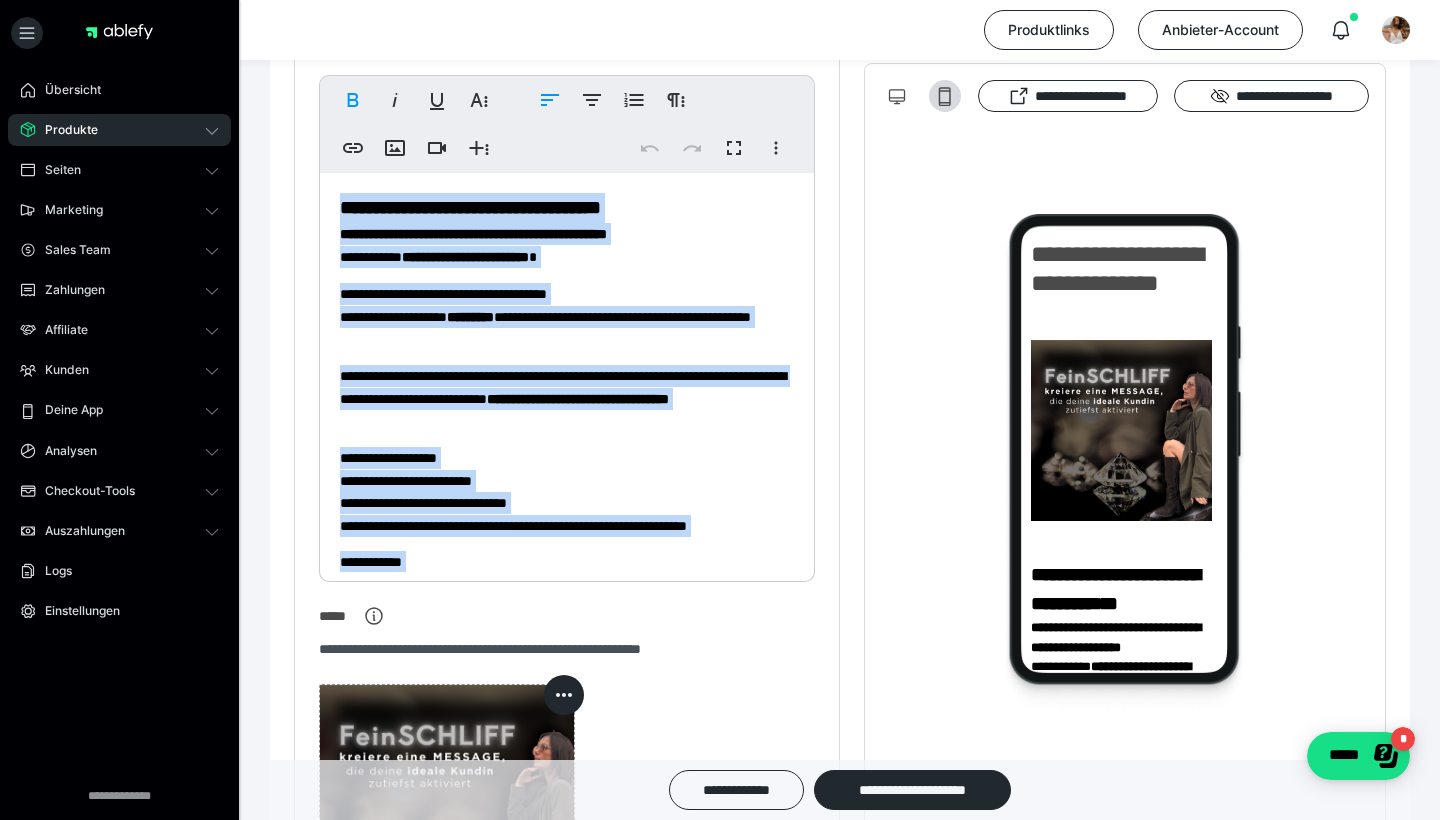 copy on "**********" 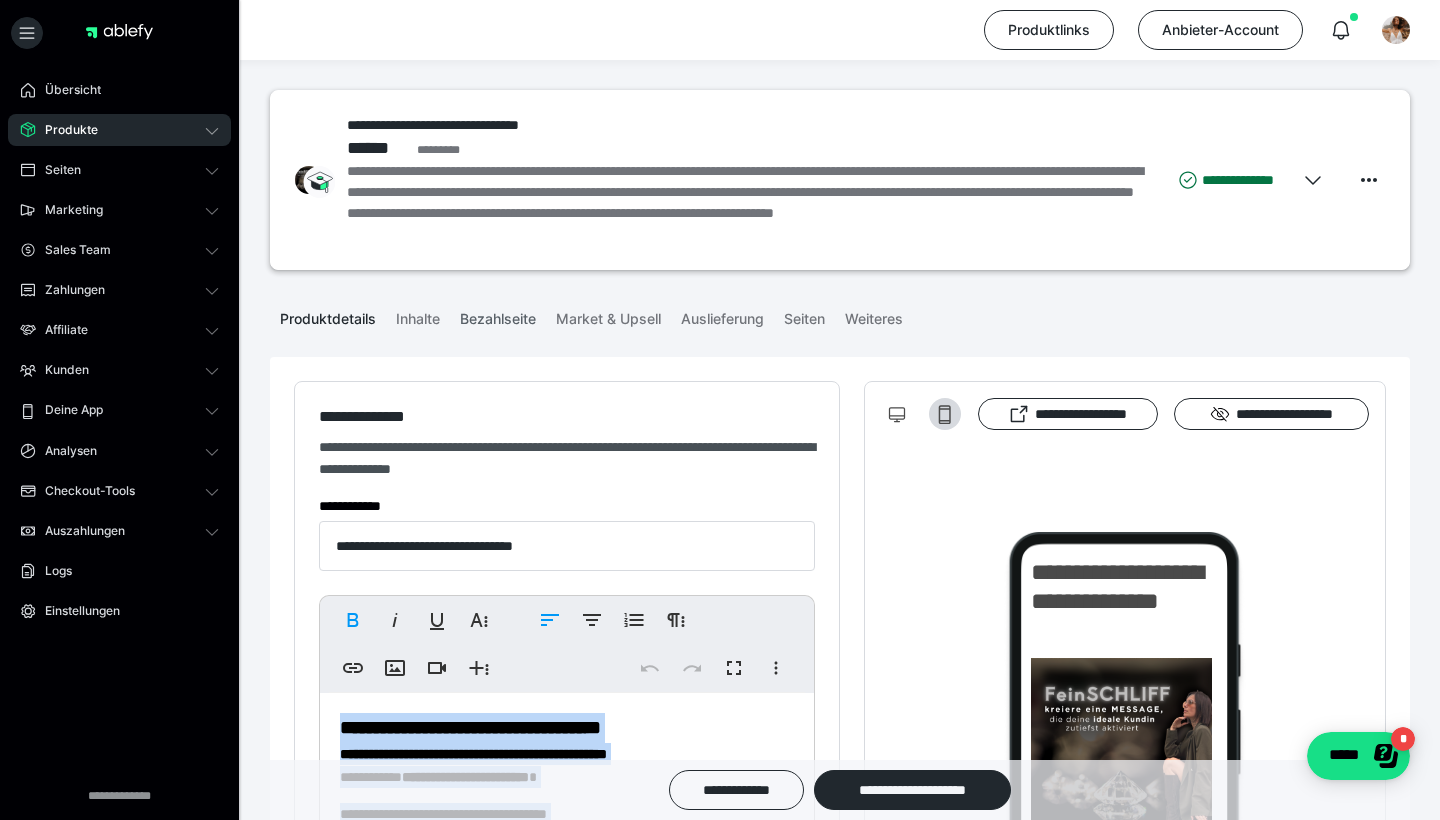 scroll, scrollTop: 0, scrollLeft: 0, axis: both 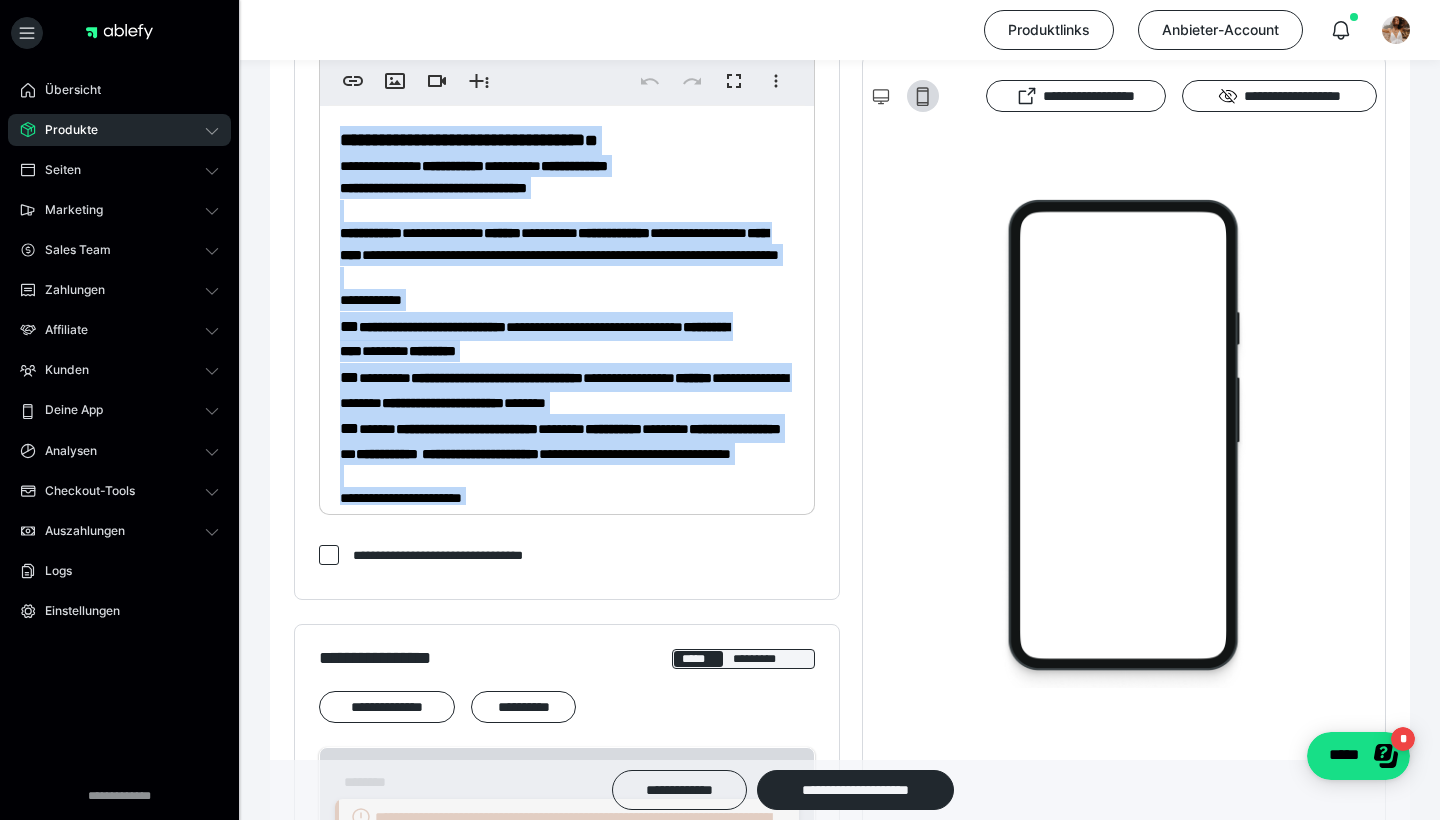 drag, startPoint x: 560, startPoint y: 488, endPoint x: 299, endPoint y: 43, distance: 515.8934 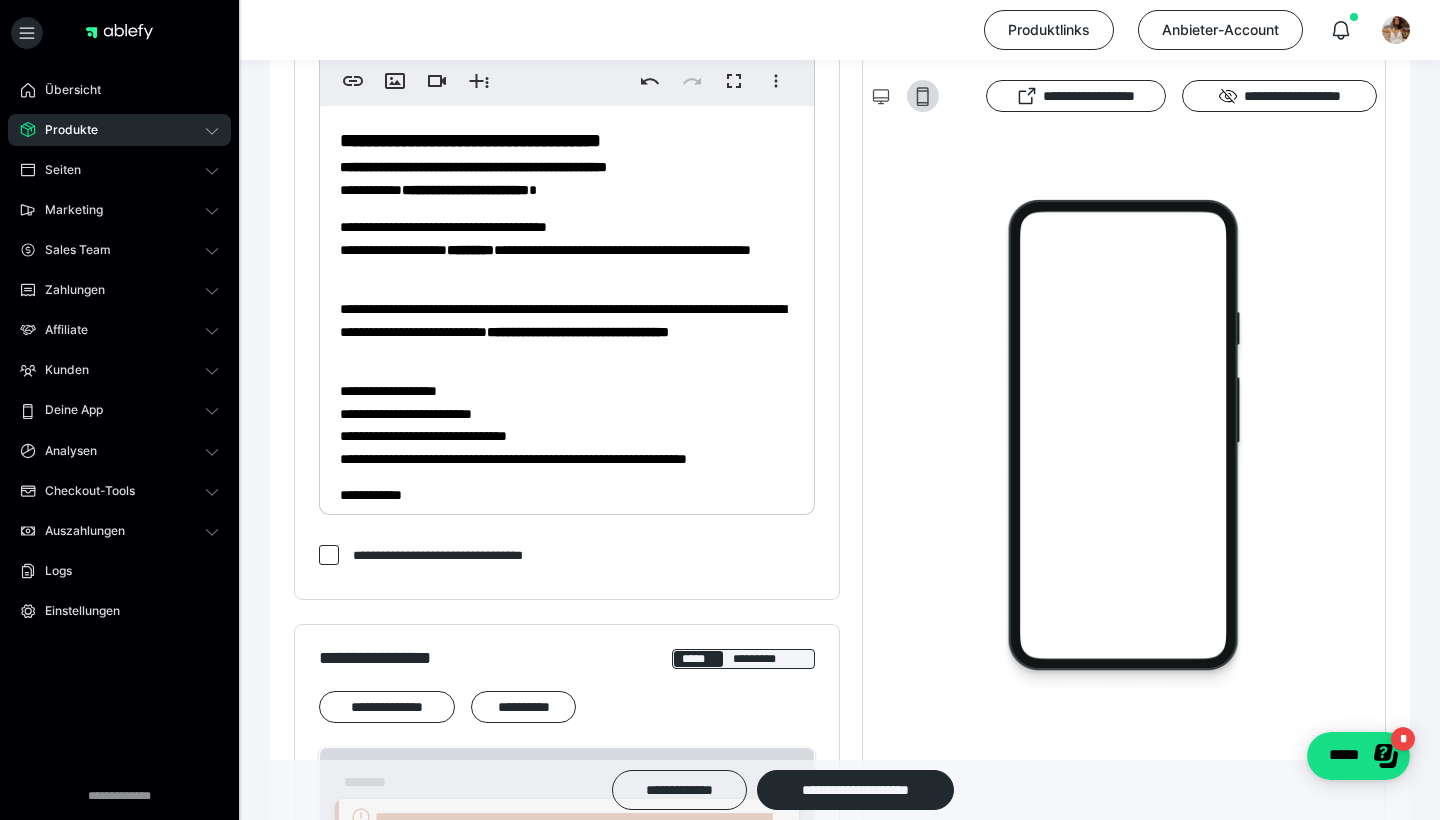 scroll, scrollTop: 0, scrollLeft: 0, axis: both 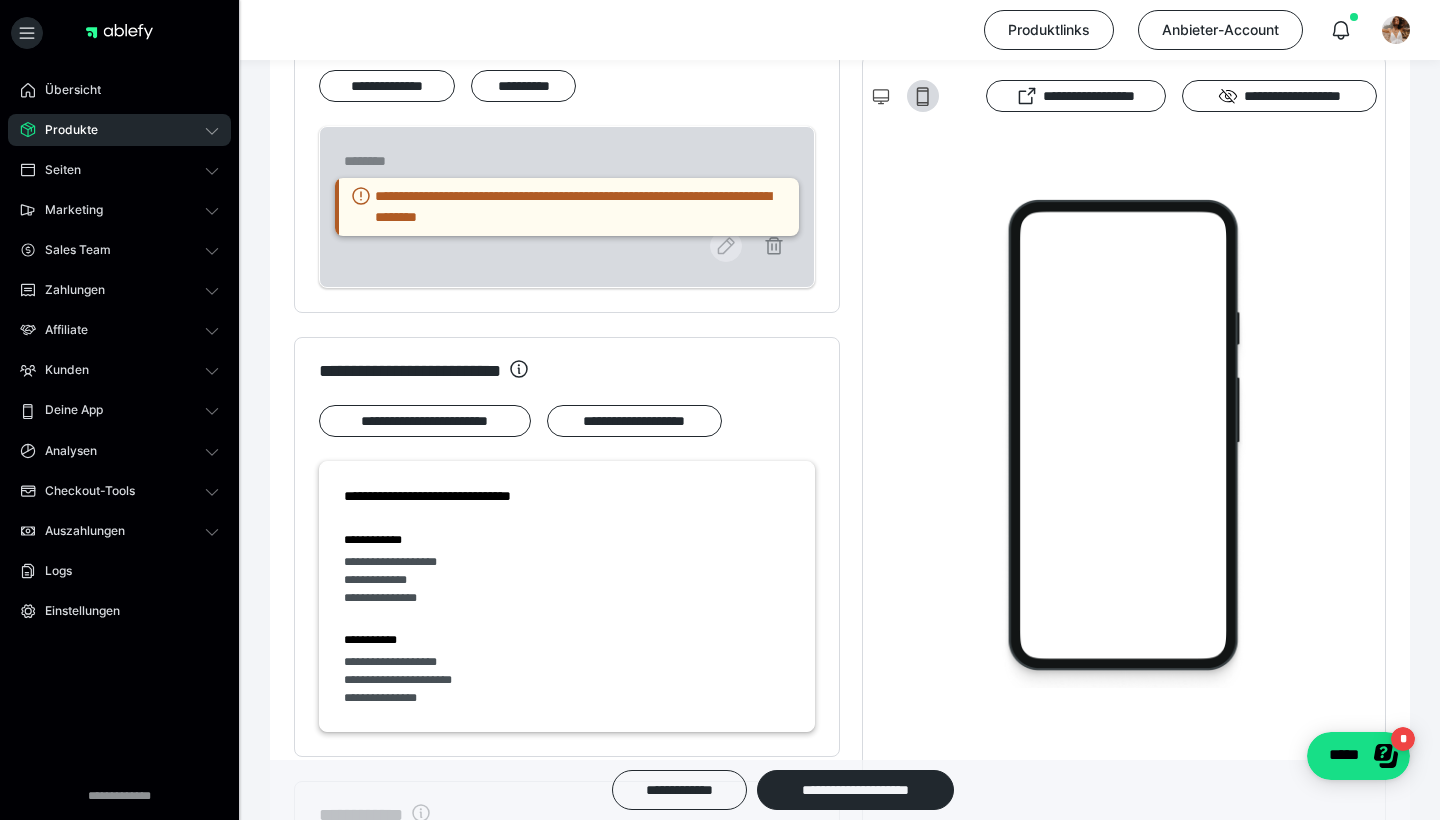 click 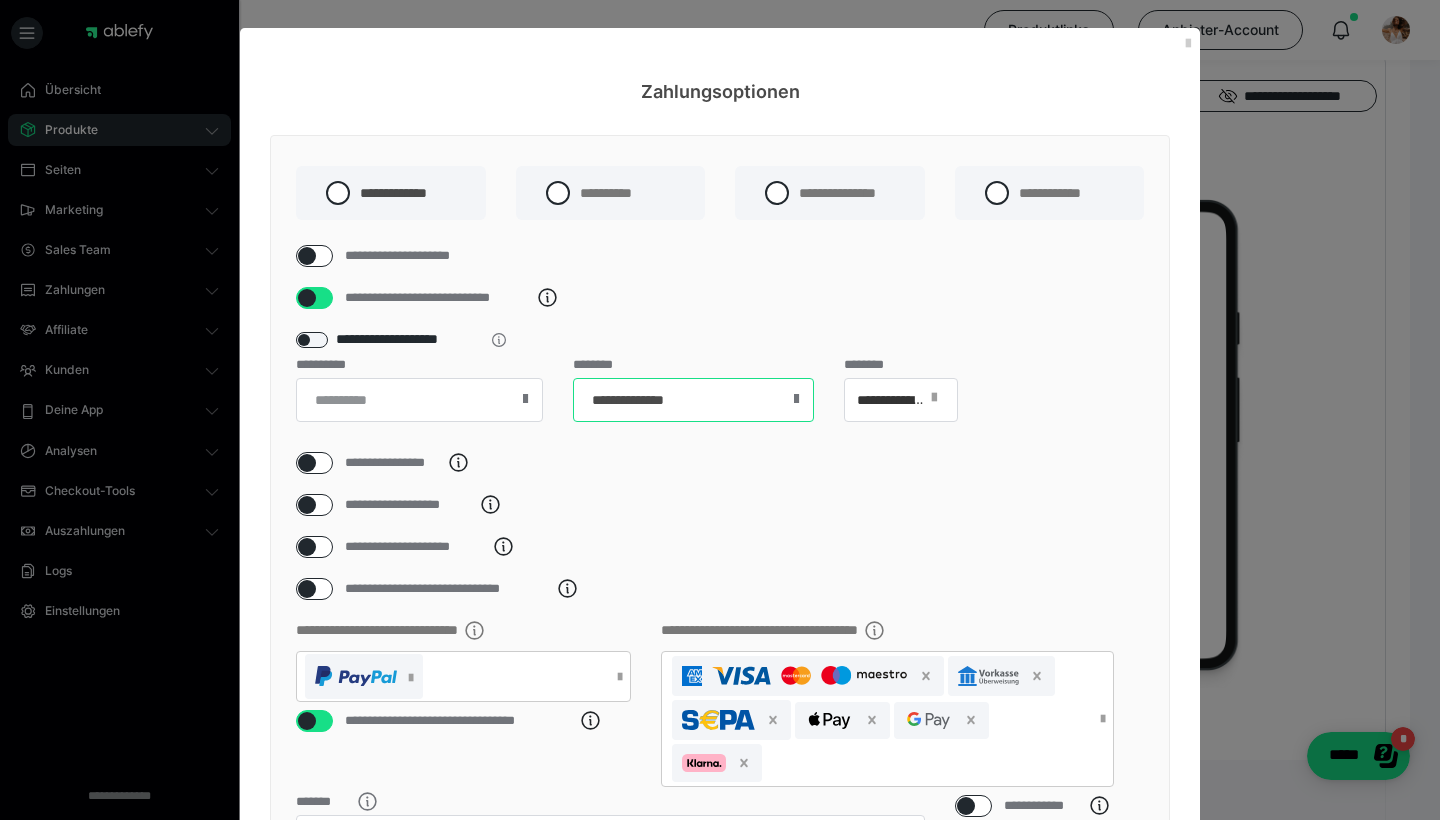 click on "**********" at bounding box center (693, 400) 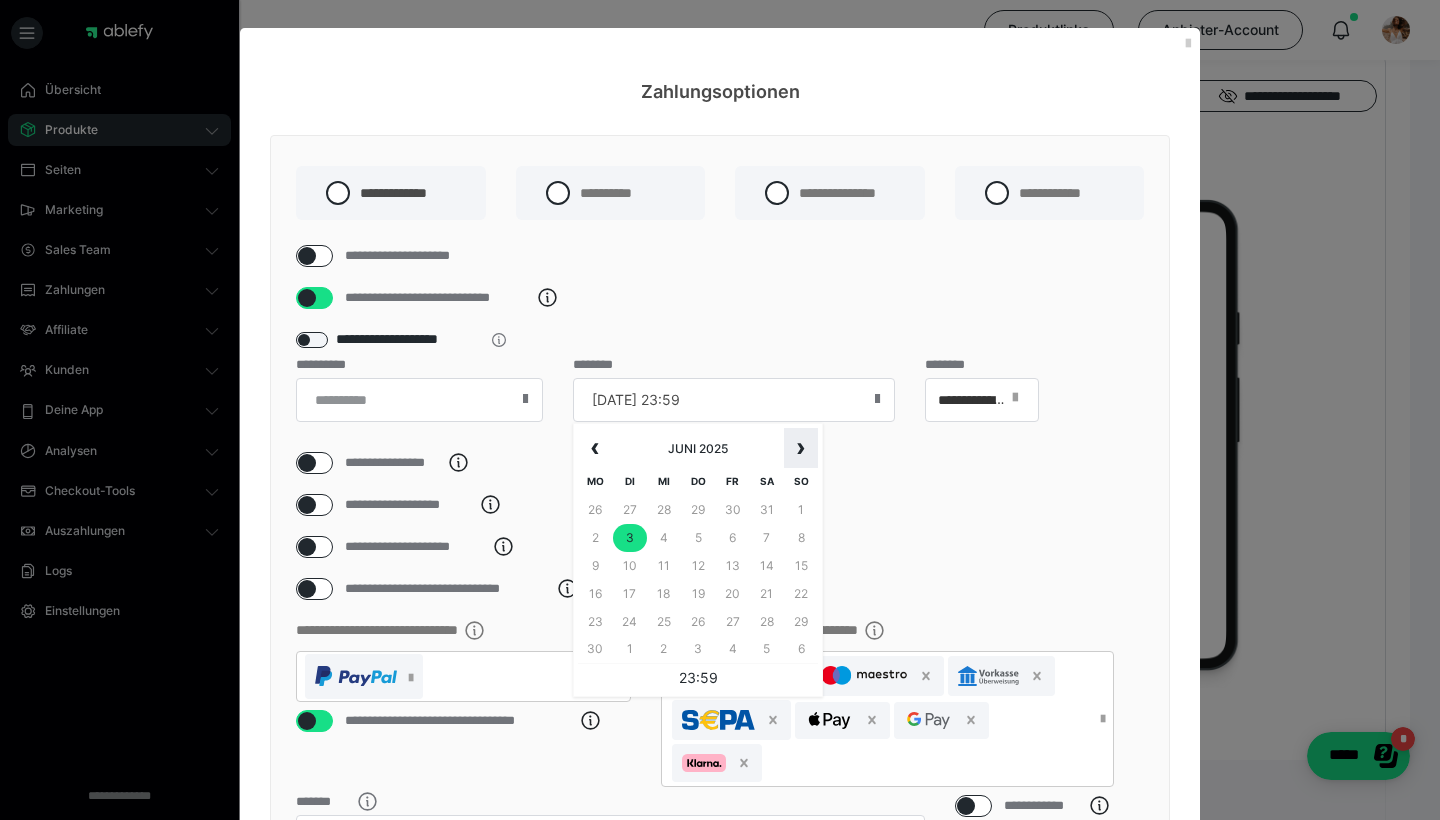 click on "›" at bounding box center [801, 448] 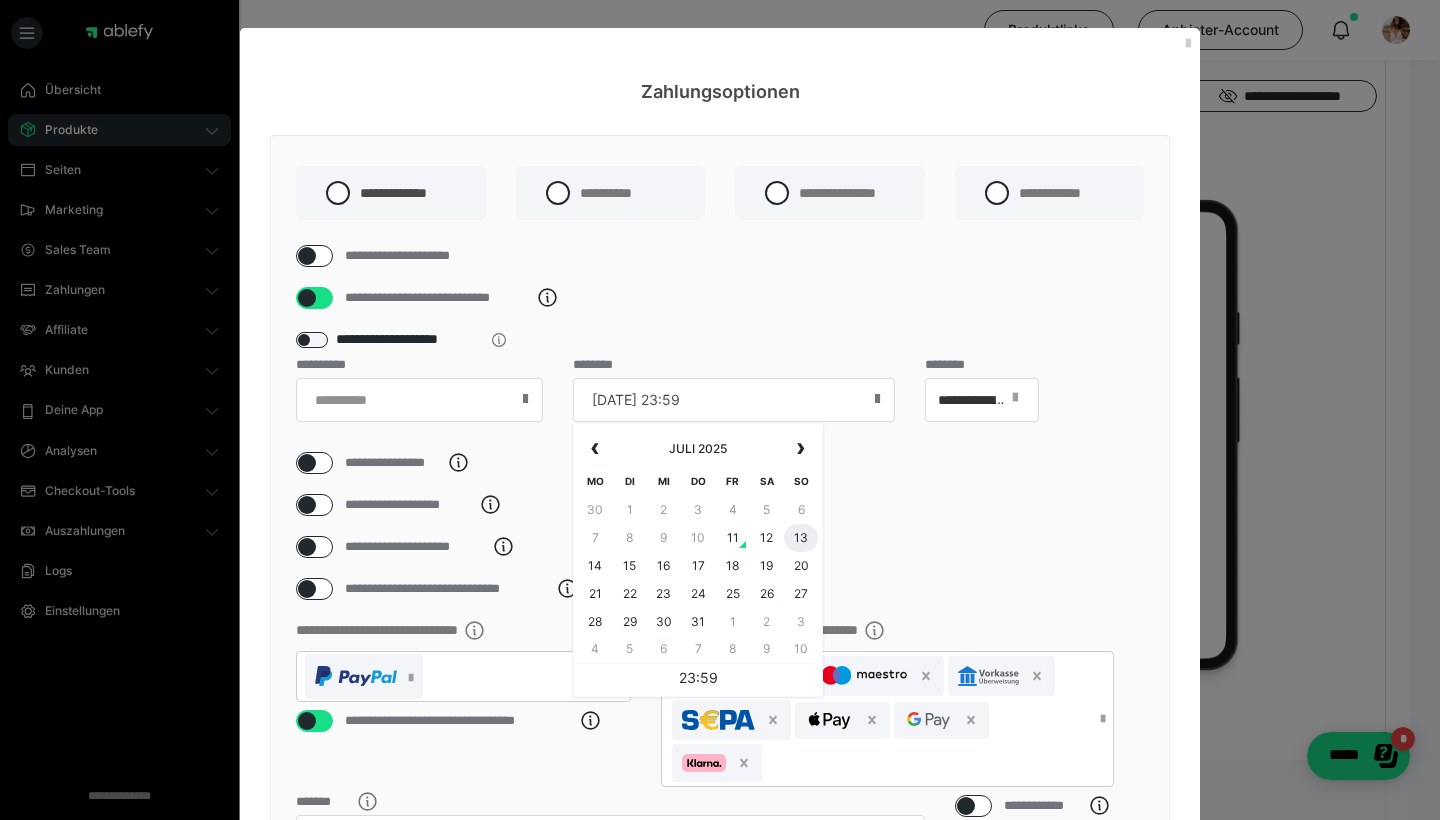click on "13" at bounding box center (801, 538) 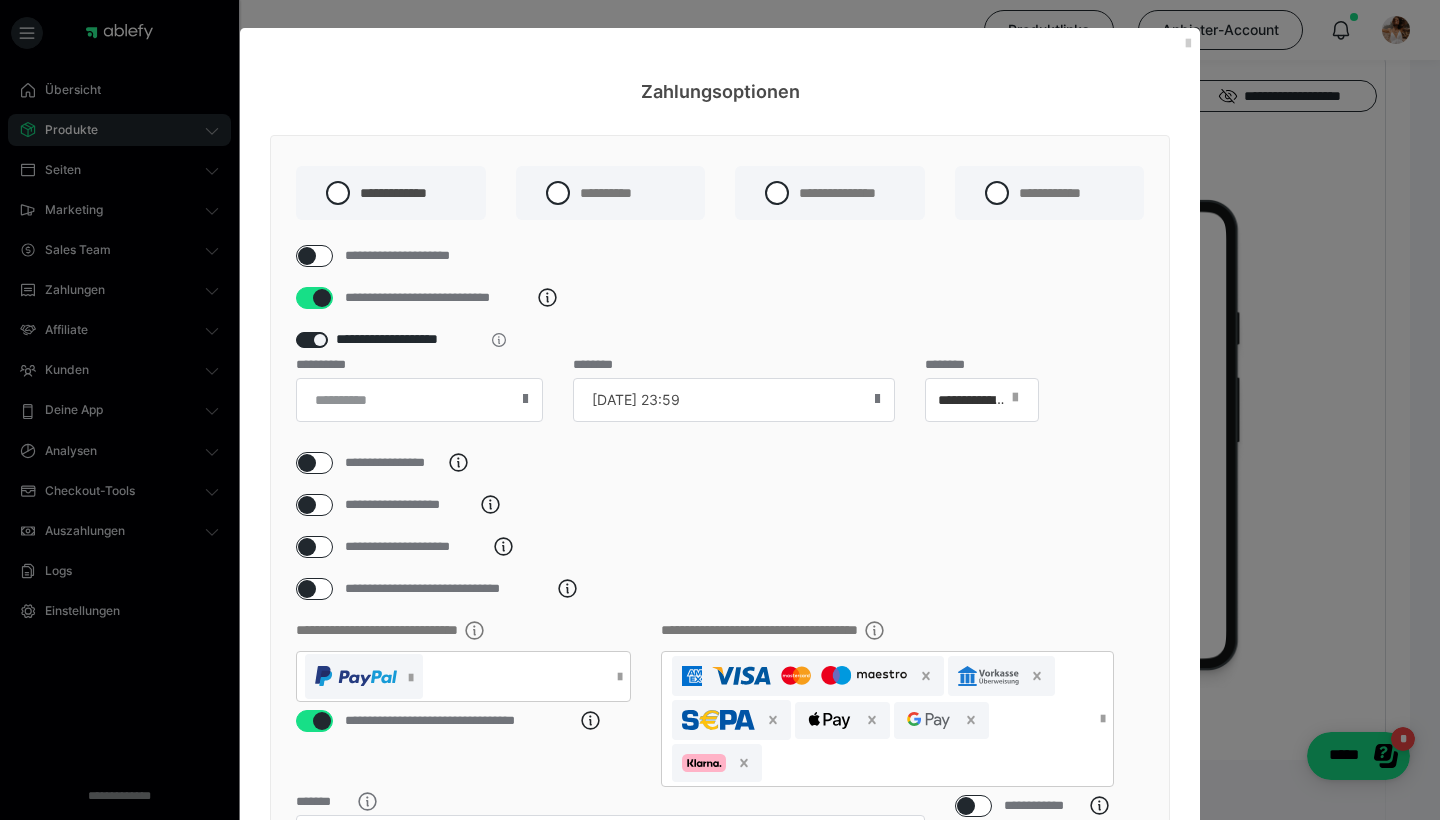 type on "13.07.25 23:59" 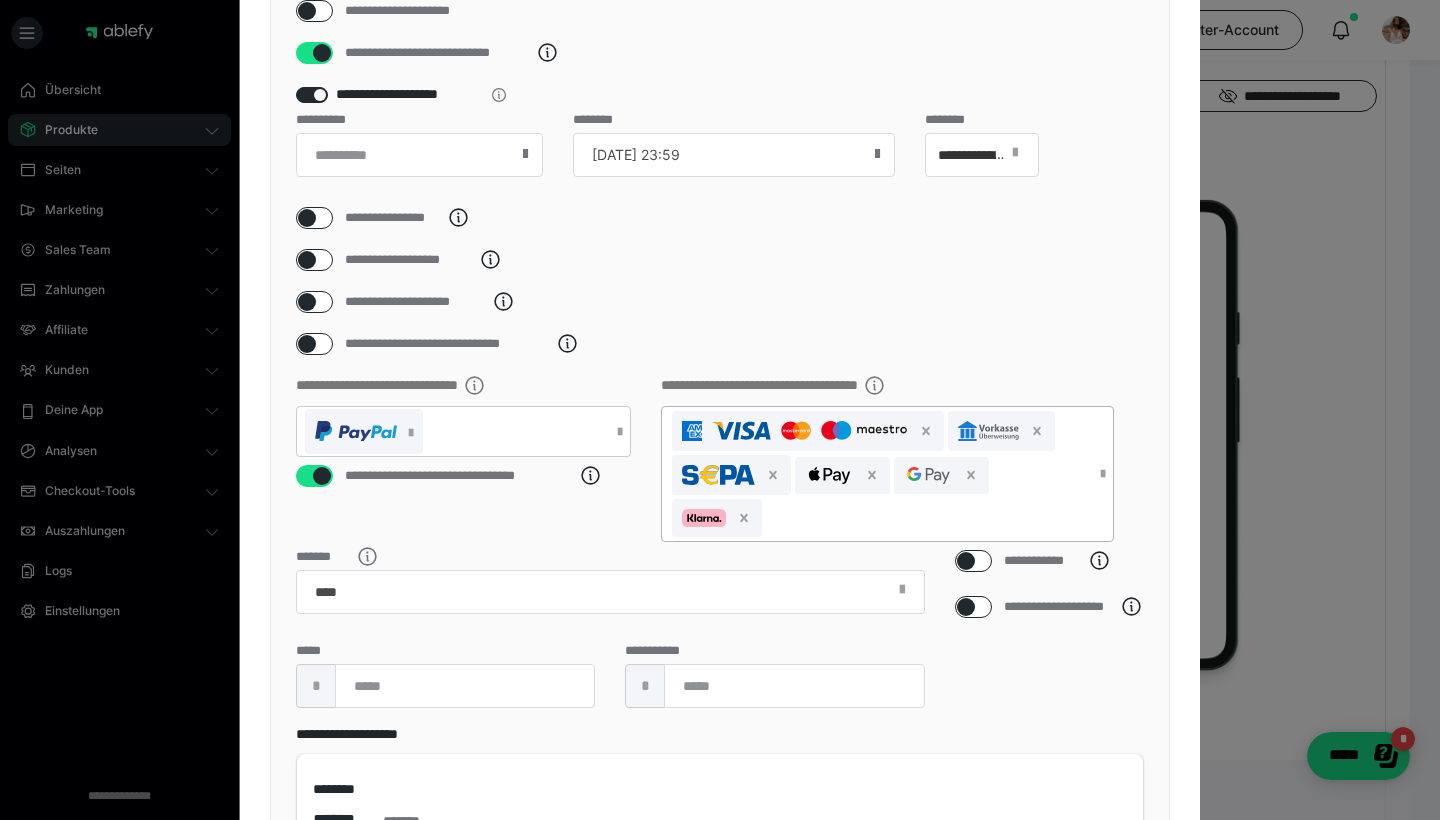 scroll, scrollTop: 325, scrollLeft: 0, axis: vertical 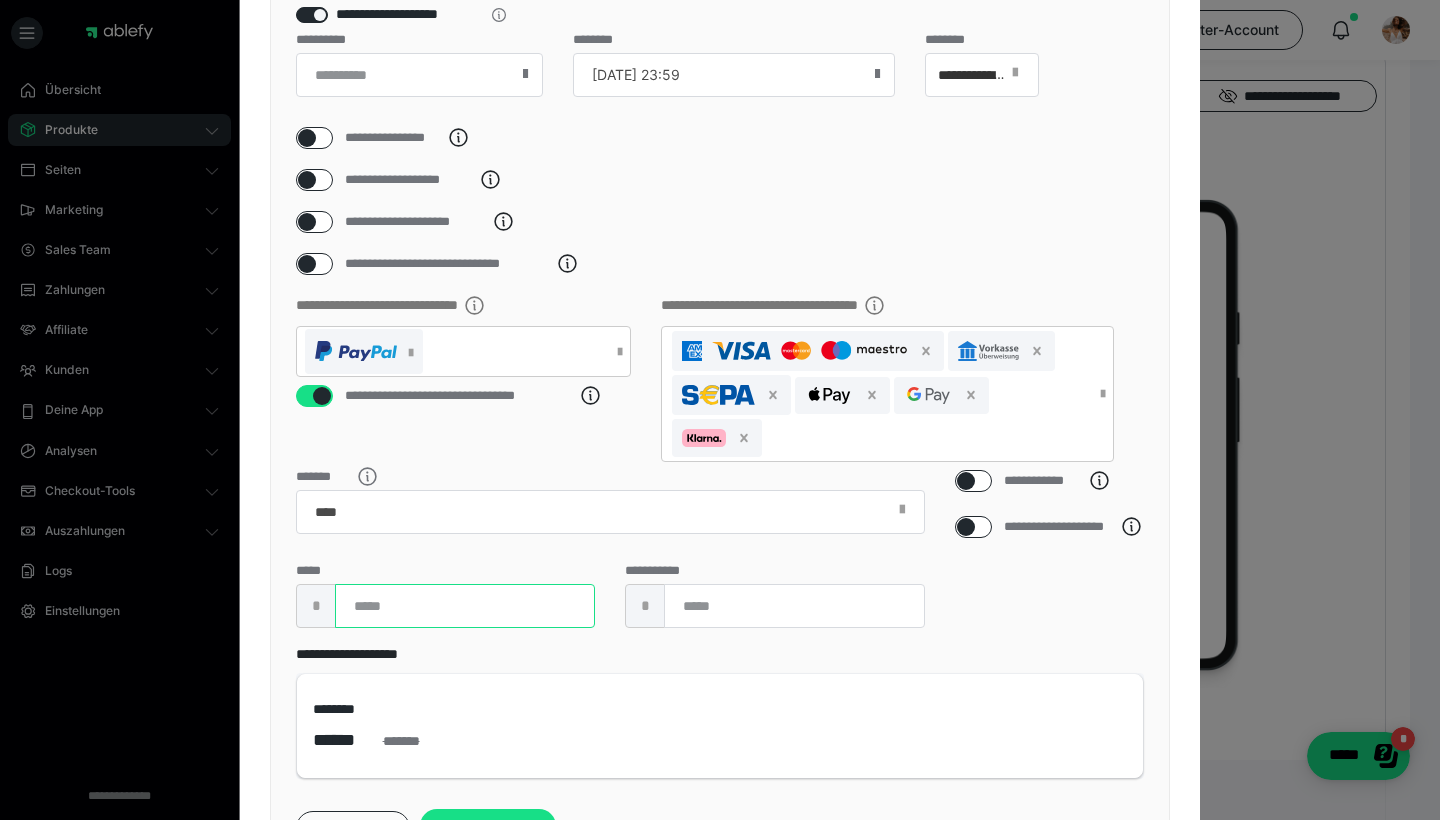 click on "**" at bounding box center (465, 606) 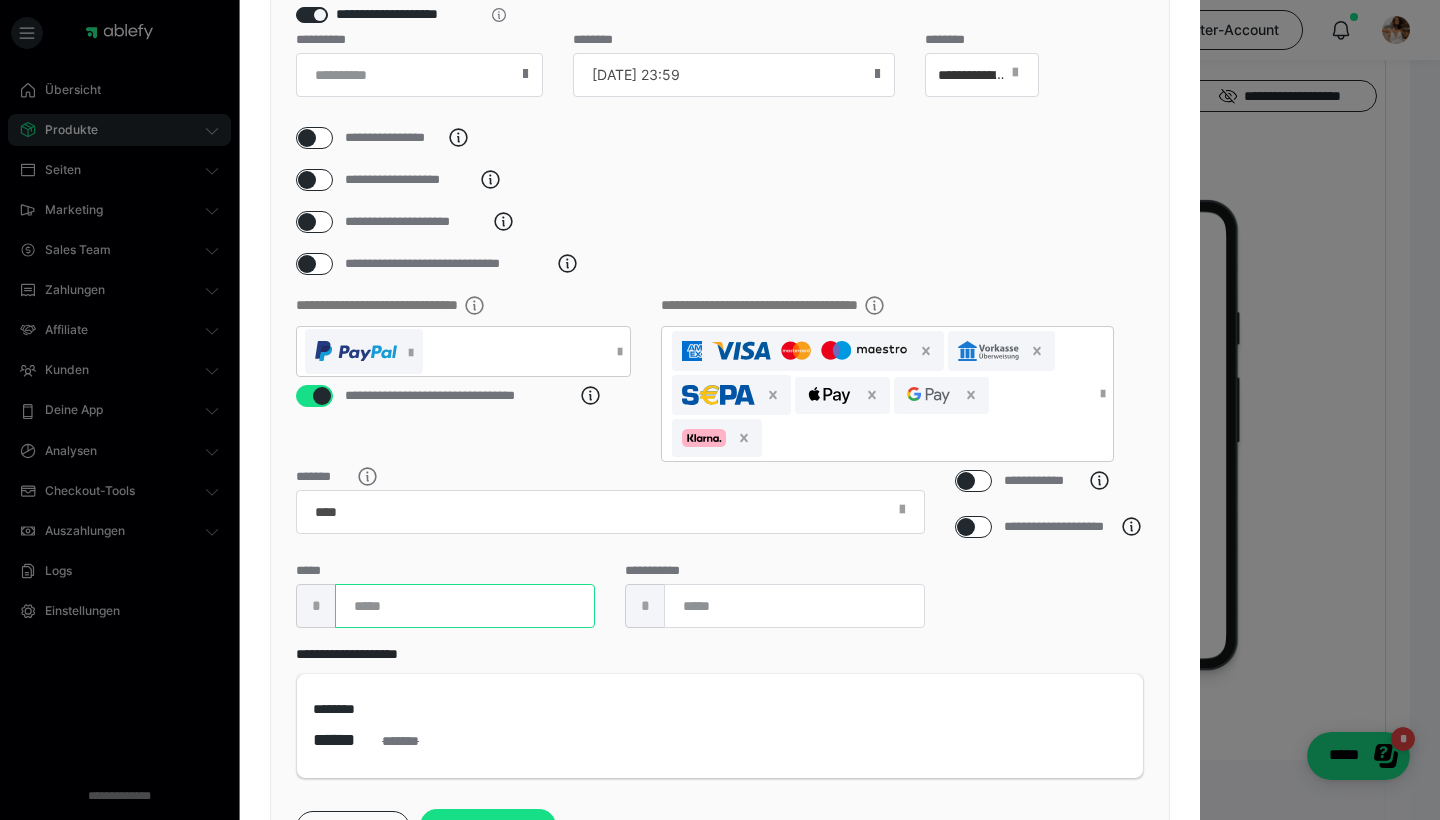 scroll, scrollTop: 365, scrollLeft: 0, axis: vertical 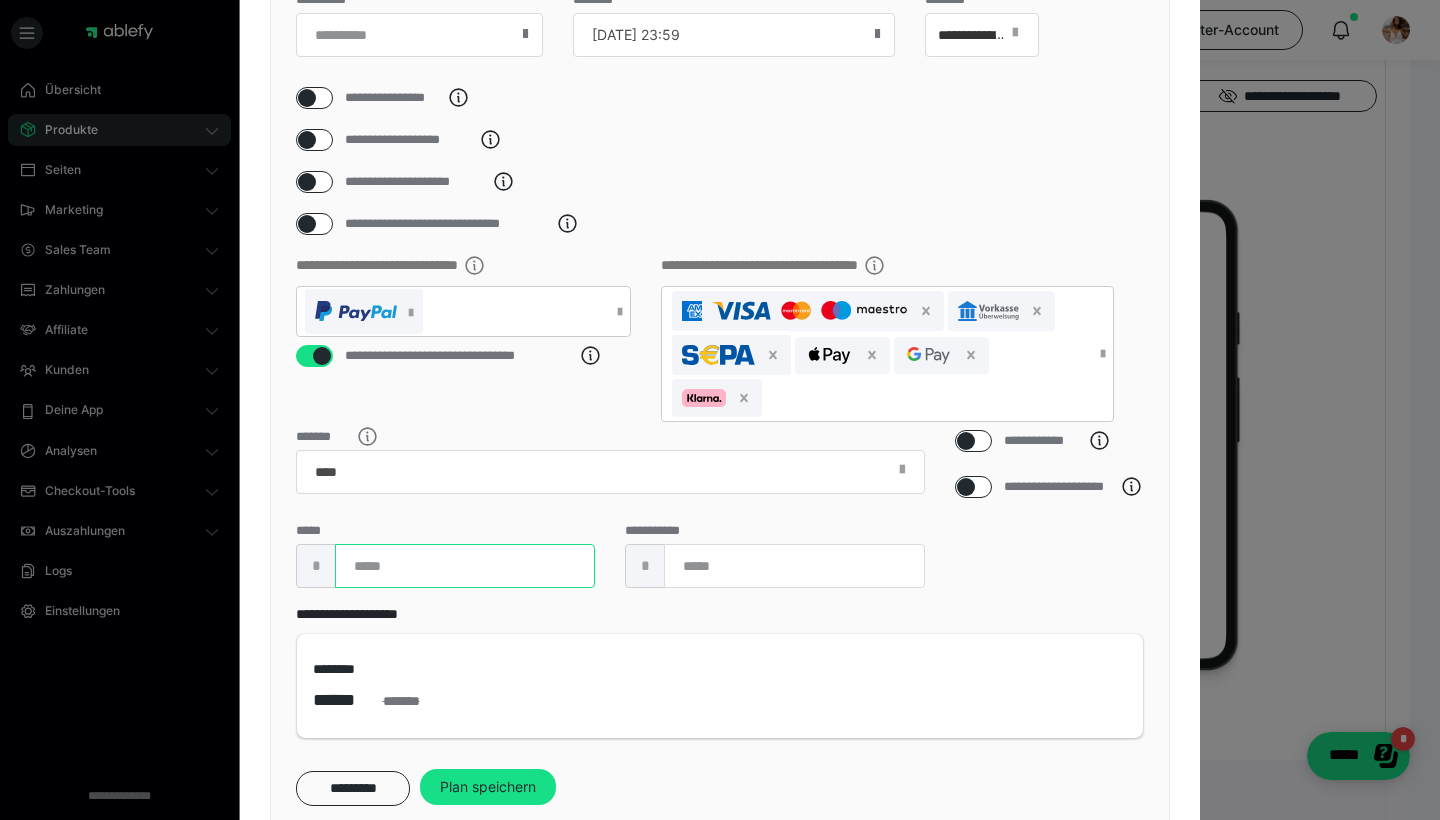 type on "*" 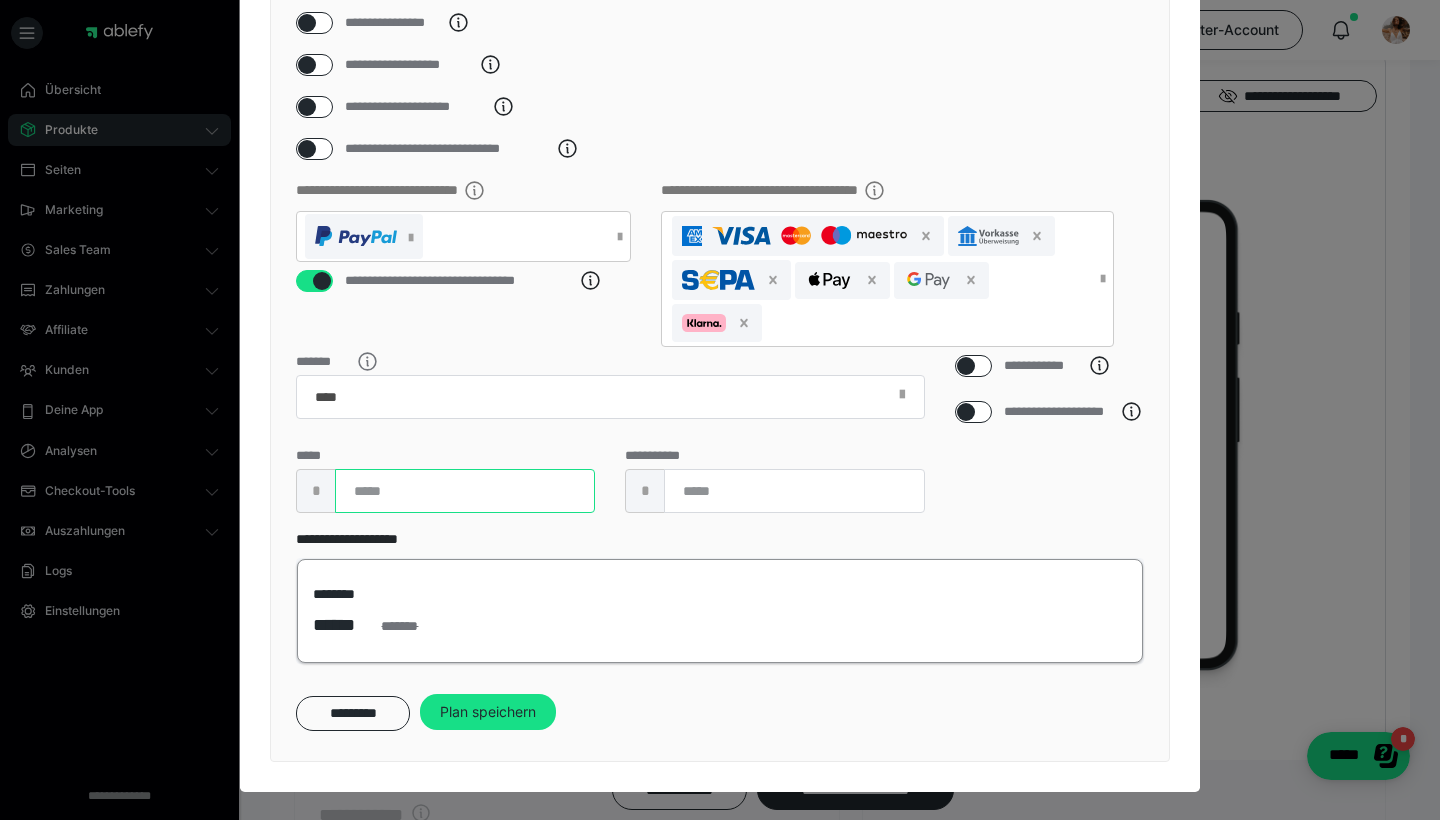 scroll, scrollTop: 463, scrollLeft: 0, axis: vertical 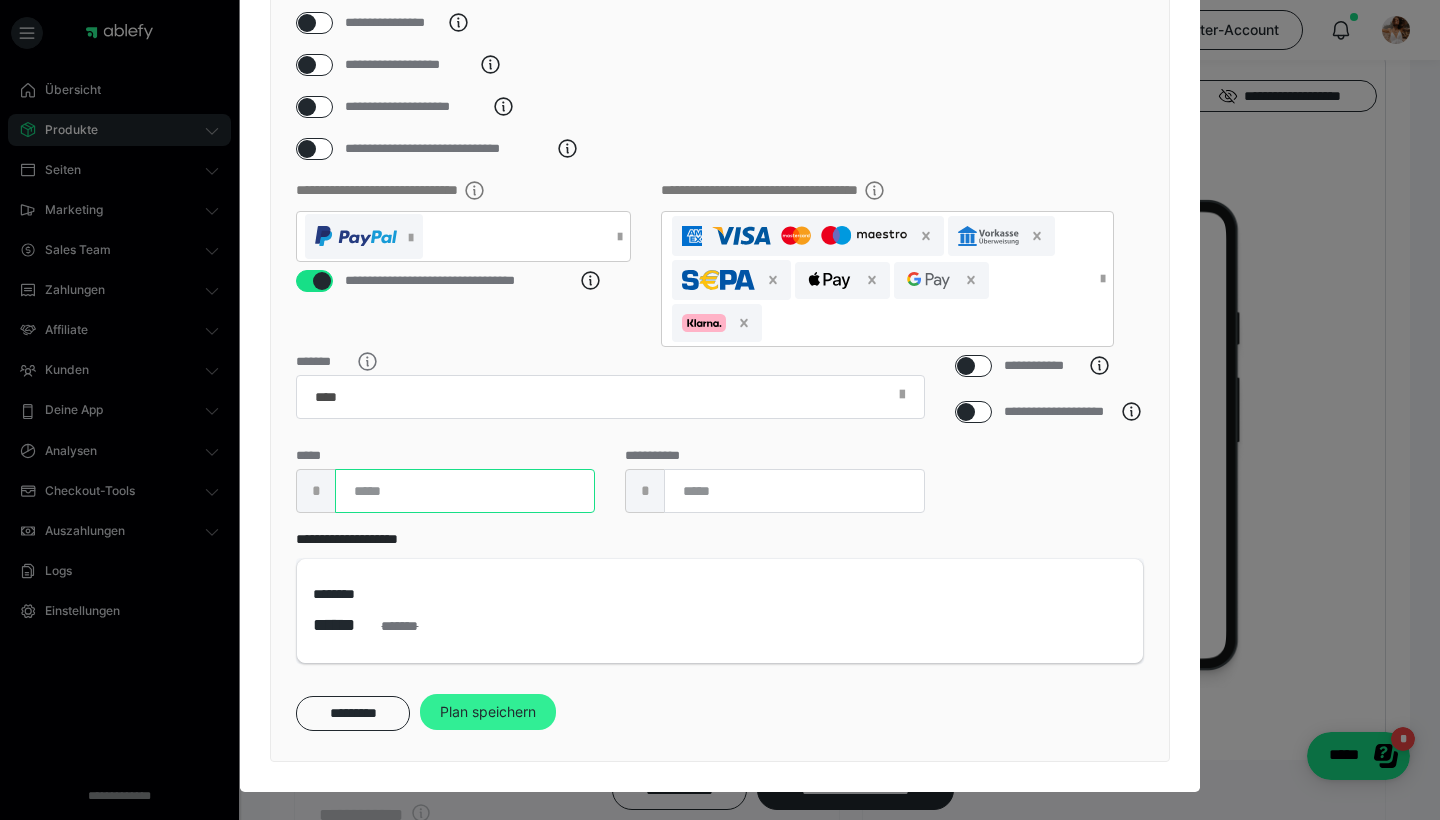 type on "**" 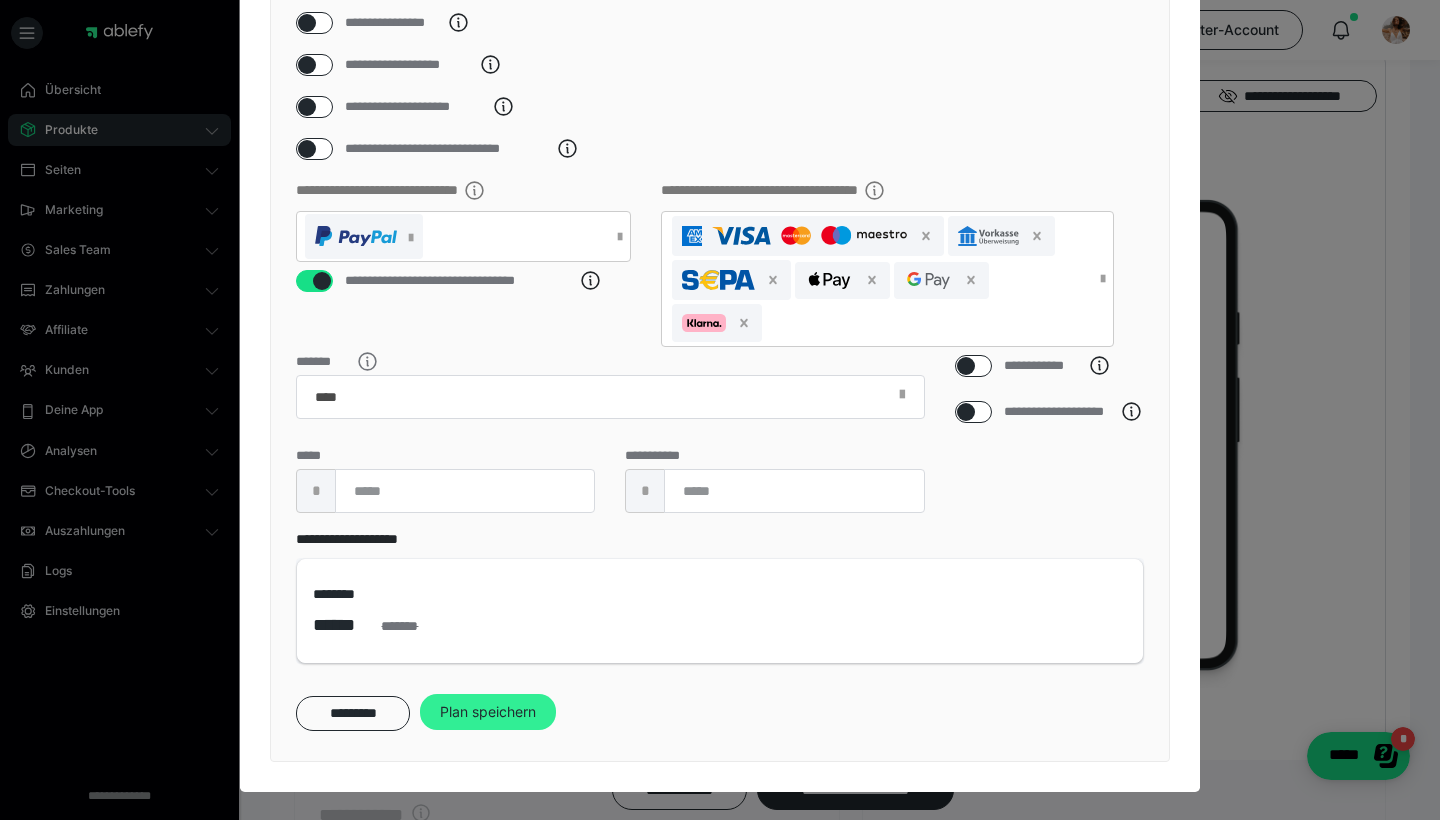 click on "Plan speichern" at bounding box center (488, 712) 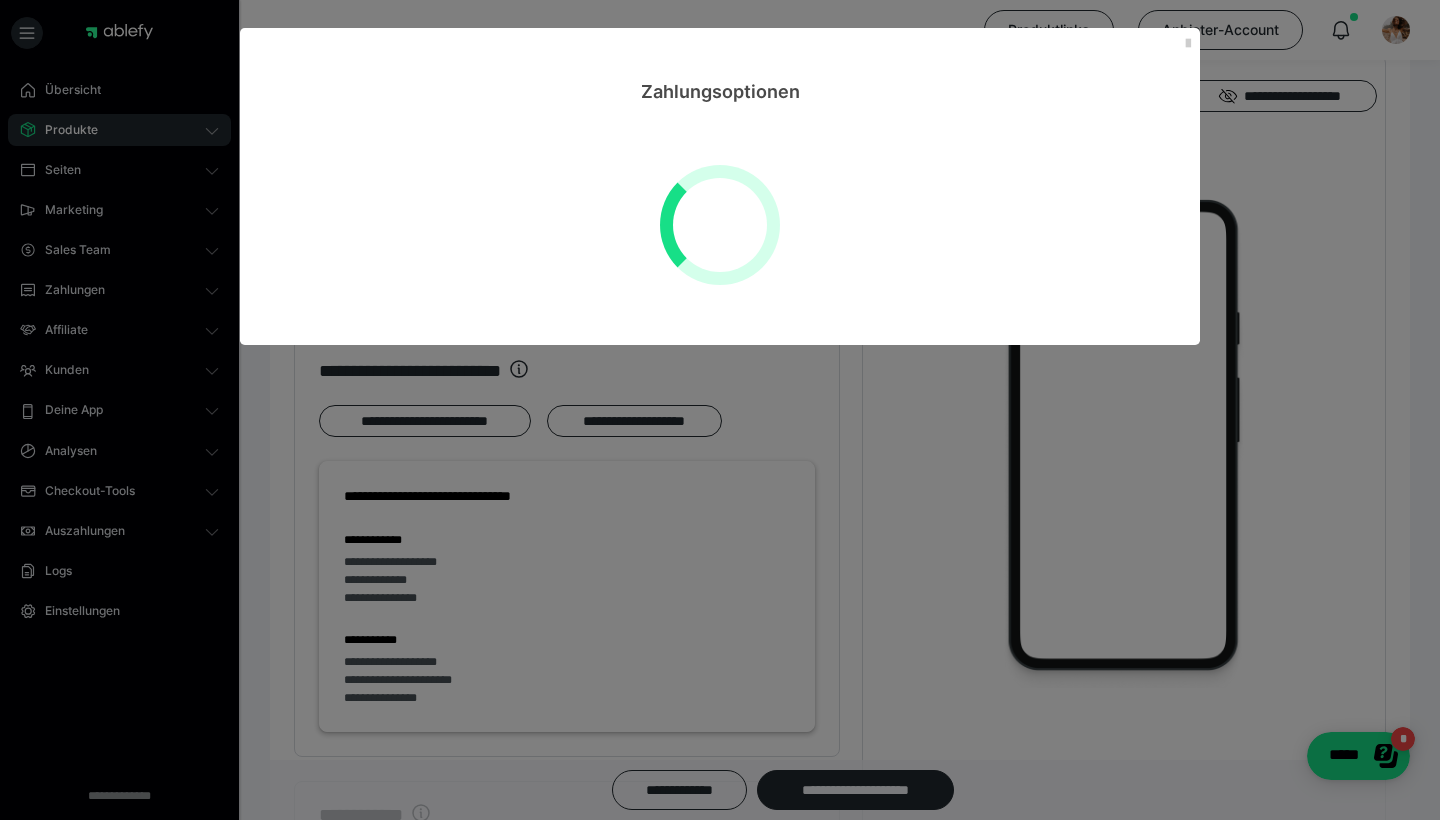 scroll, scrollTop: 0, scrollLeft: 0, axis: both 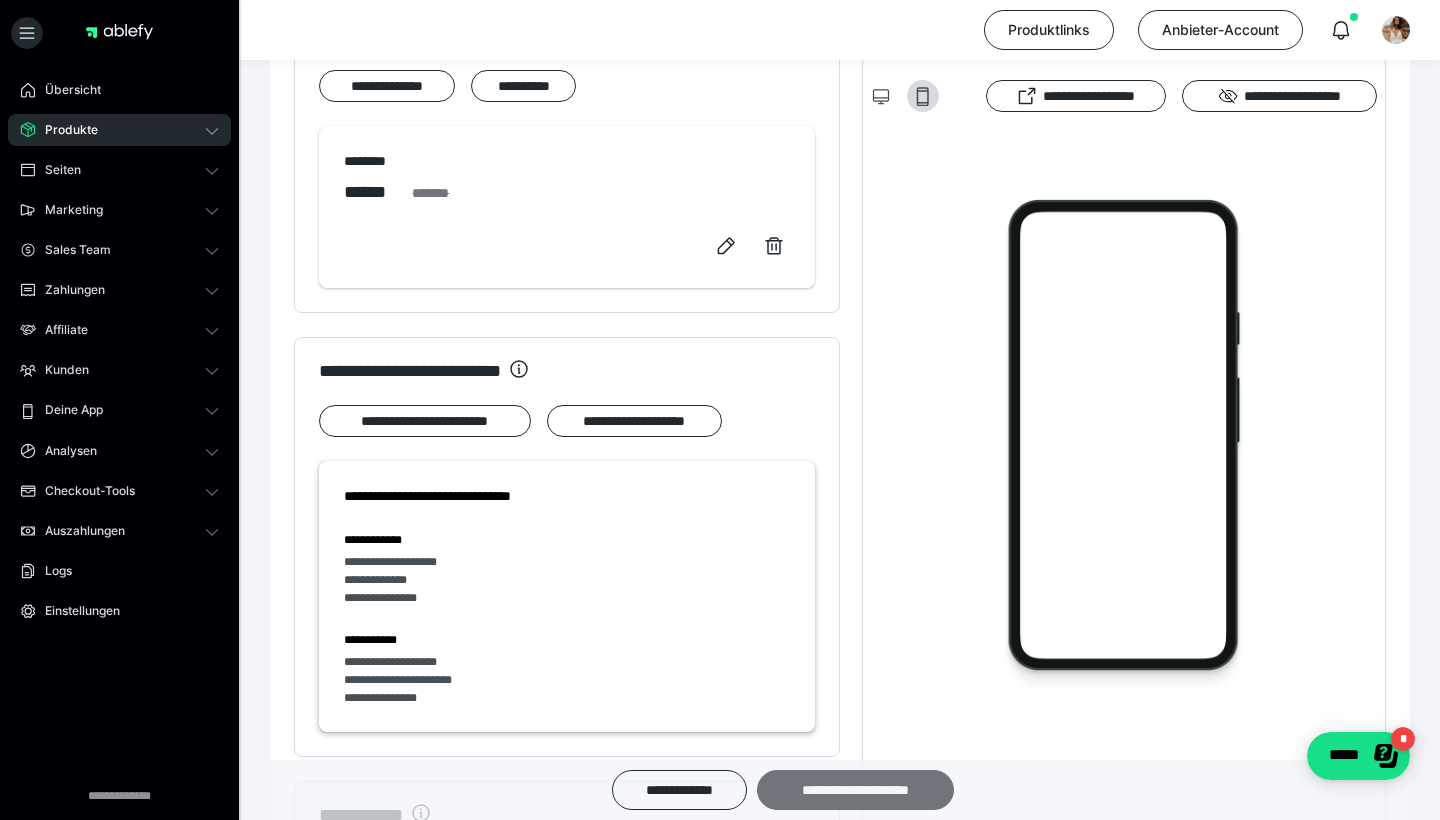 click on "**********" at bounding box center (855, 790) 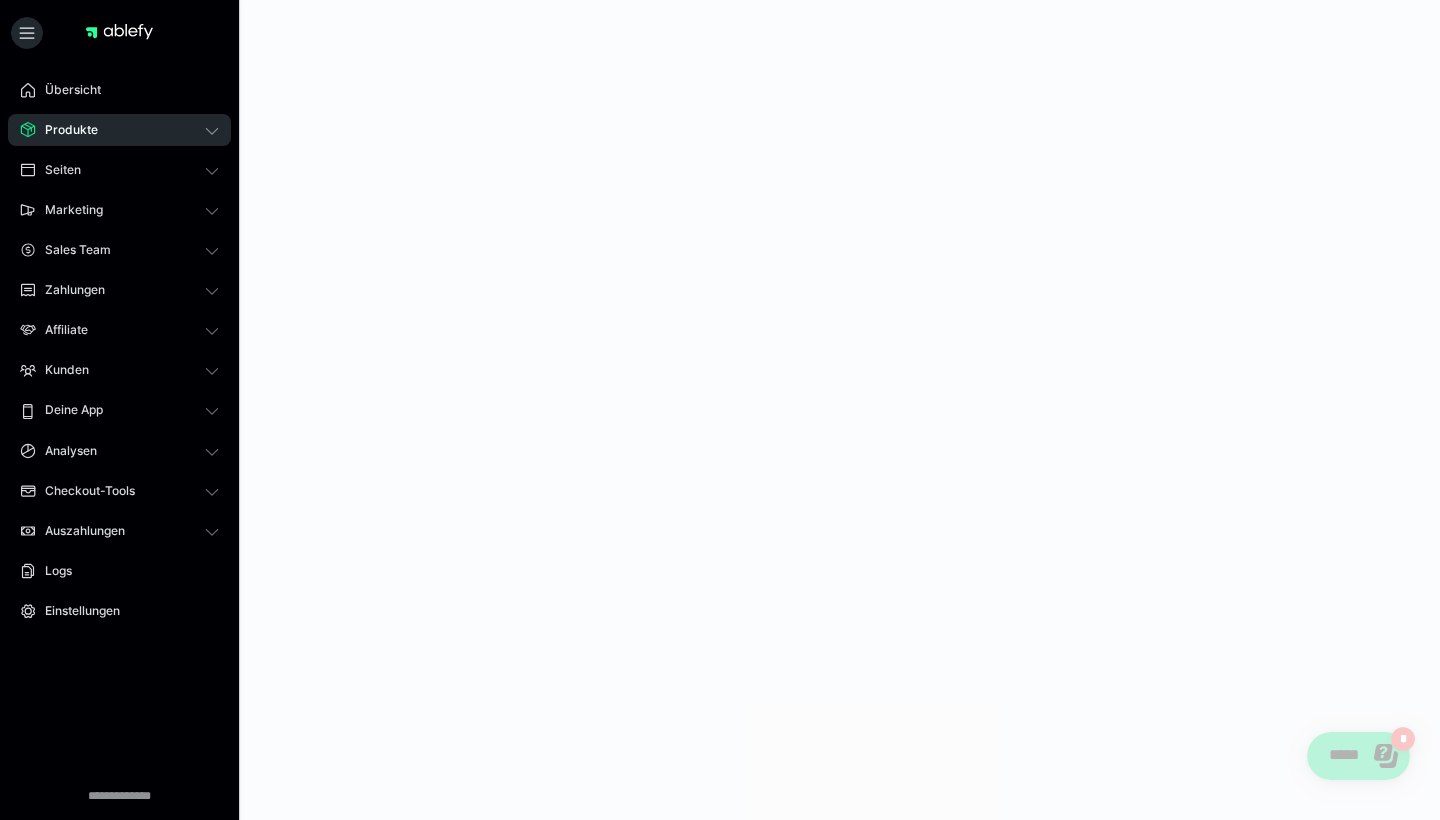 scroll, scrollTop: 0, scrollLeft: 0, axis: both 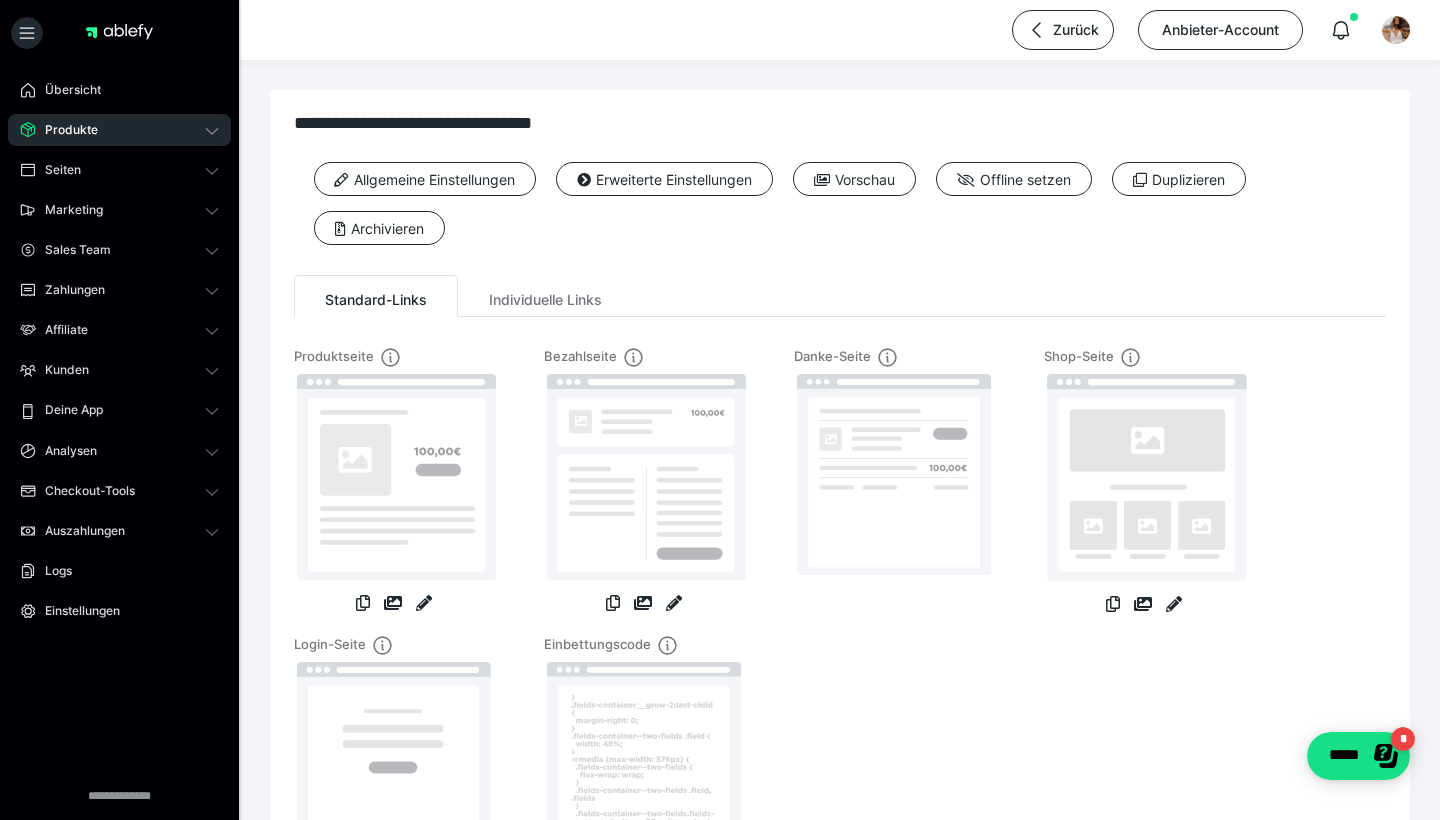 click on "Produkte" at bounding box center [119, 130] 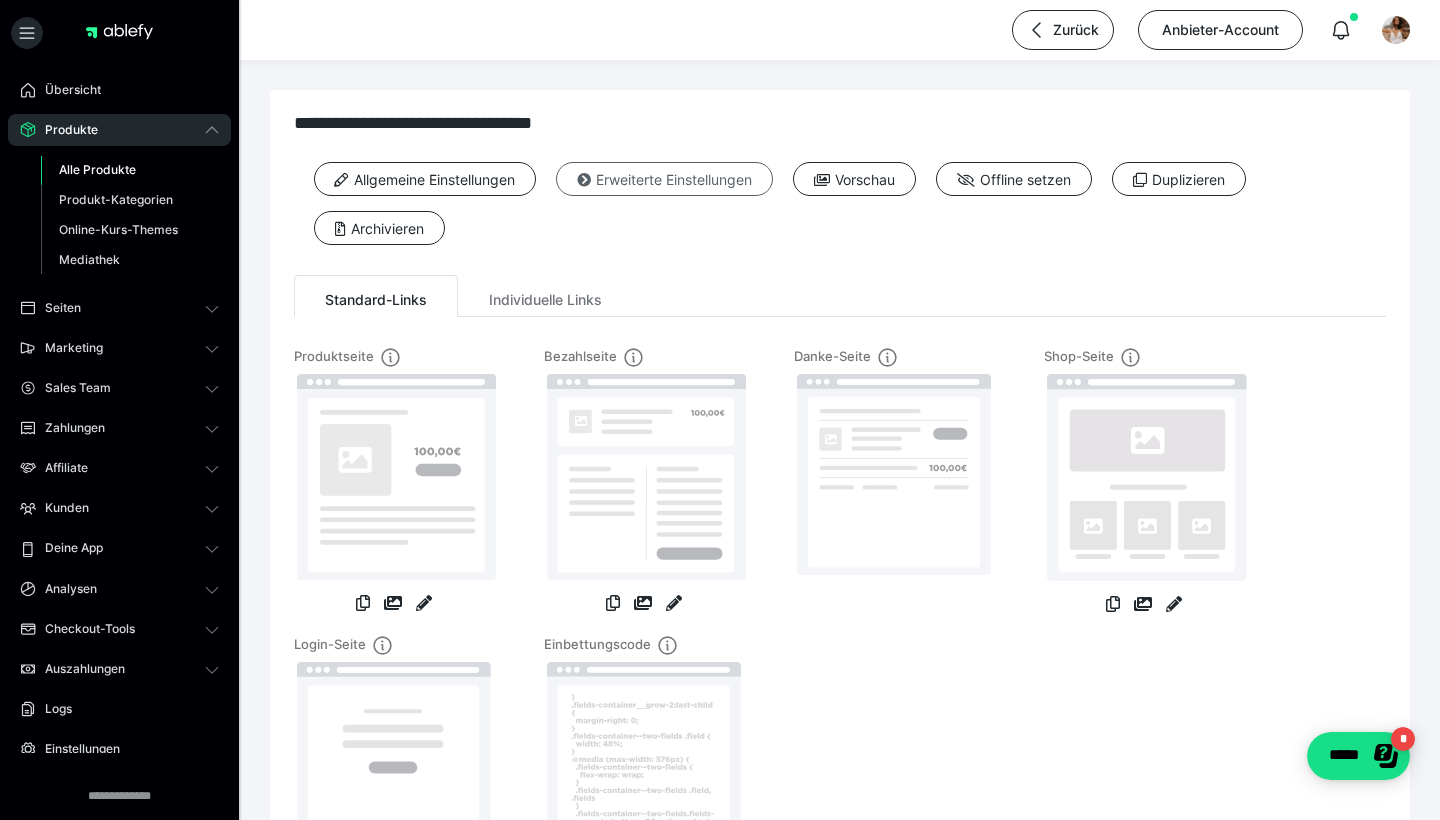 click on "Erweiterte Einstellungen" at bounding box center [664, 179] 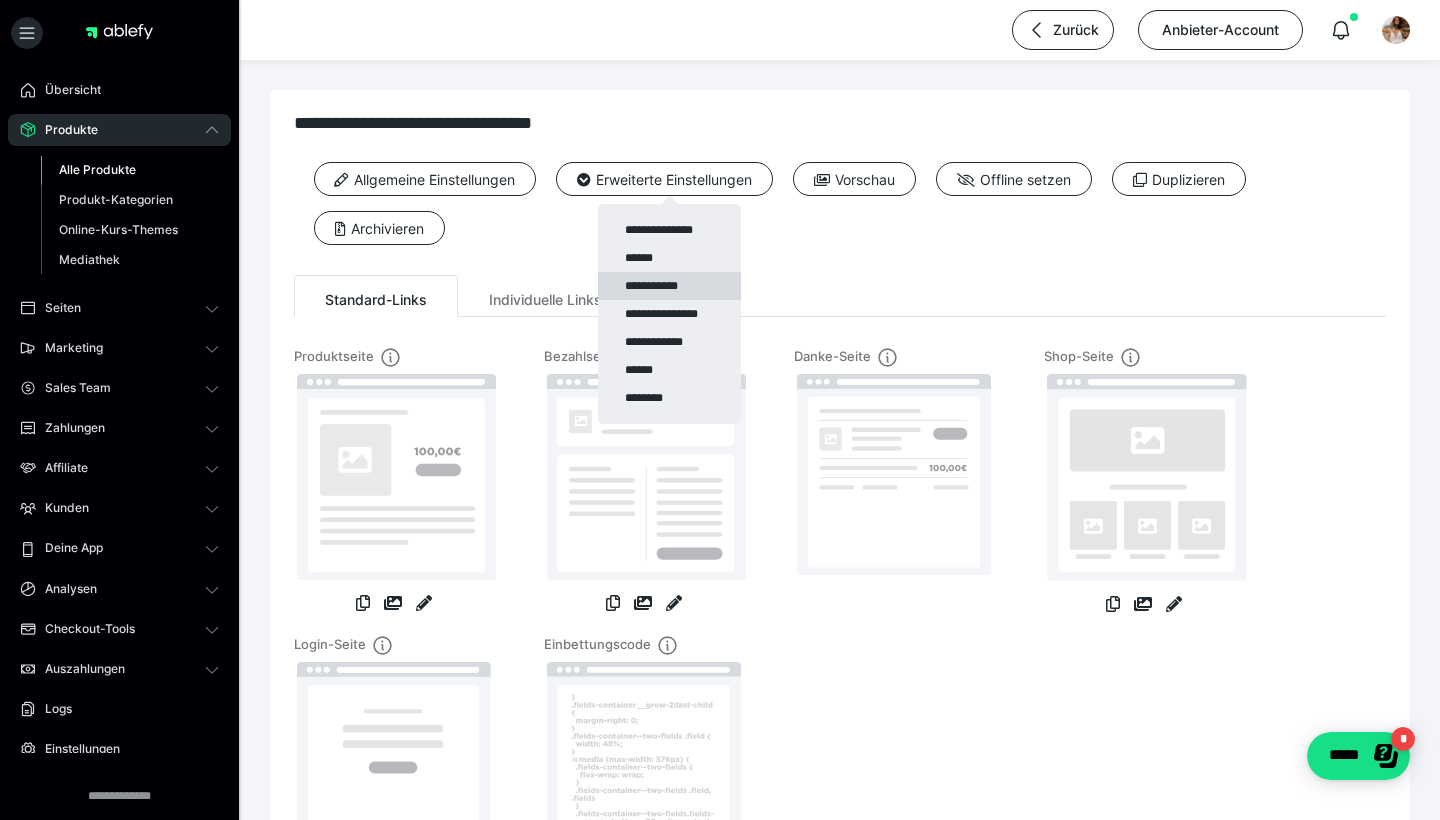 click on "**********" at bounding box center (669, 286) 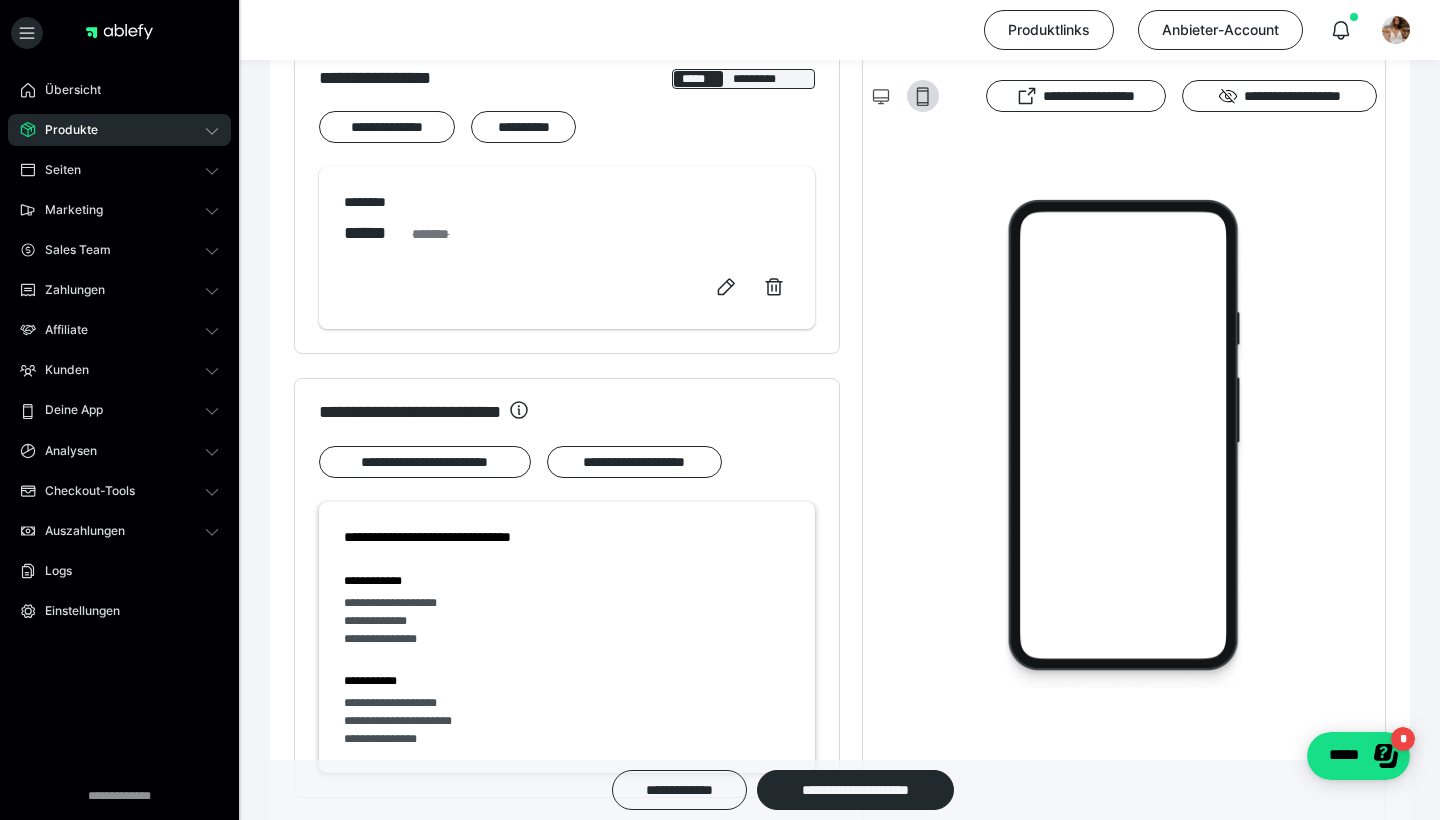 scroll, scrollTop: 1263, scrollLeft: 0, axis: vertical 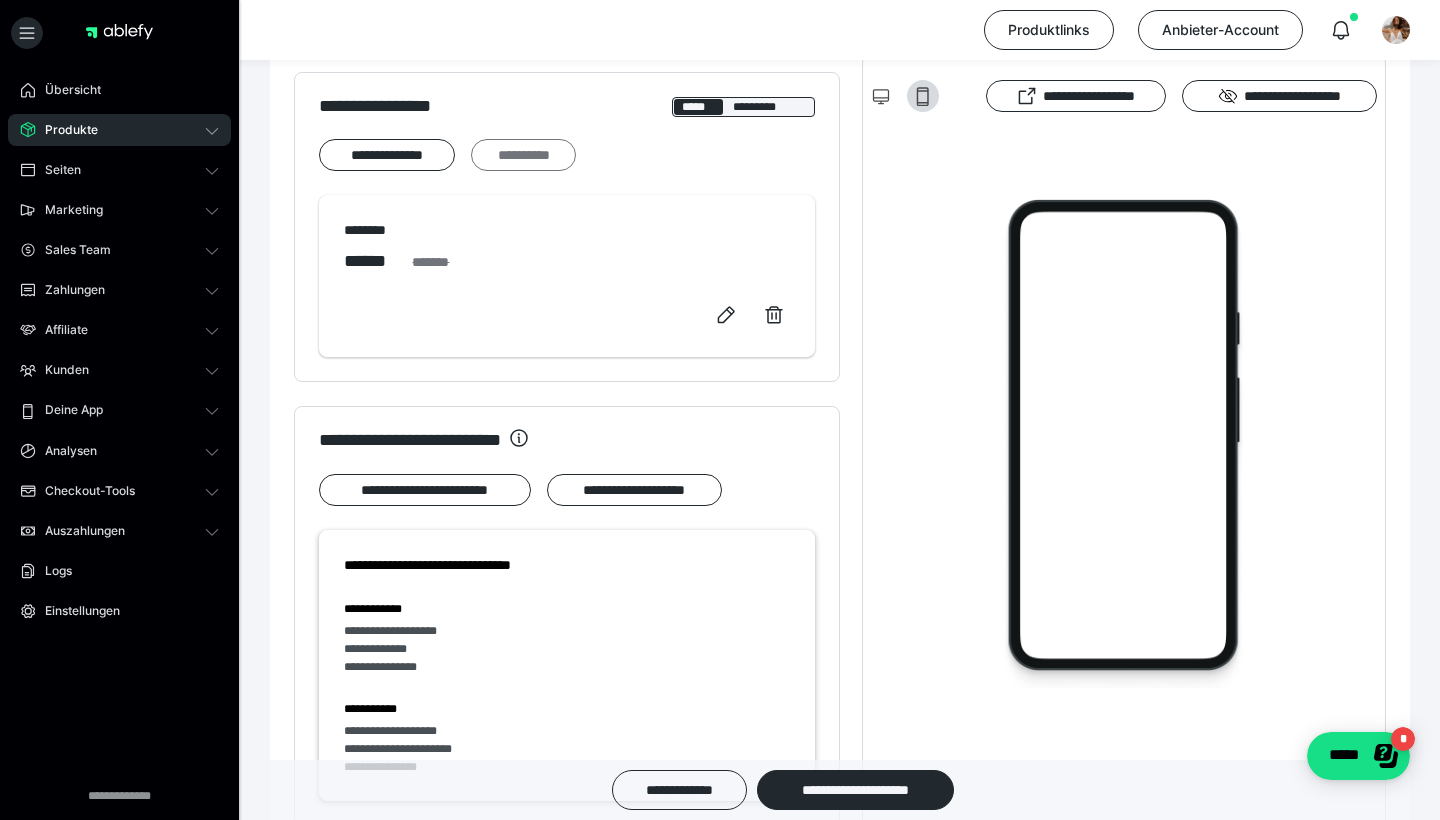 click on "**********" at bounding box center [523, 155] 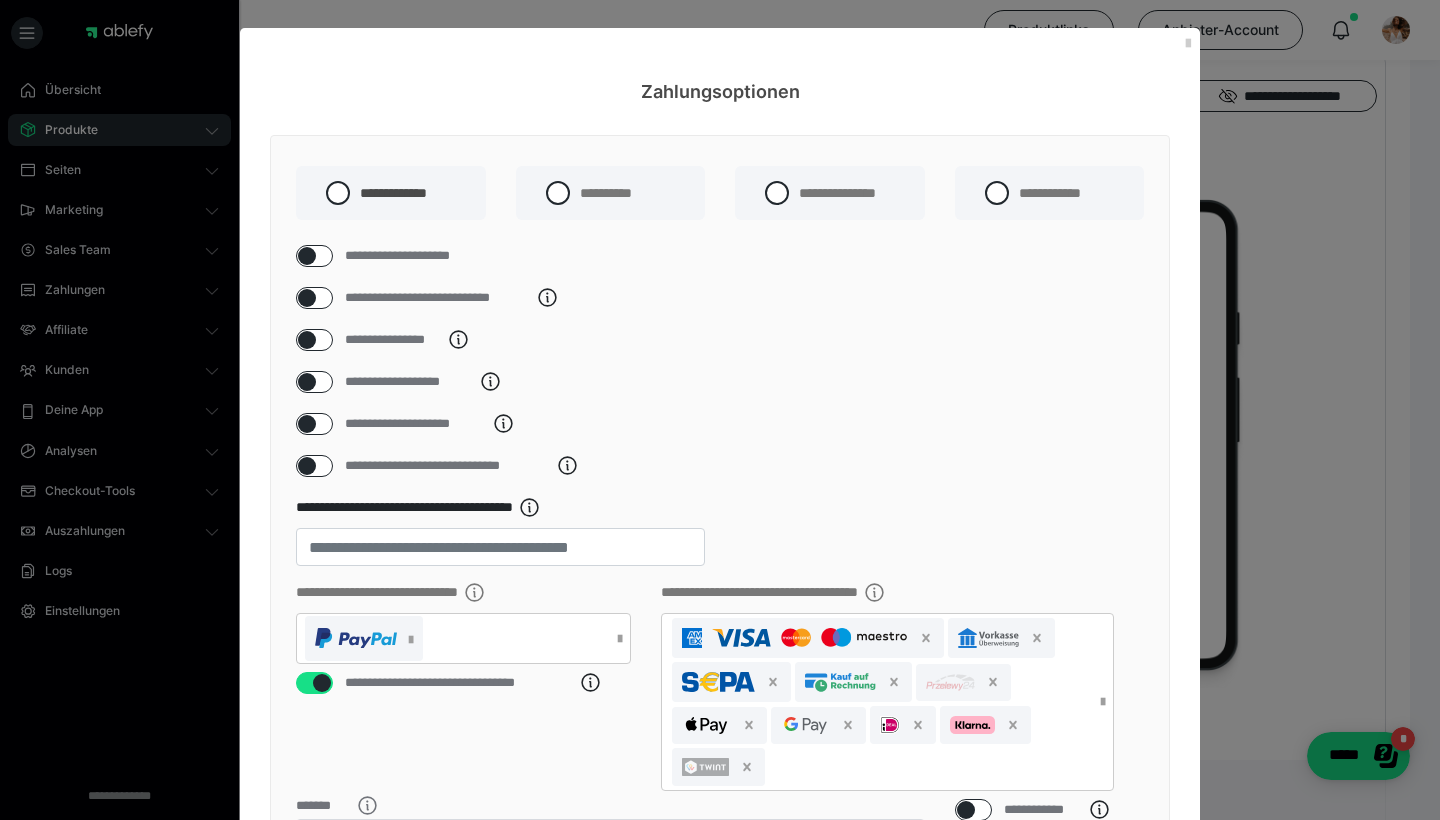 click at bounding box center [307, 298] 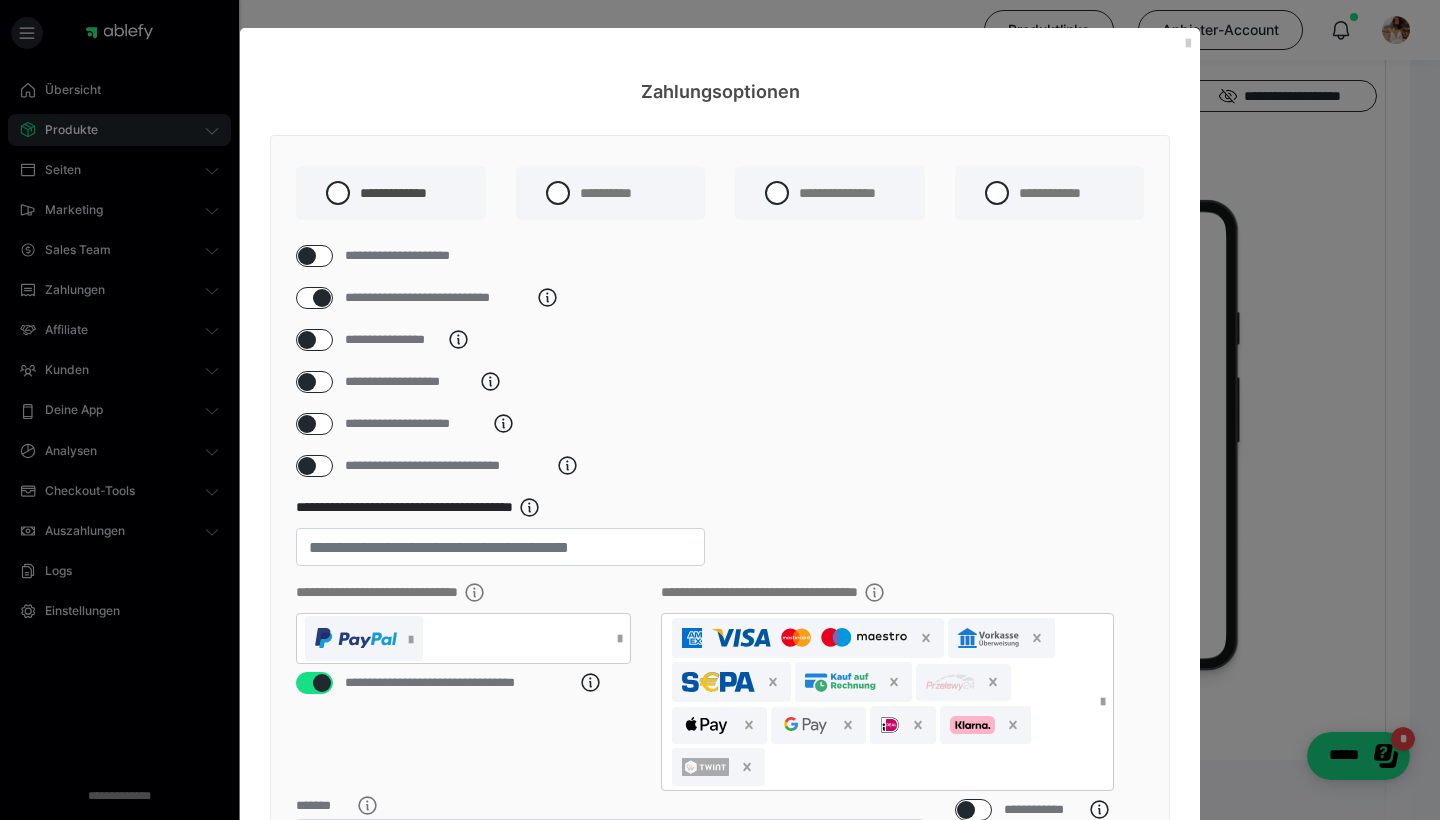 checkbox on "****" 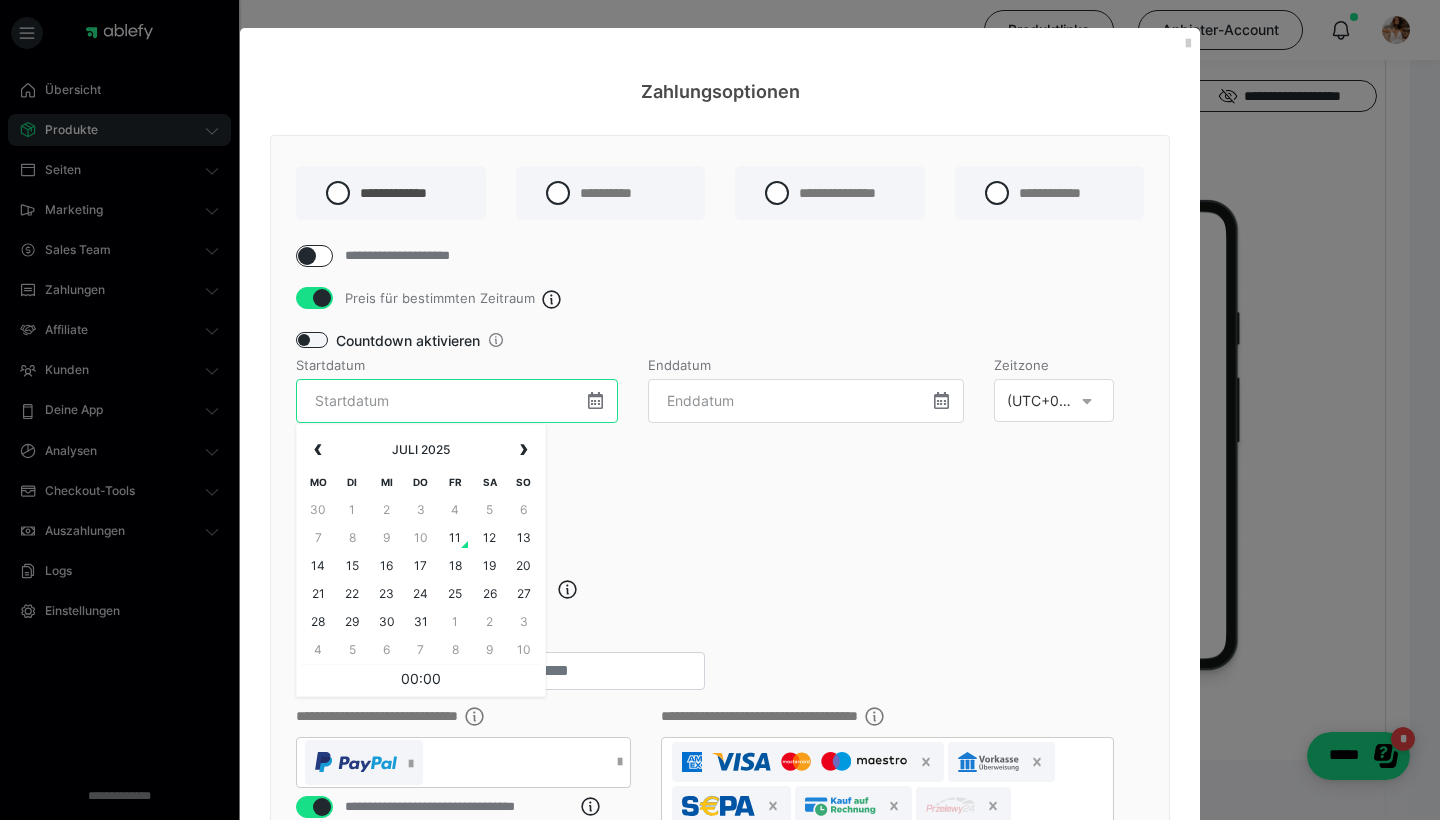 click at bounding box center (457, 401) 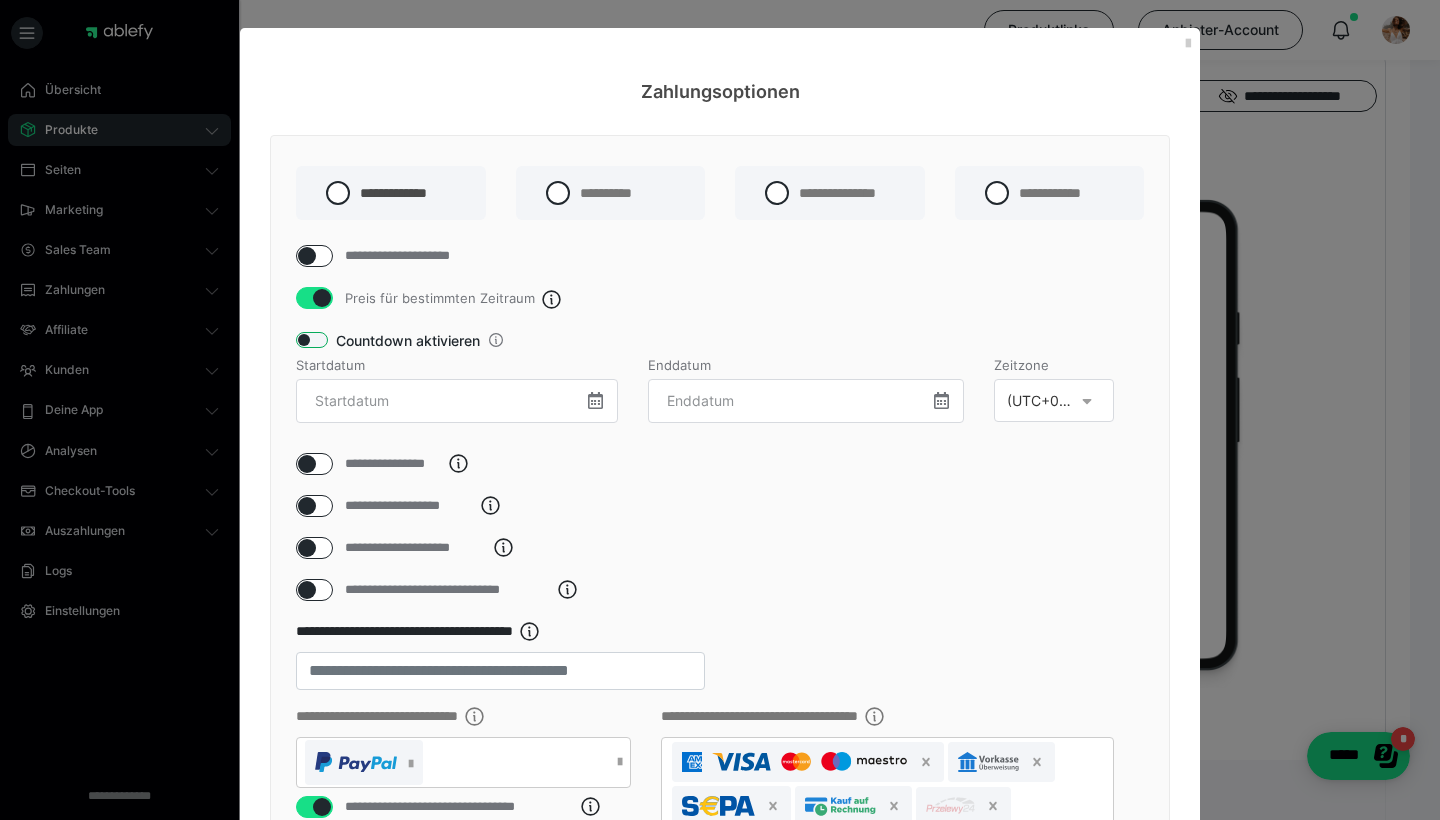 click at bounding box center [312, 340] 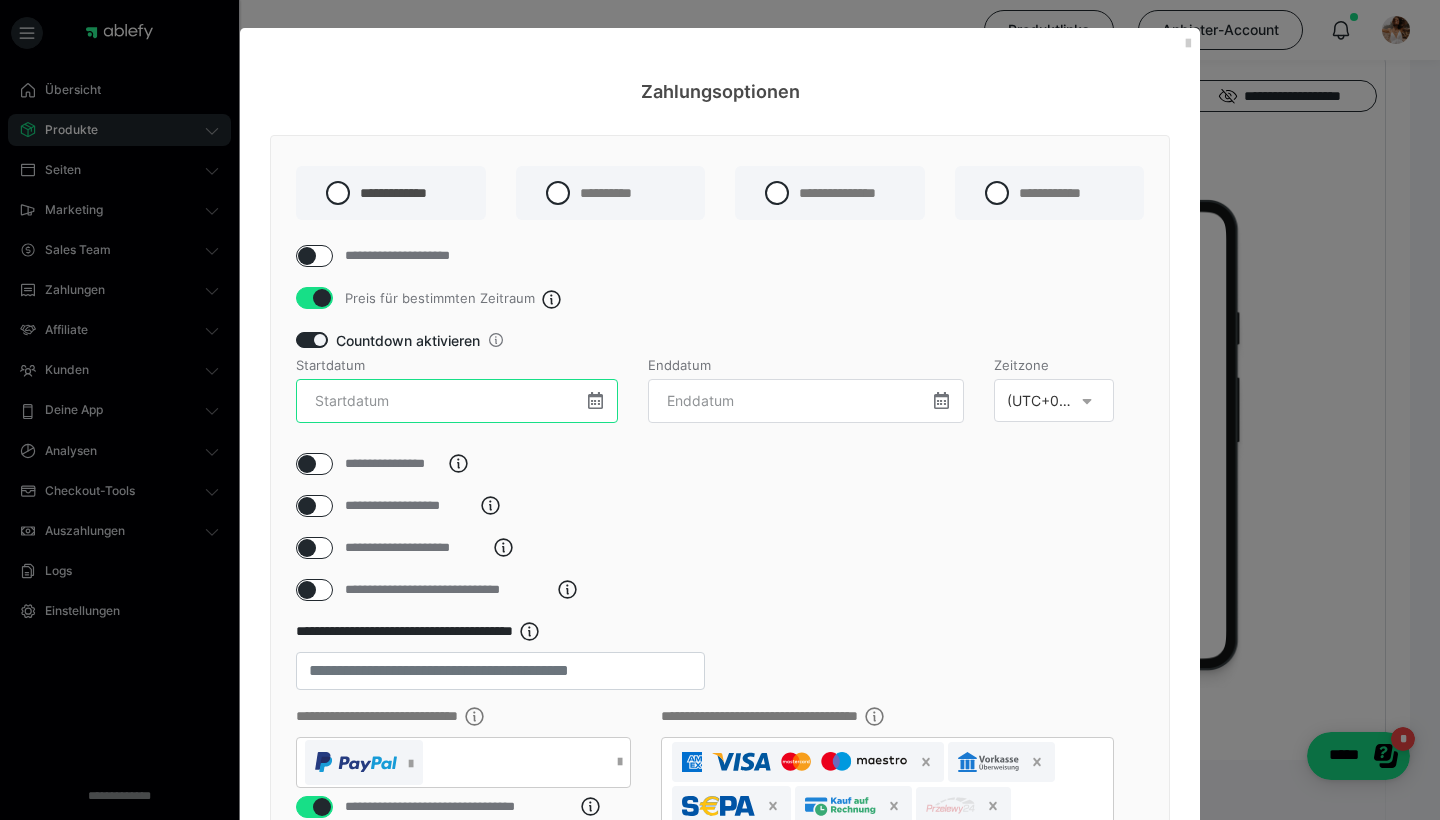 click at bounding box center [457, 401] 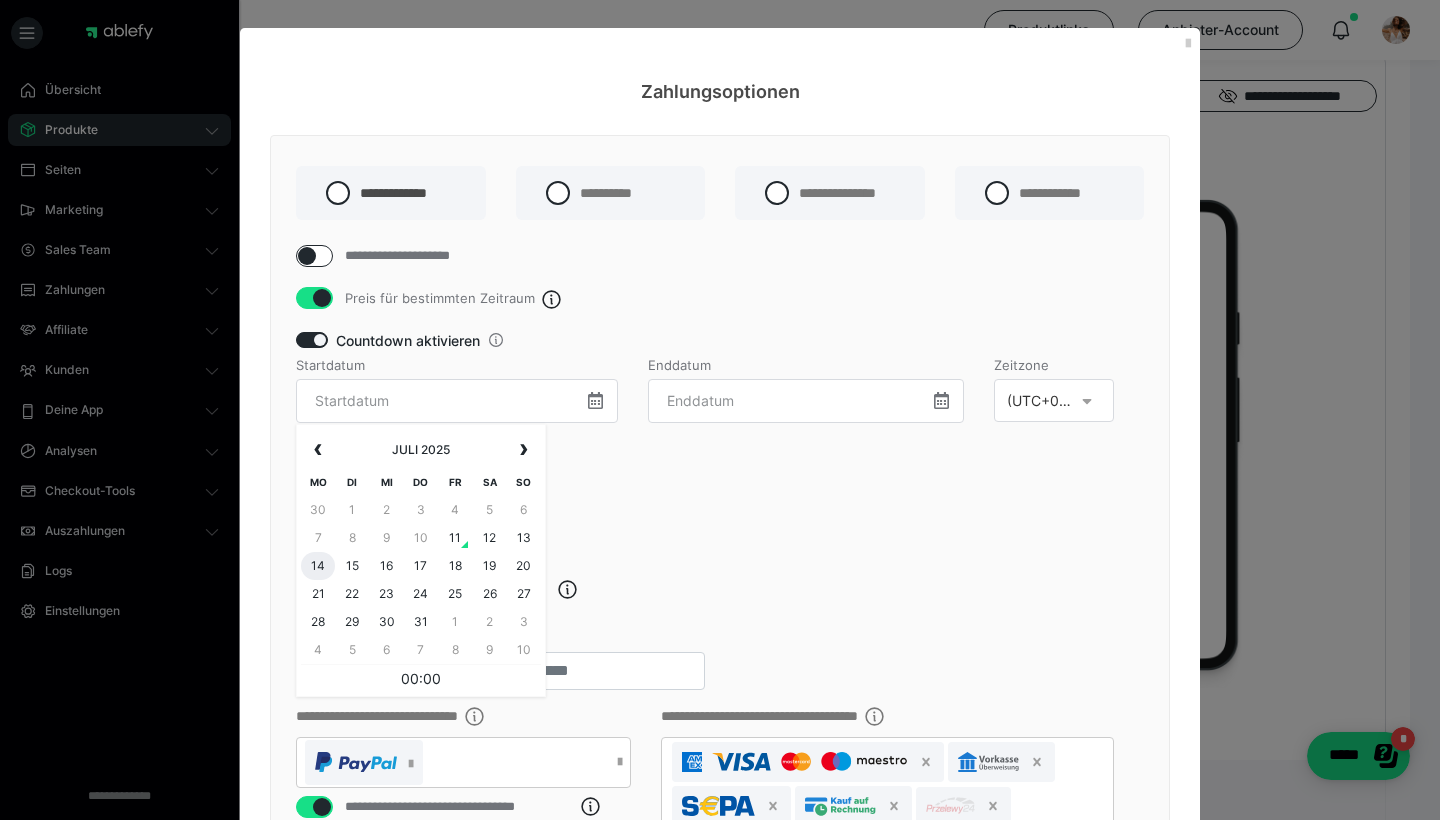 click on "14" at bounding box center (318, 566) 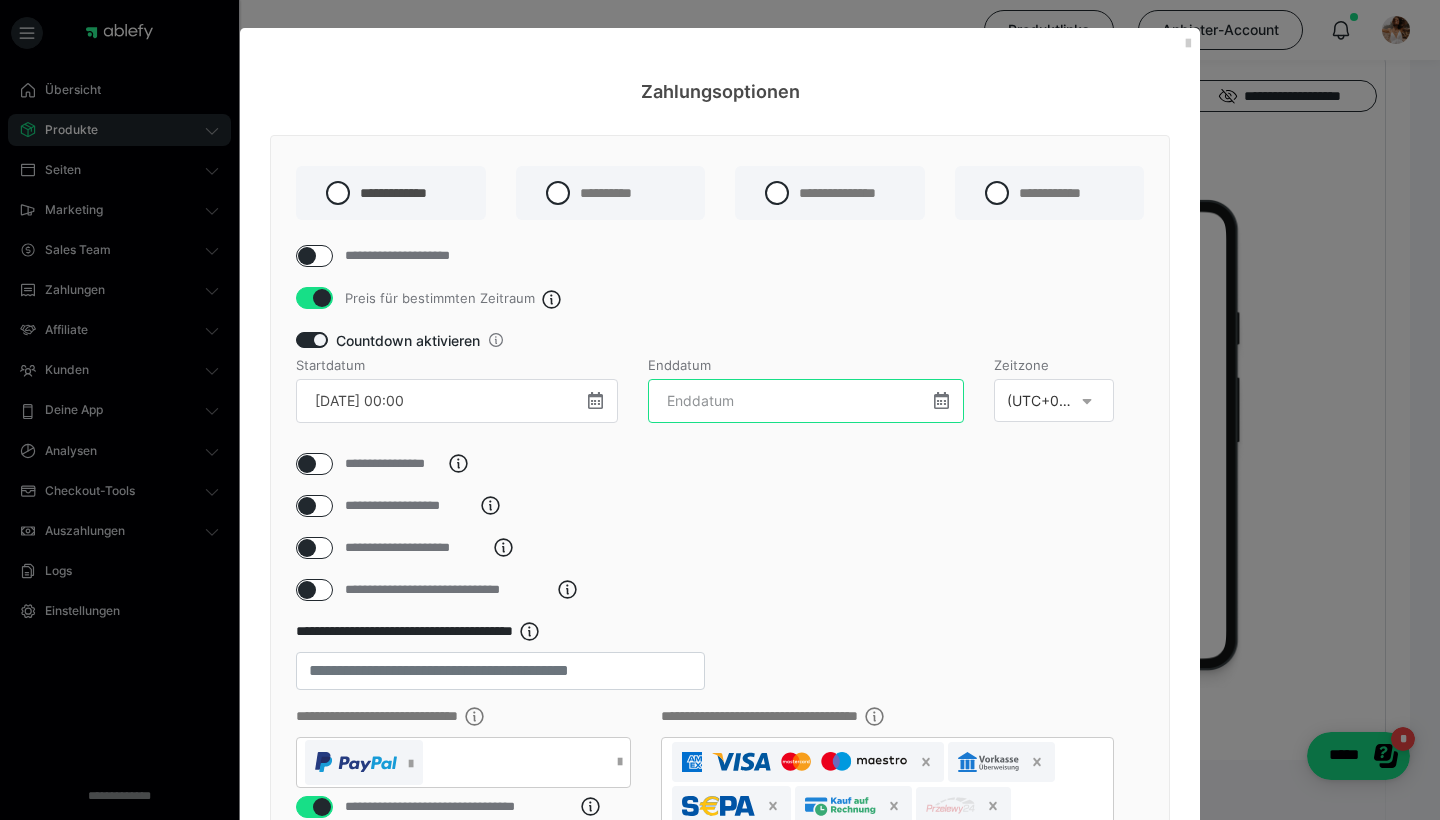 click at bounding box center (806, 401) 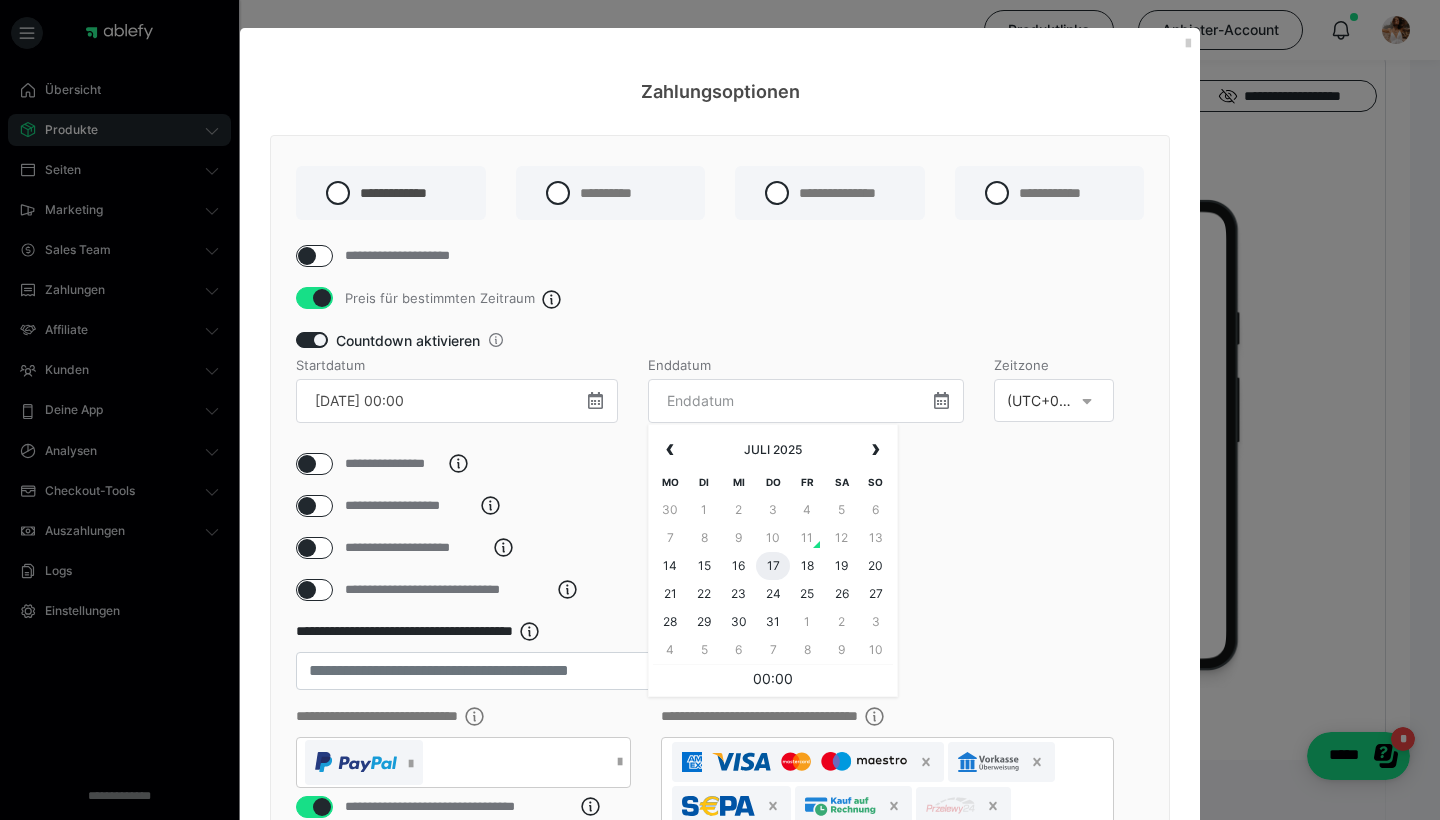 click on "17" at bounding box center (773, 566) 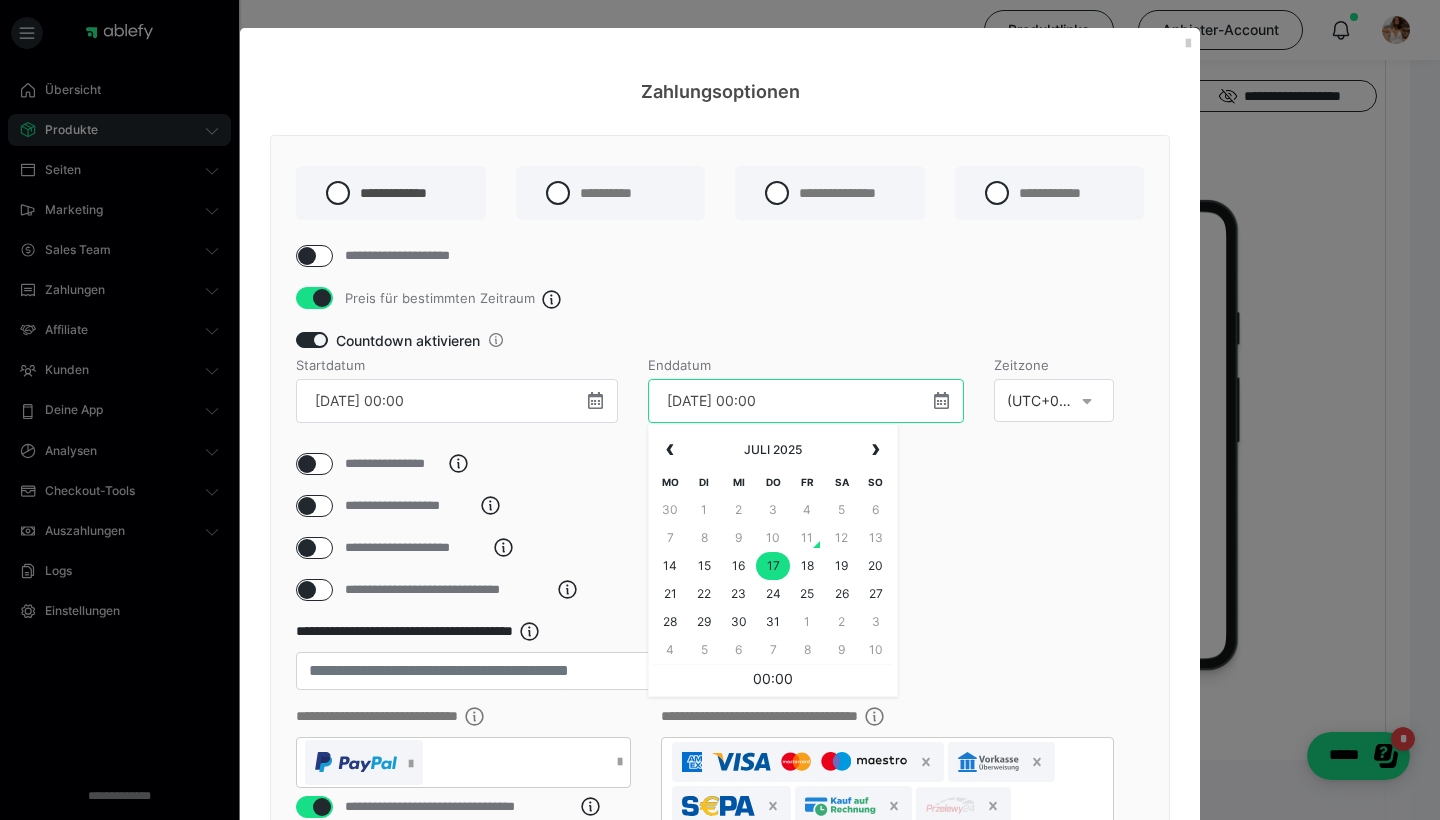 drag, startPoint x: 774, startPoint y: 427, endPoint x: 726, endPoint y: 424, distance: 48.09366 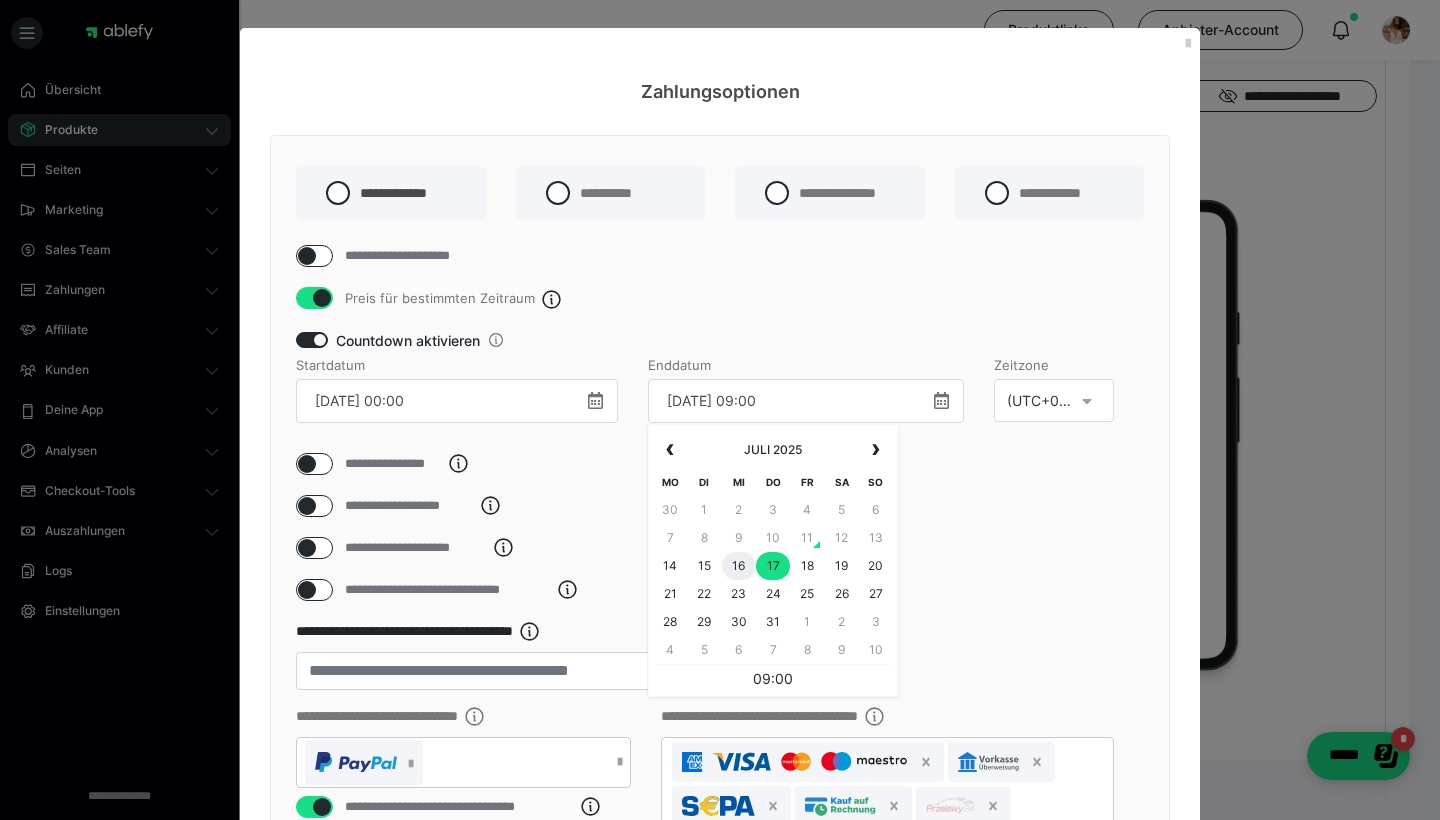click on "16" at bounding box center (739, 566) 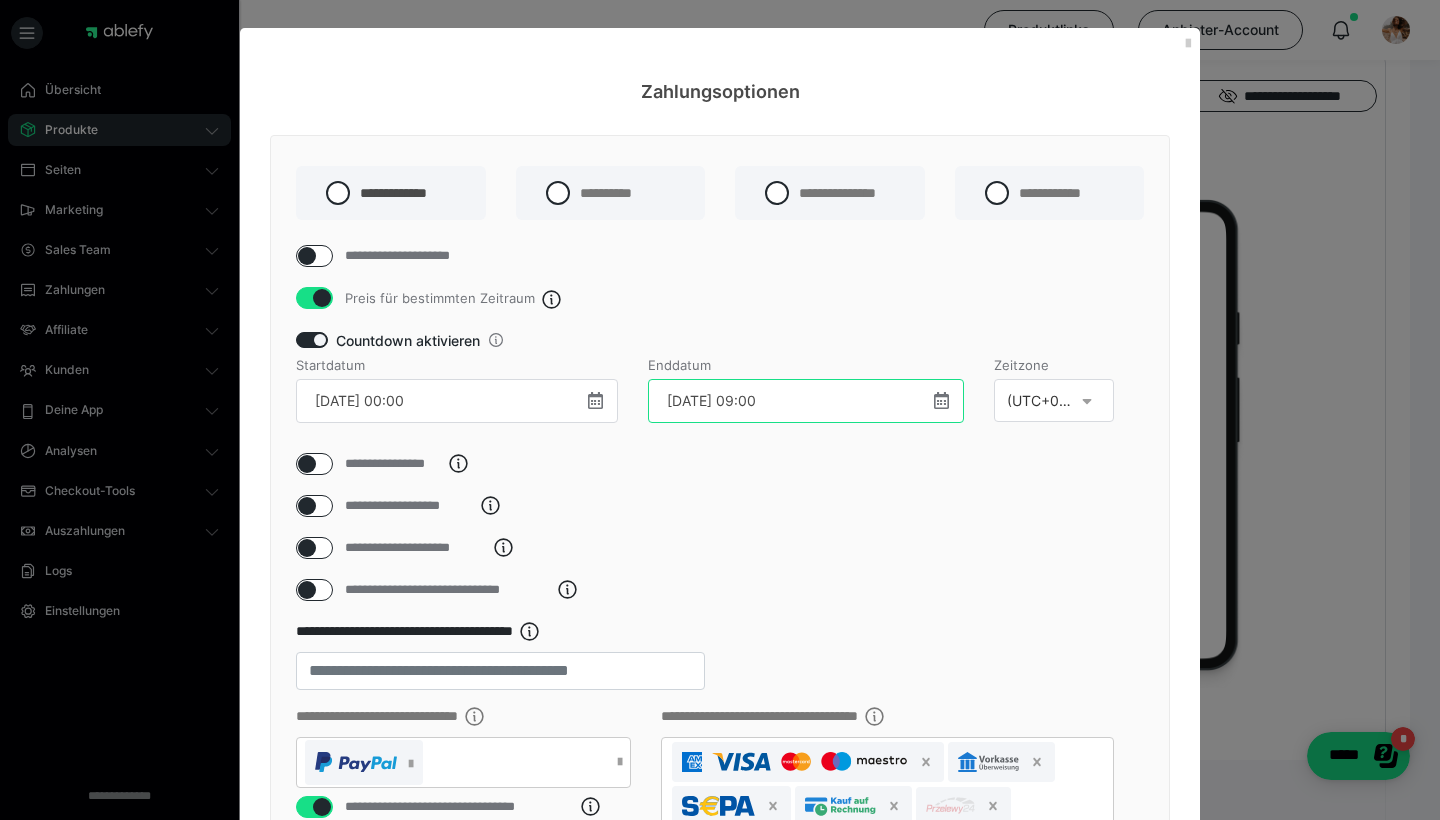 click on "16.07.25 09:00" at bounding box center (806, 401) 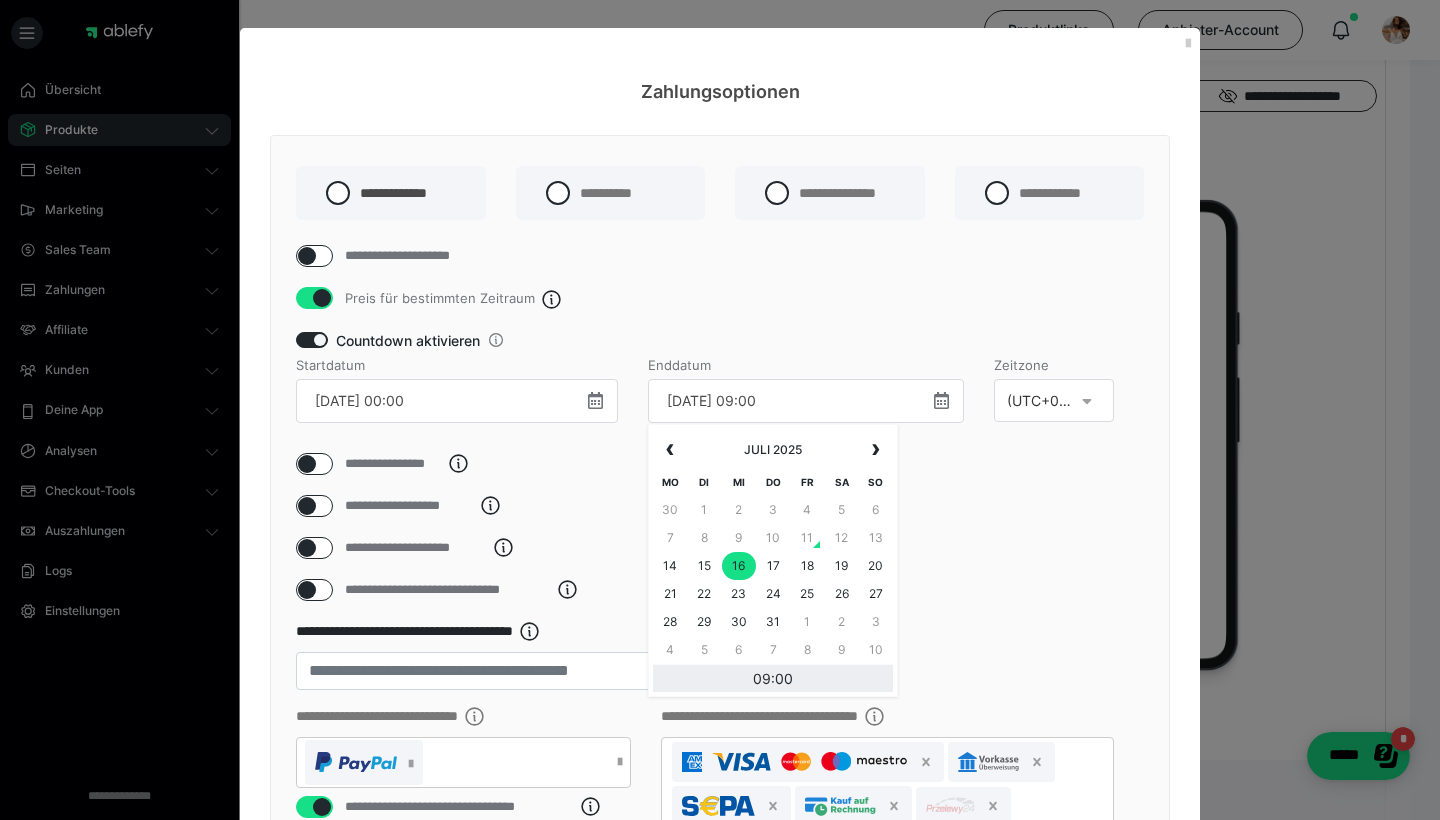click on "09:00" at bounding box center (773, 678) 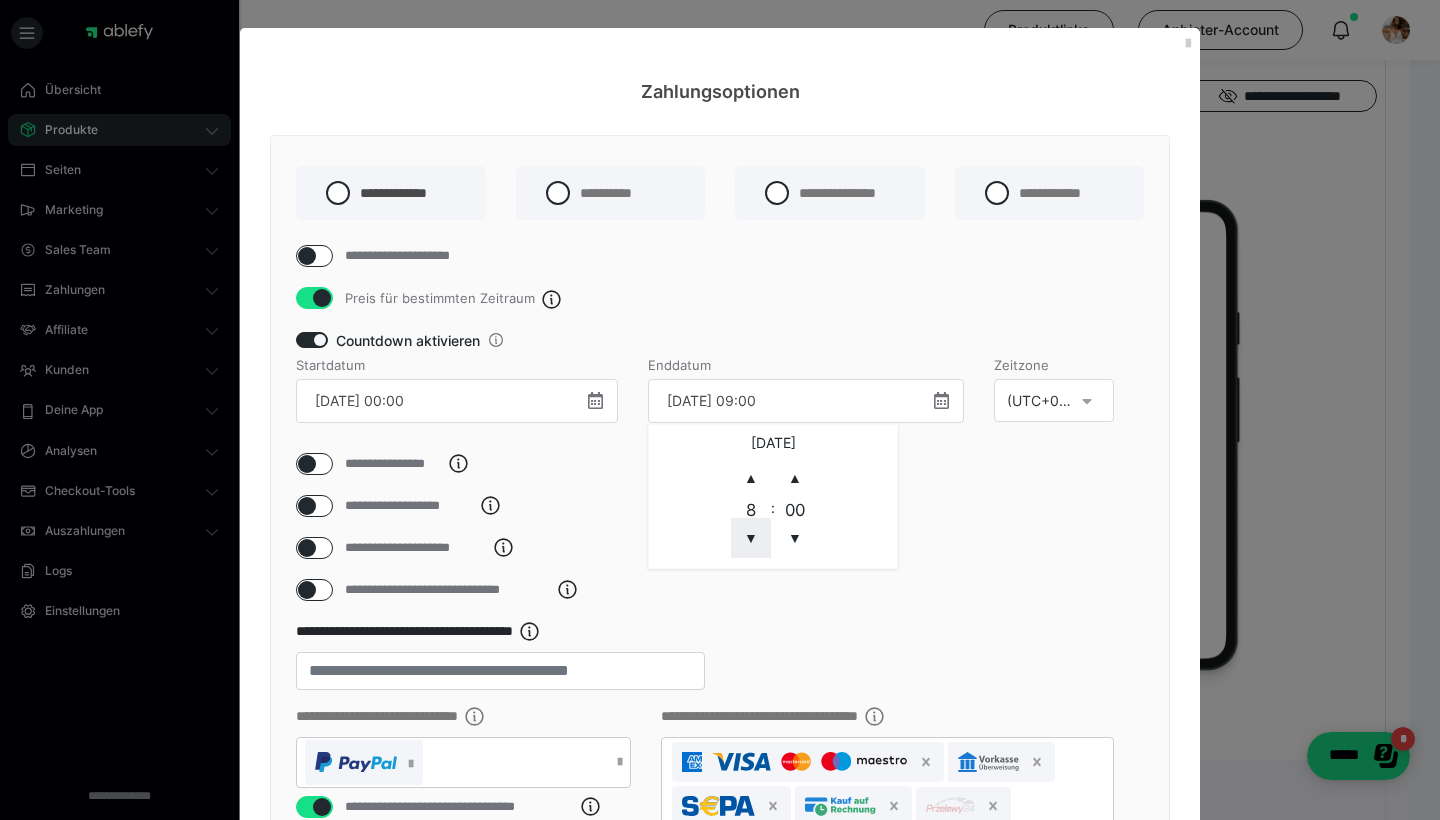 click on "▼" at bounding box center [751, 538] 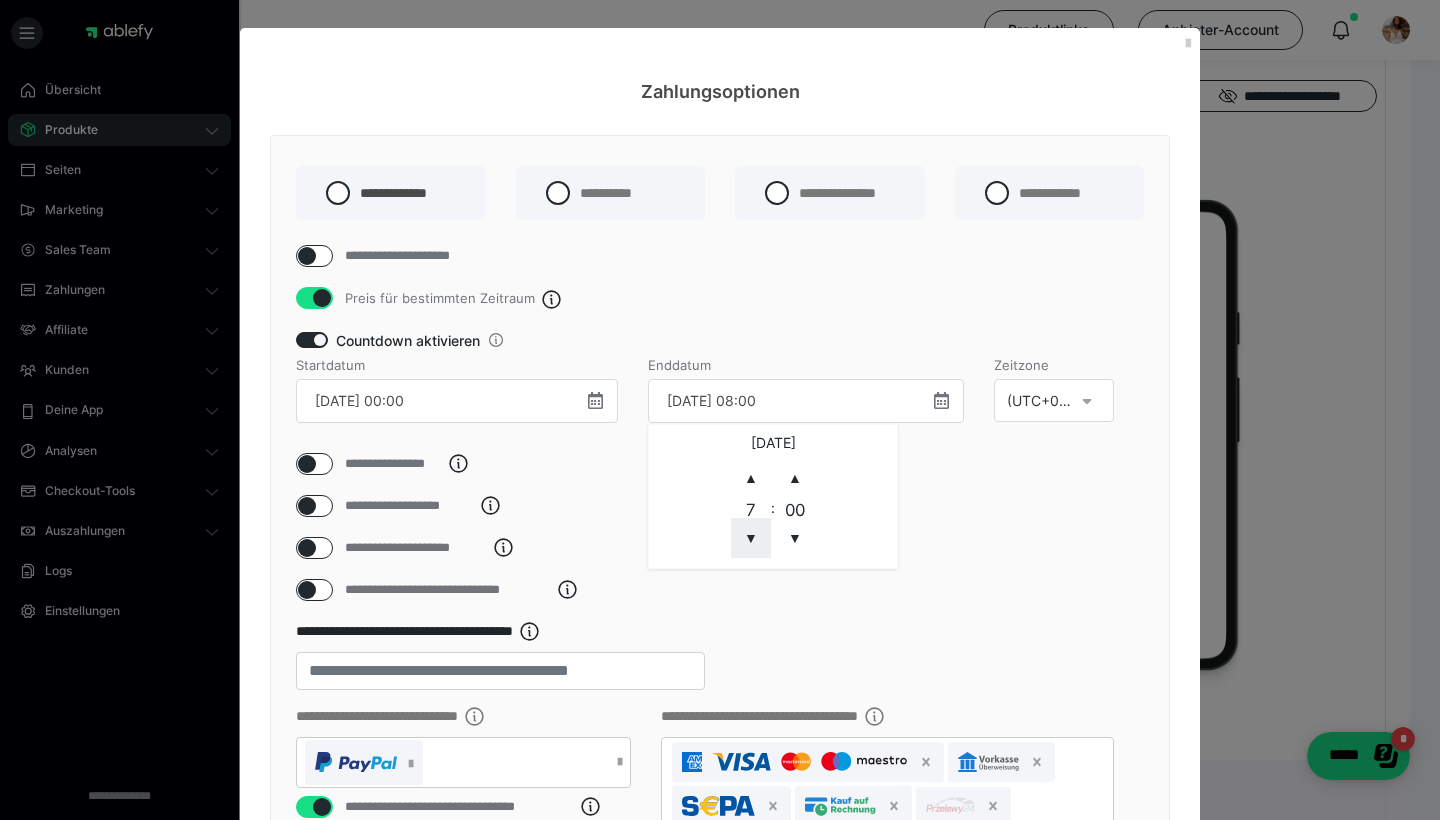 click on "▼" at bounding box center [751, 538] 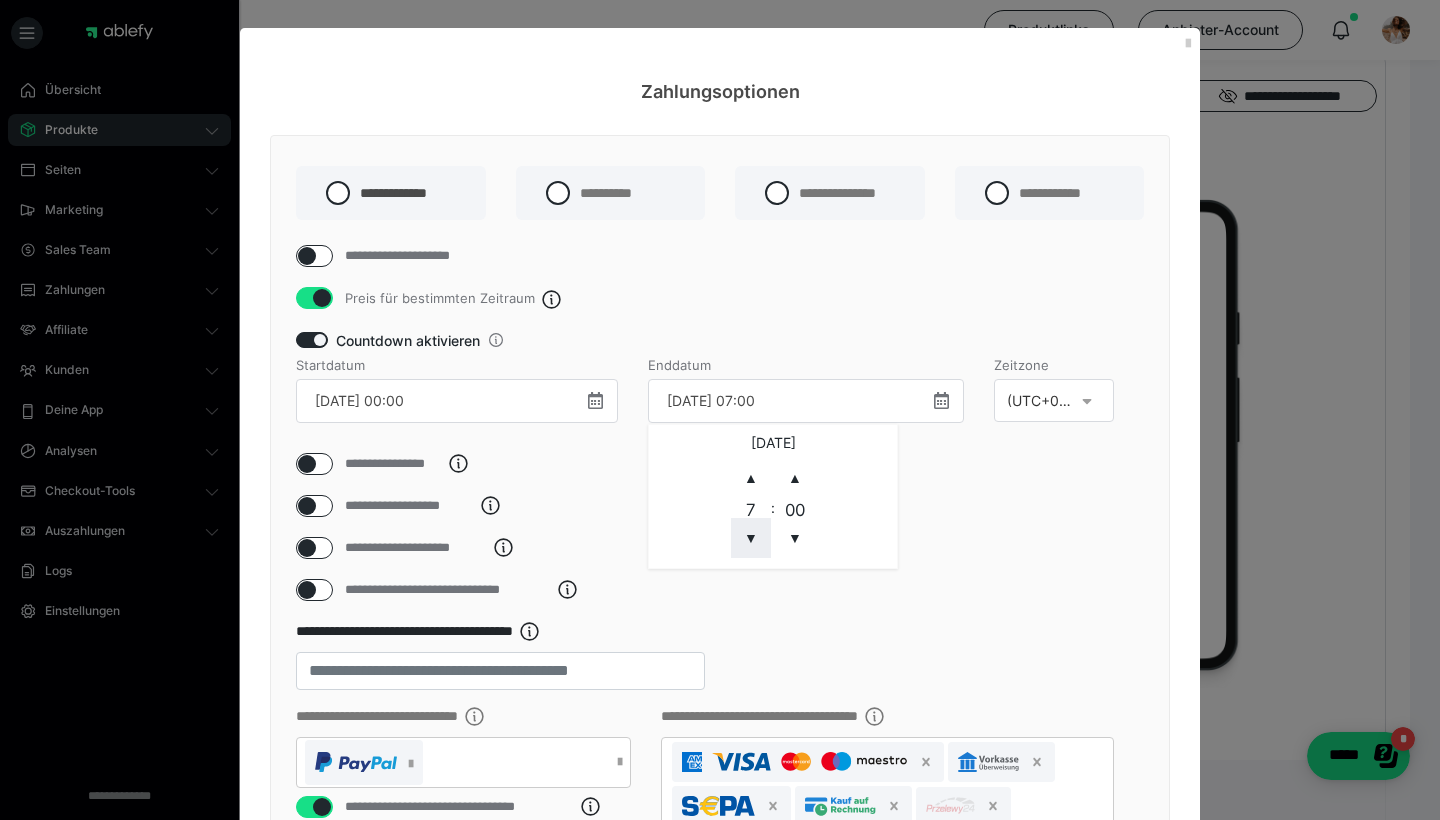 click on "▼" at bounding box center [751, 538] 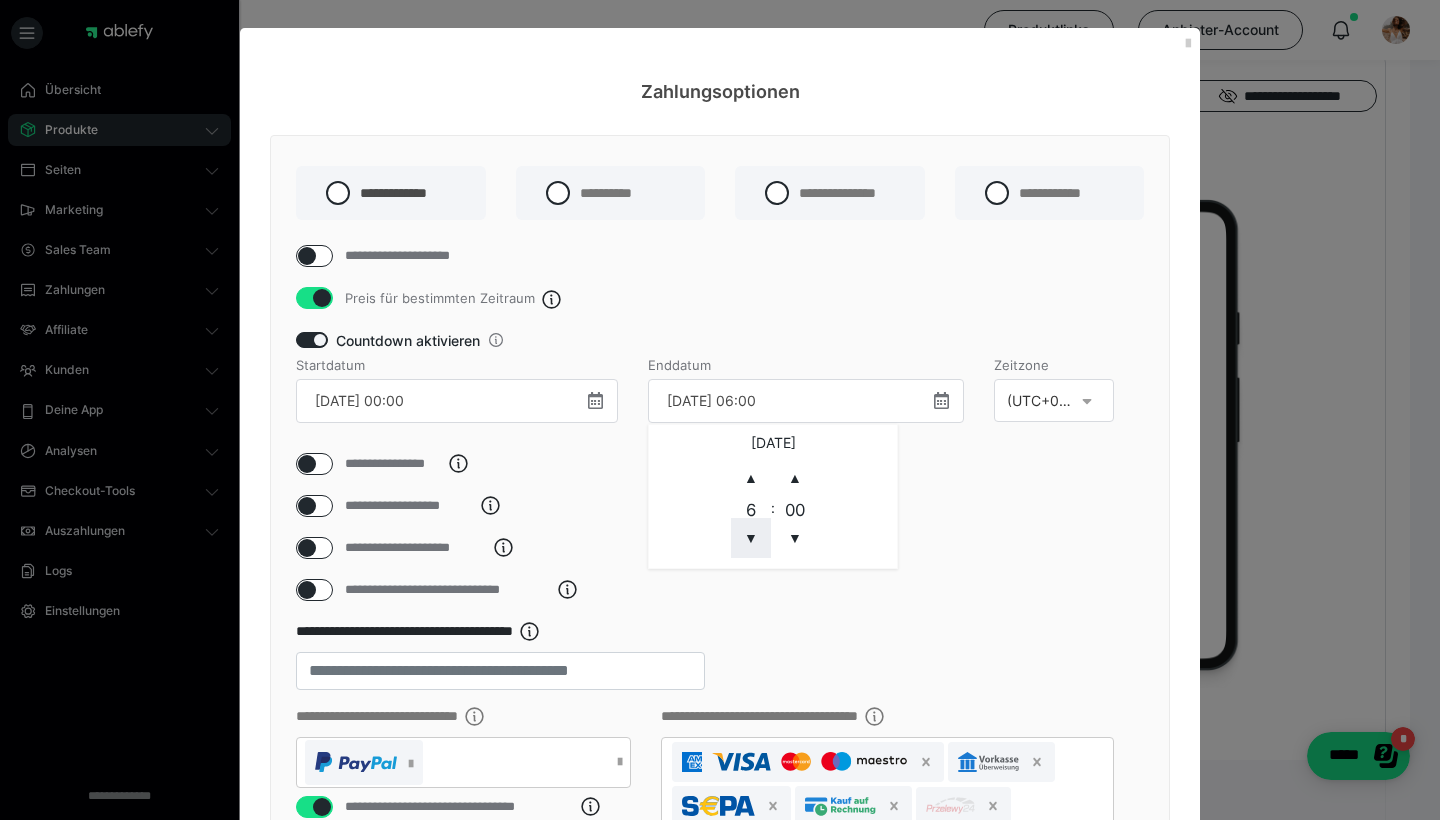 click on "▼" at bounding box center (751, 538) 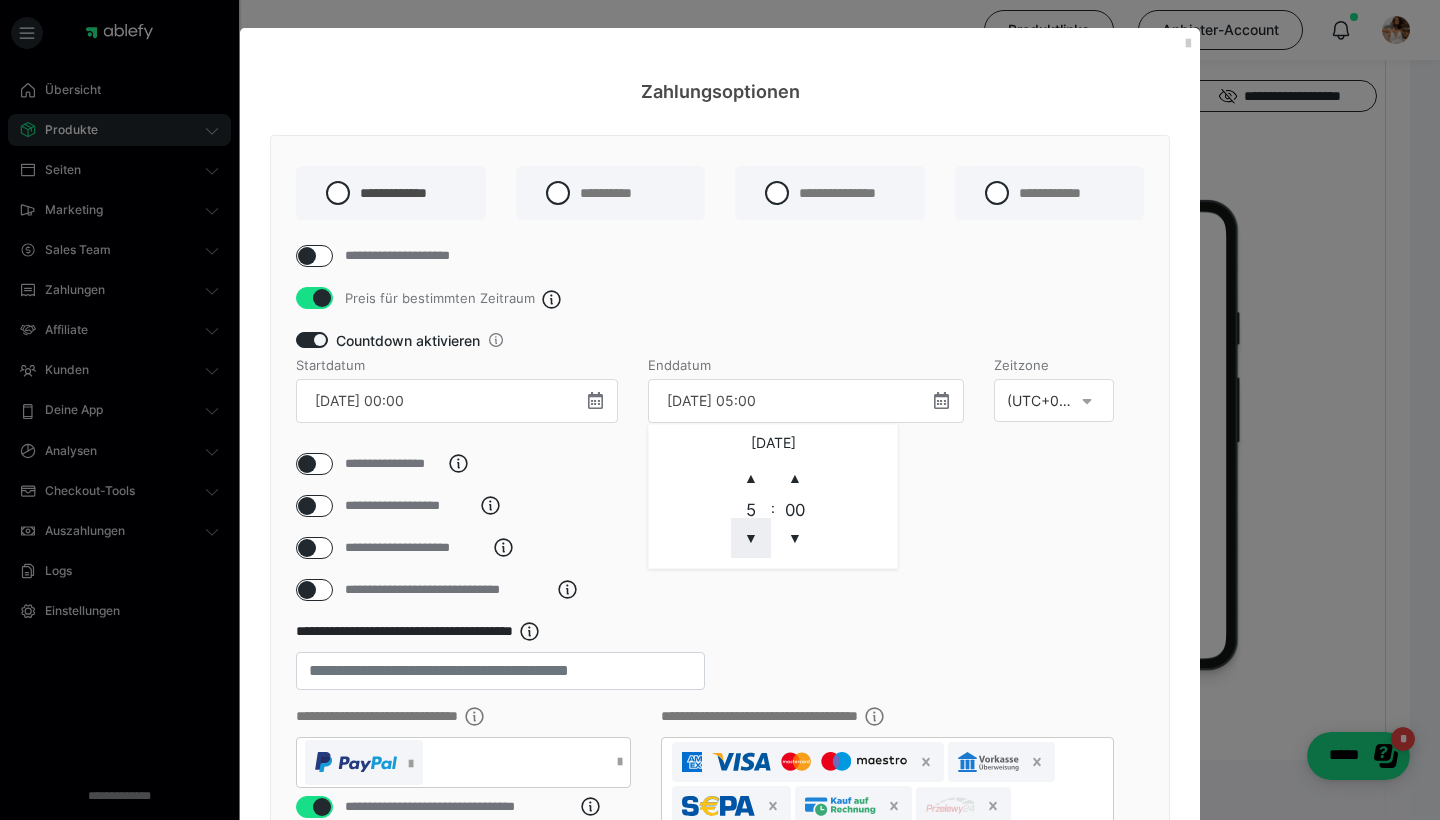 click on "▼" at bounding box center [751, 538] 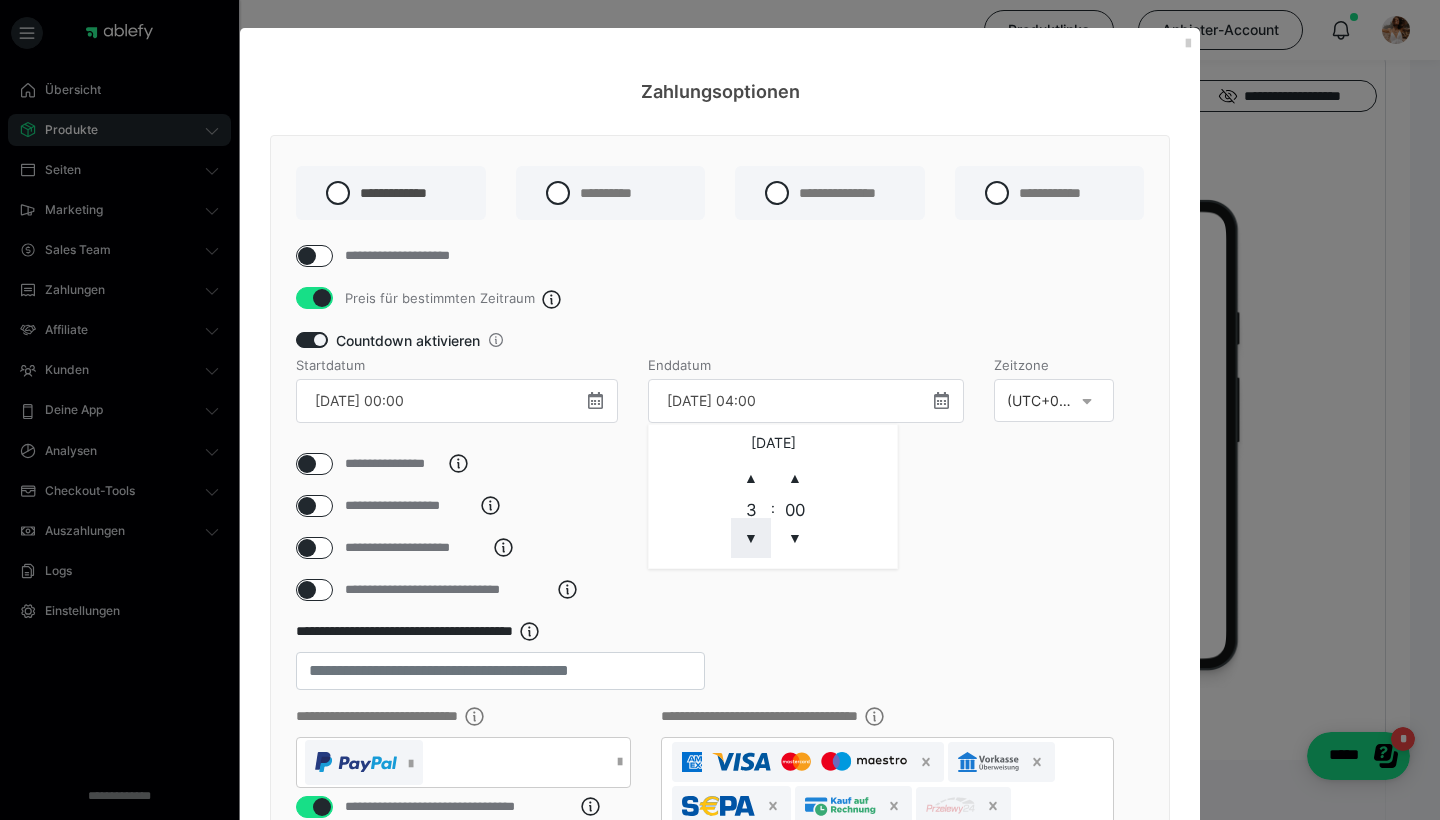 click on "▼" at bounding box center (751, 538) 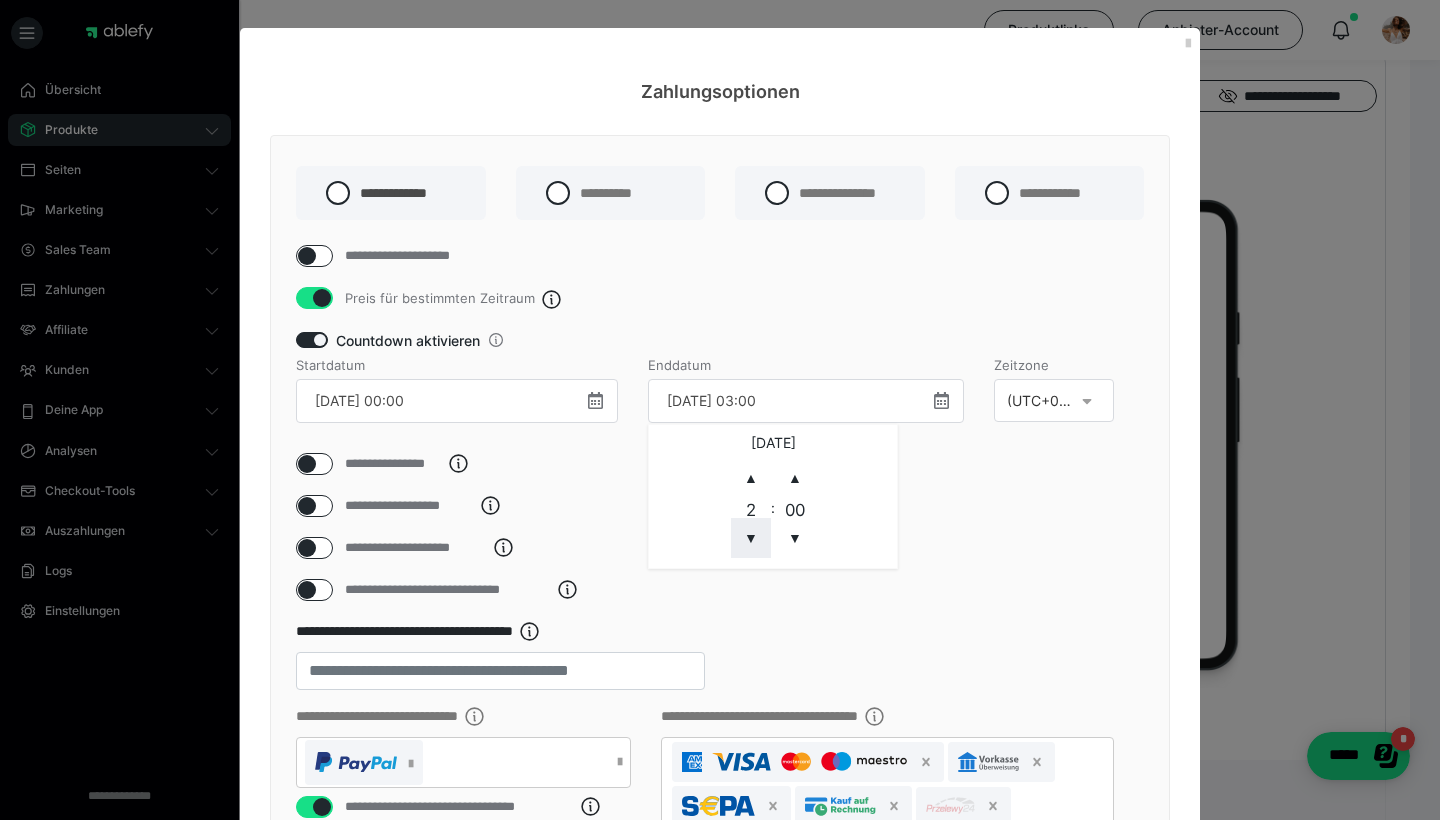 click on "▼" at bounding box center [751, 538] 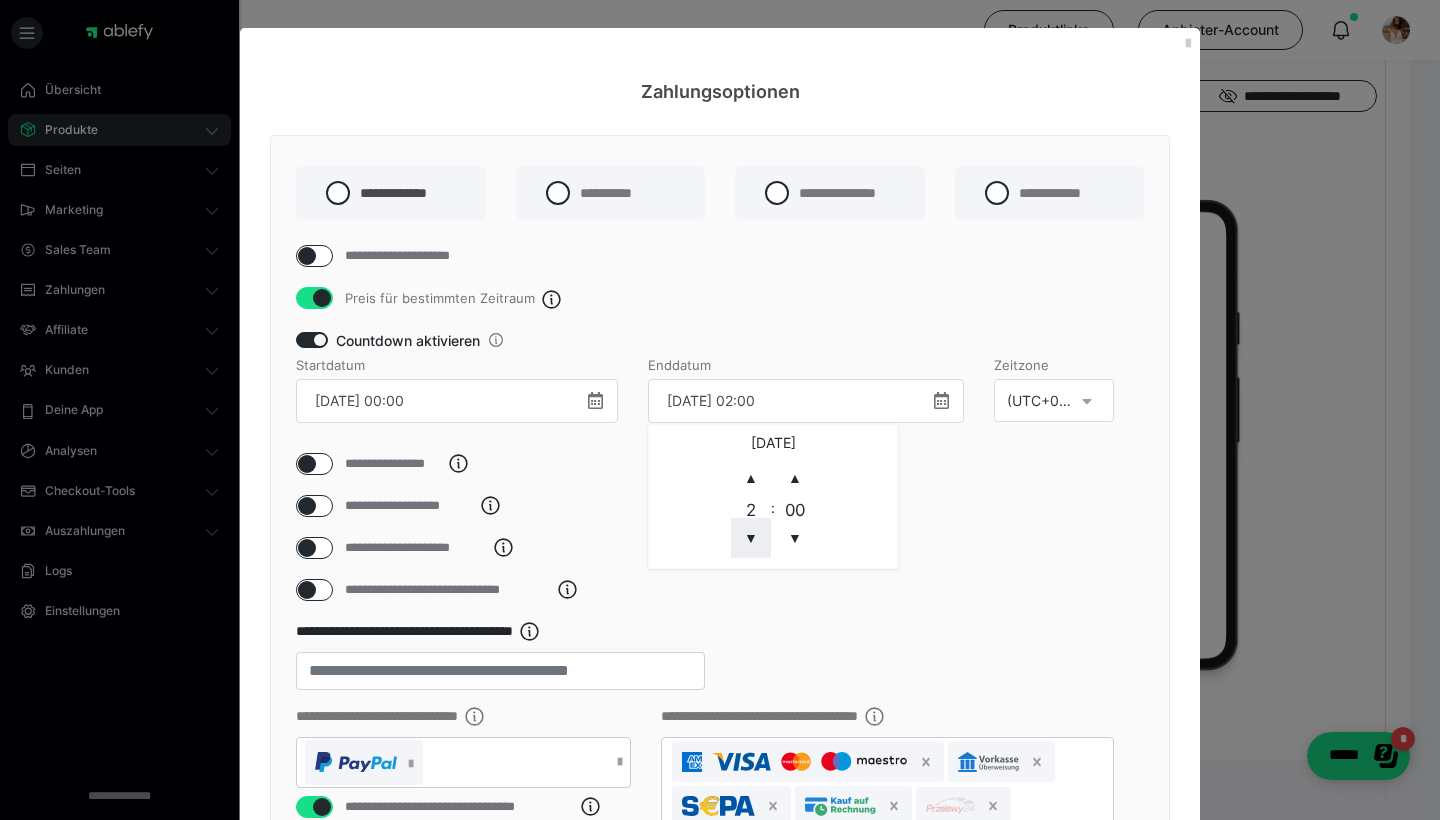 click on "▼" at bounding box center [751, 538] 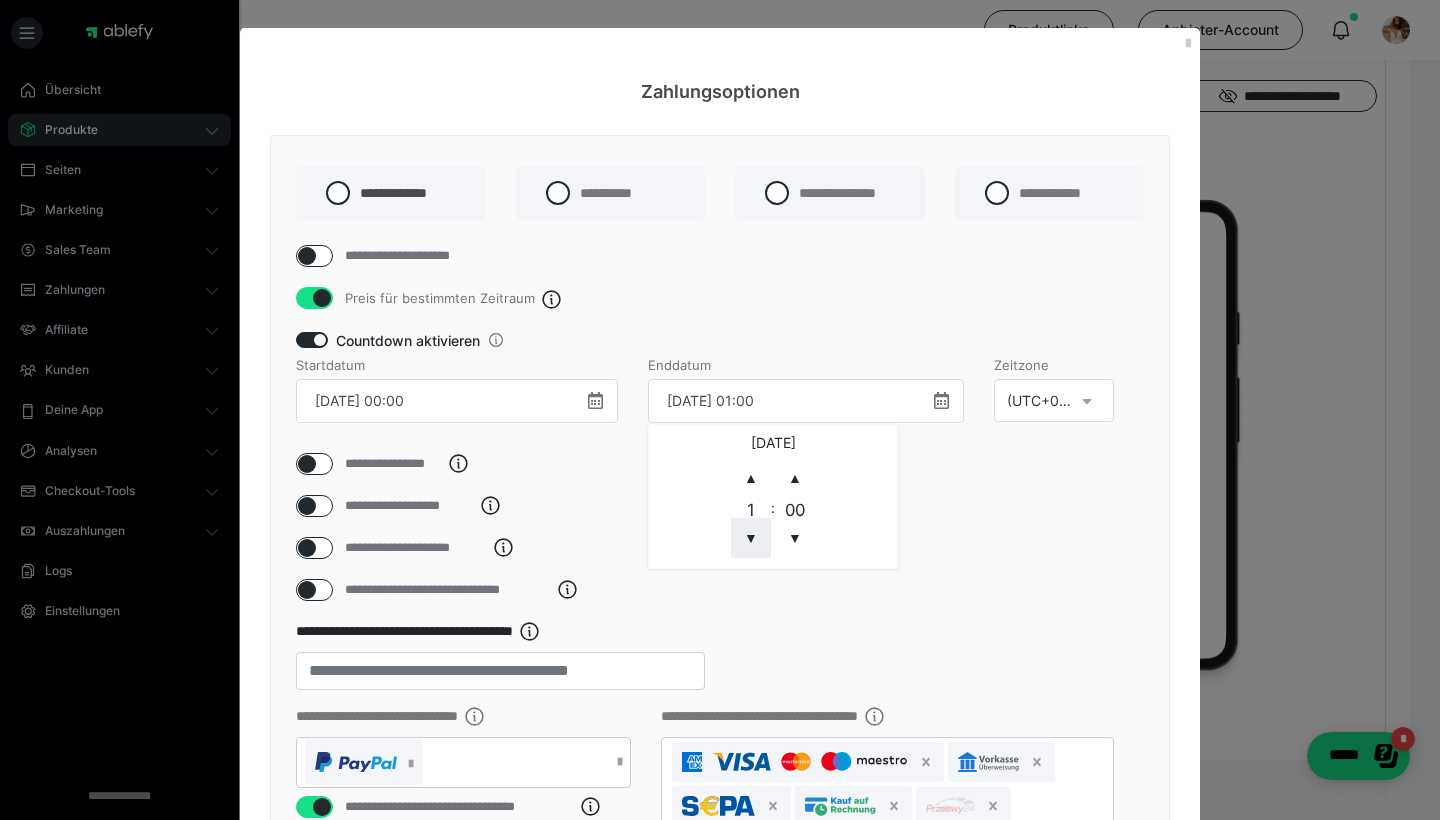 click on "▼" at bounding box center (751, 538) 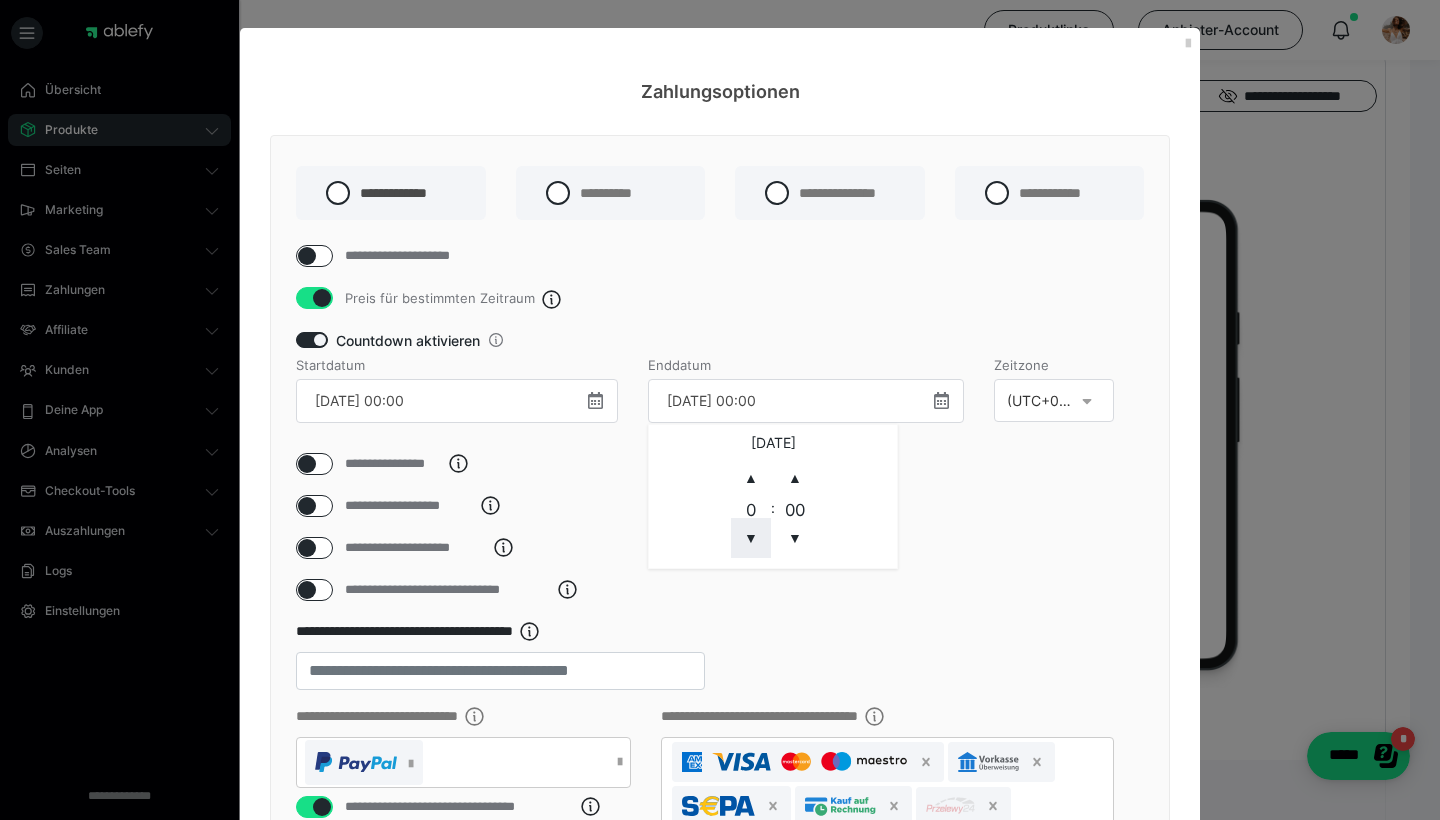 click on "▼" at bounding box center (751, 538) 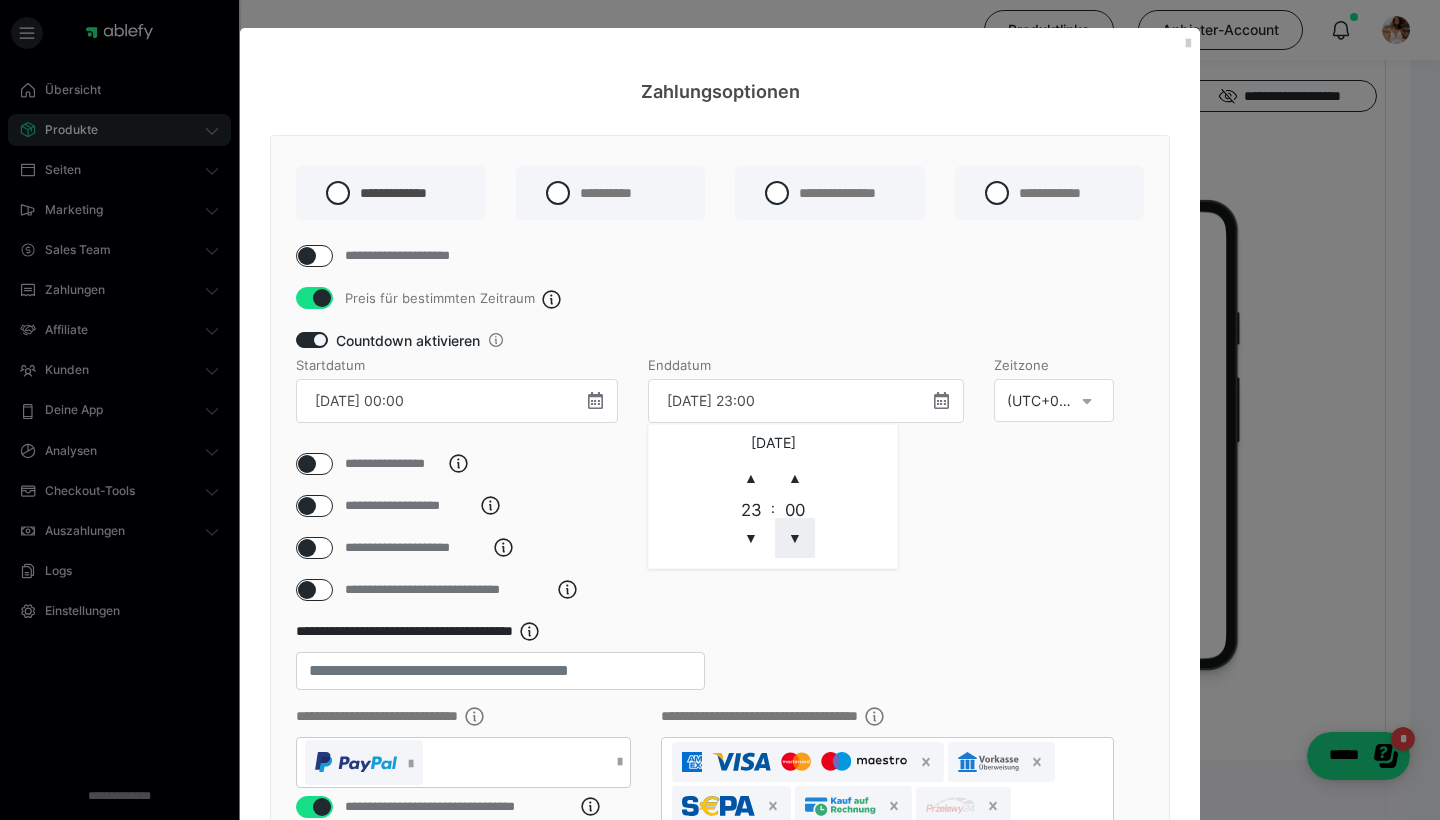 click on "▼" at bounding box center [795, 538] 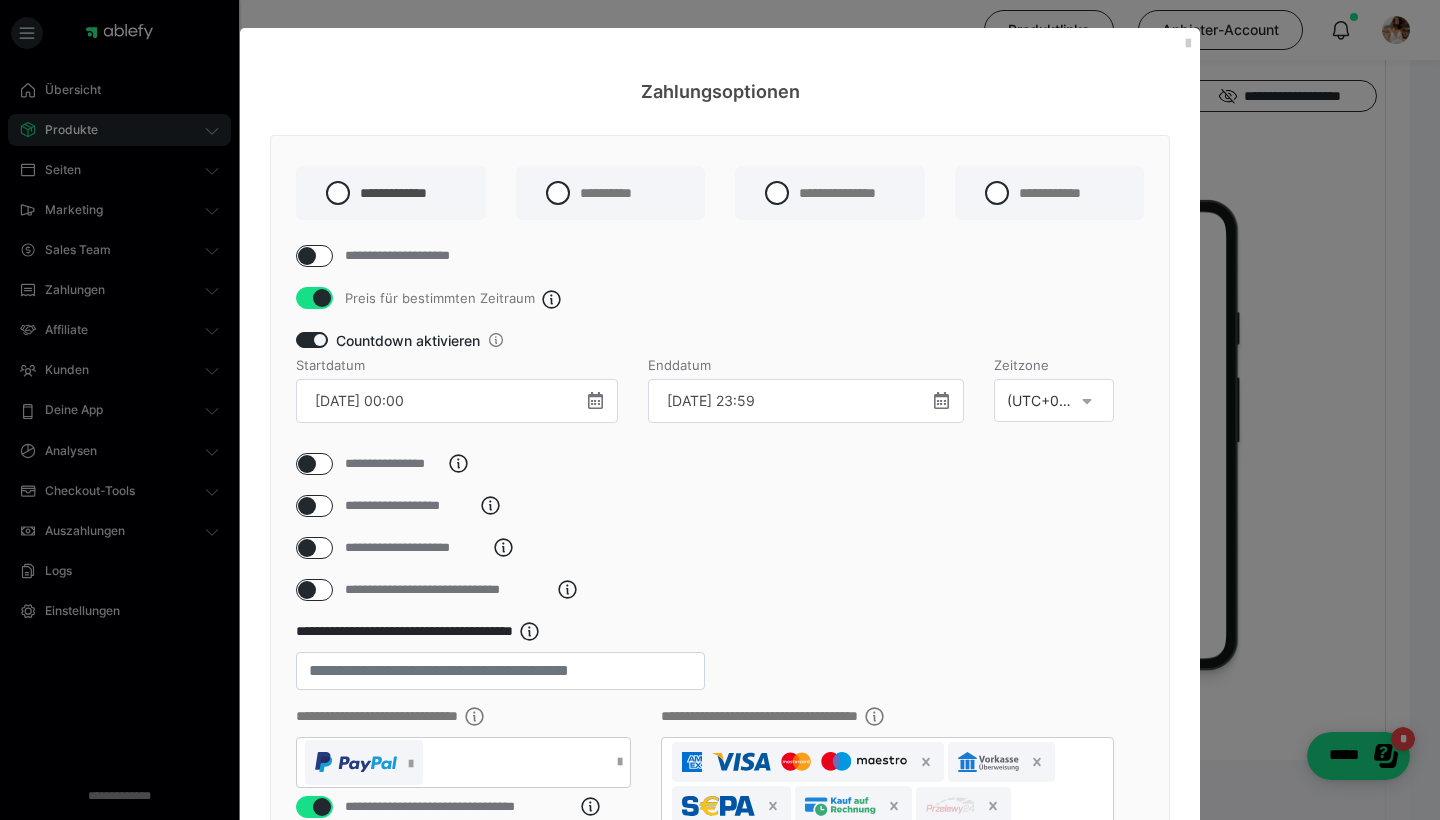 click on "**********" at bounding box center (720, 506) 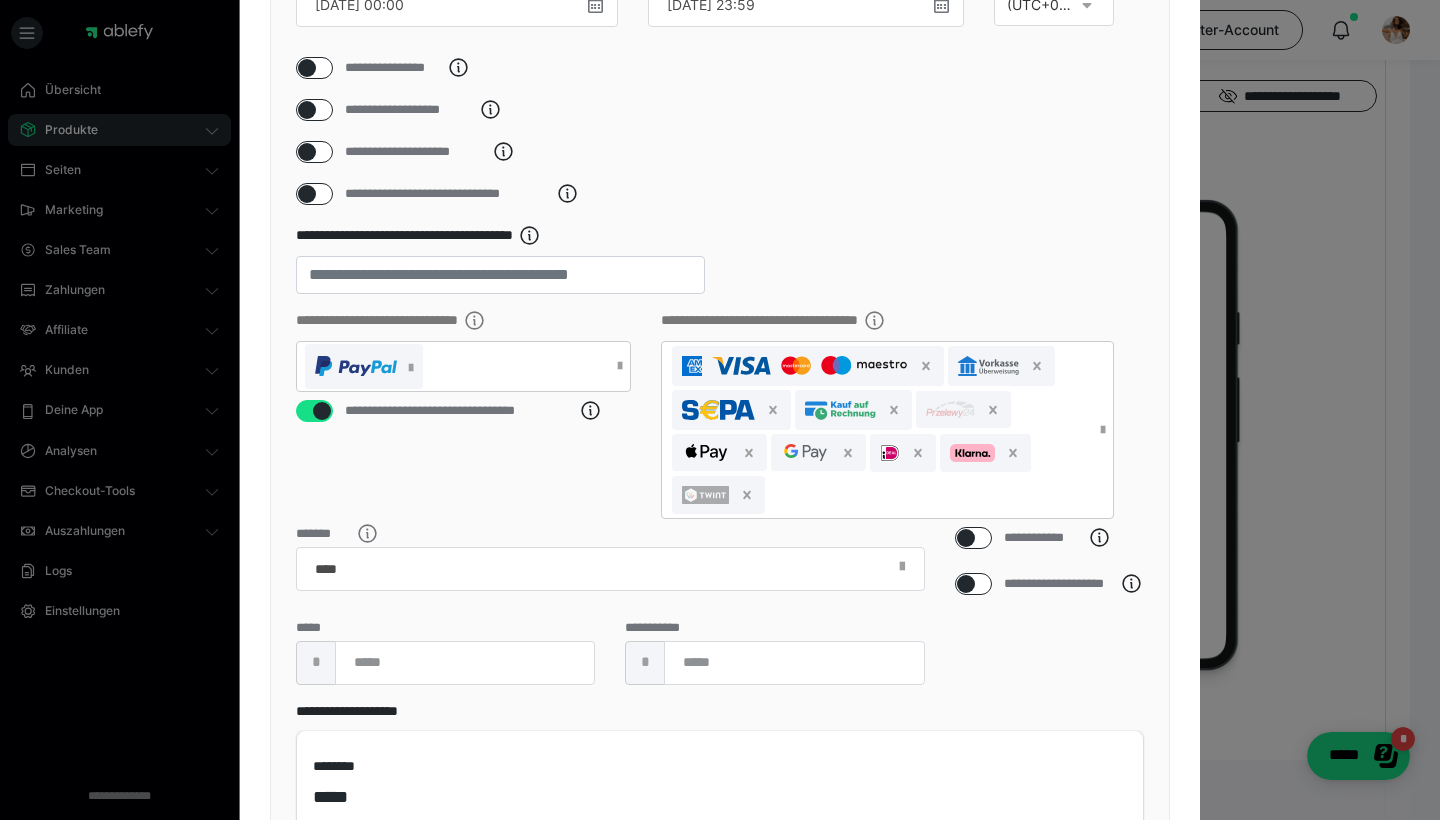 scroll, scrollTop: 410, scrollLeft: 0, axis: vertical 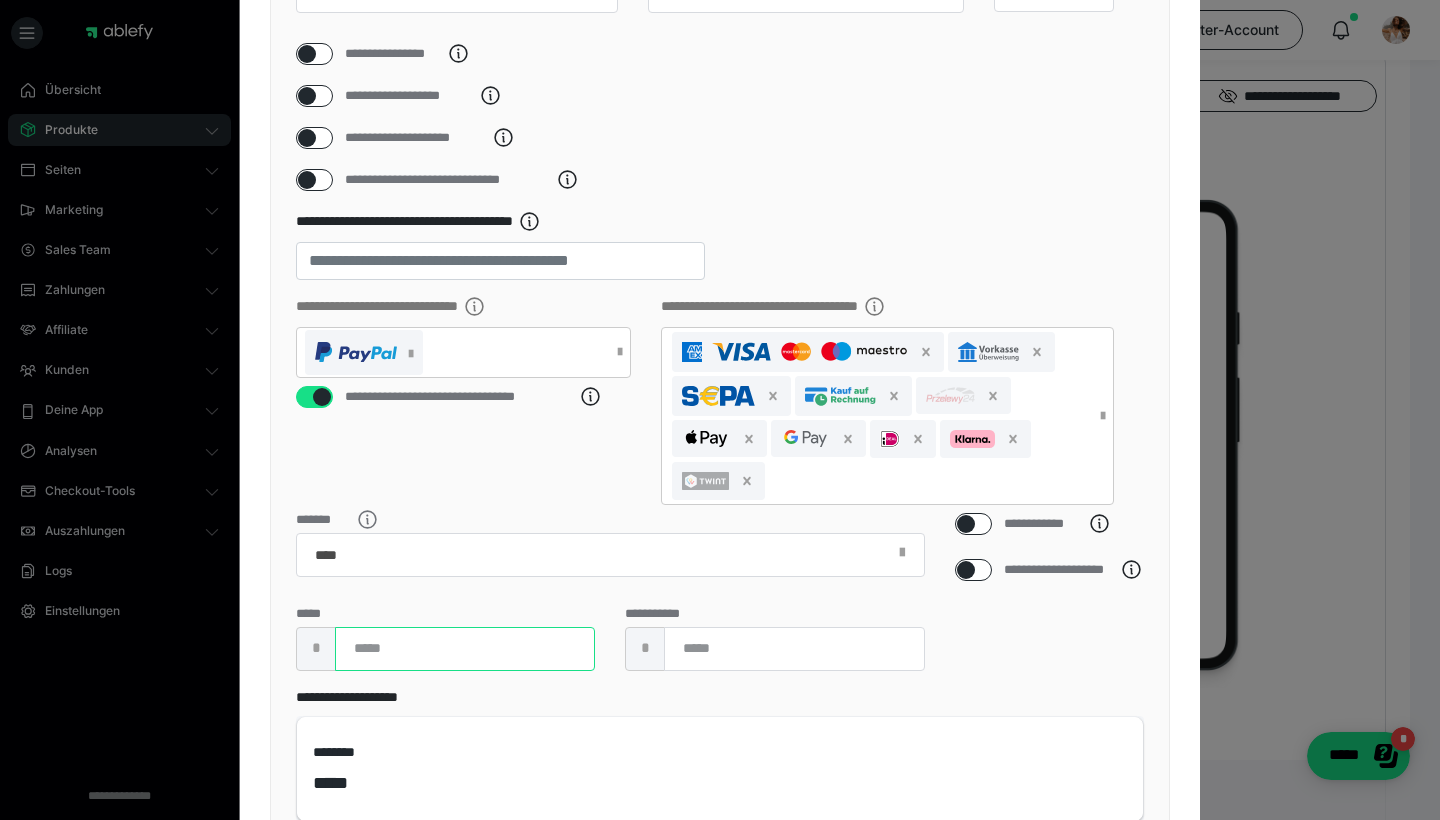click at bounding box center (465, 649) 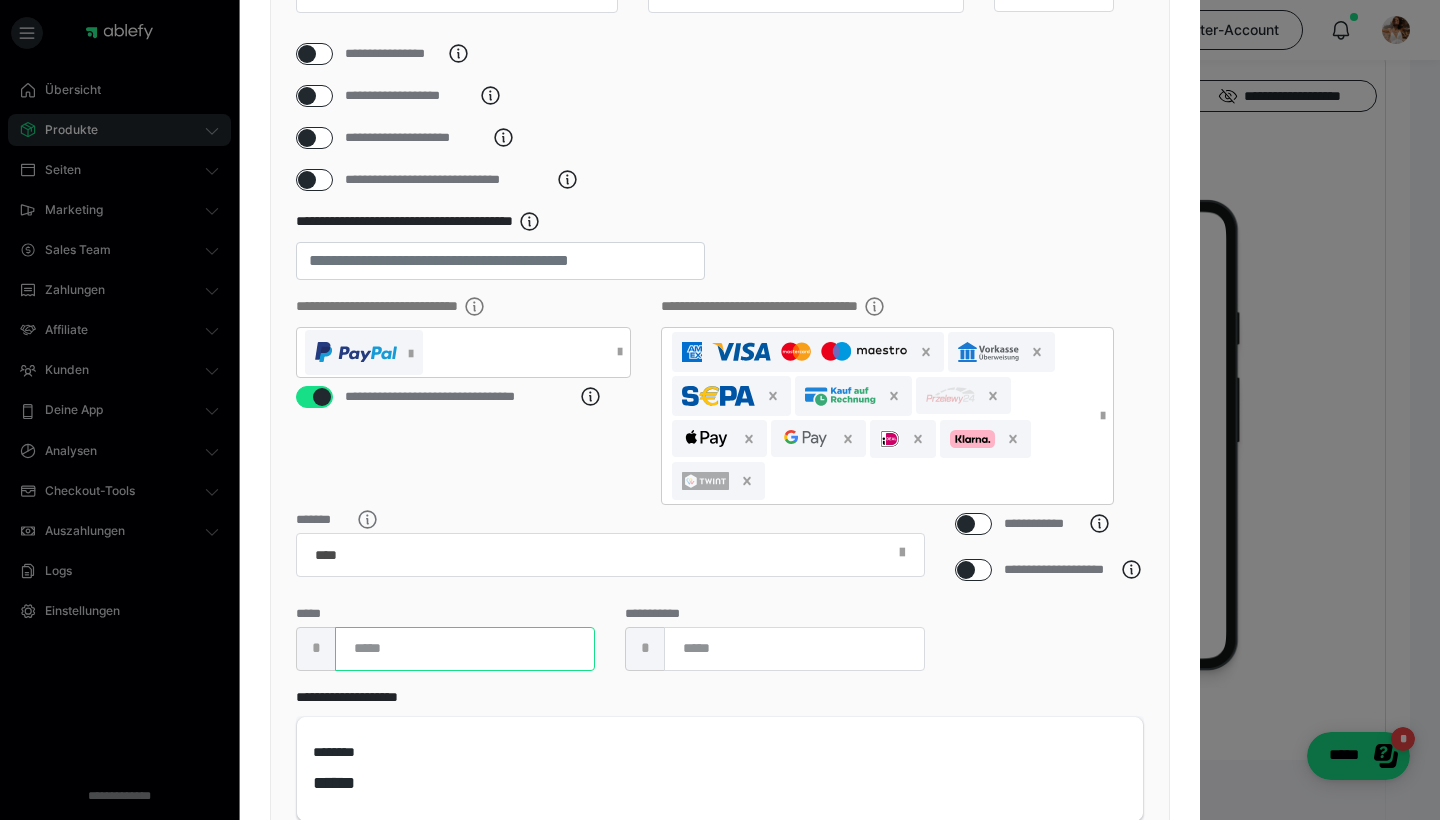 type on "**" 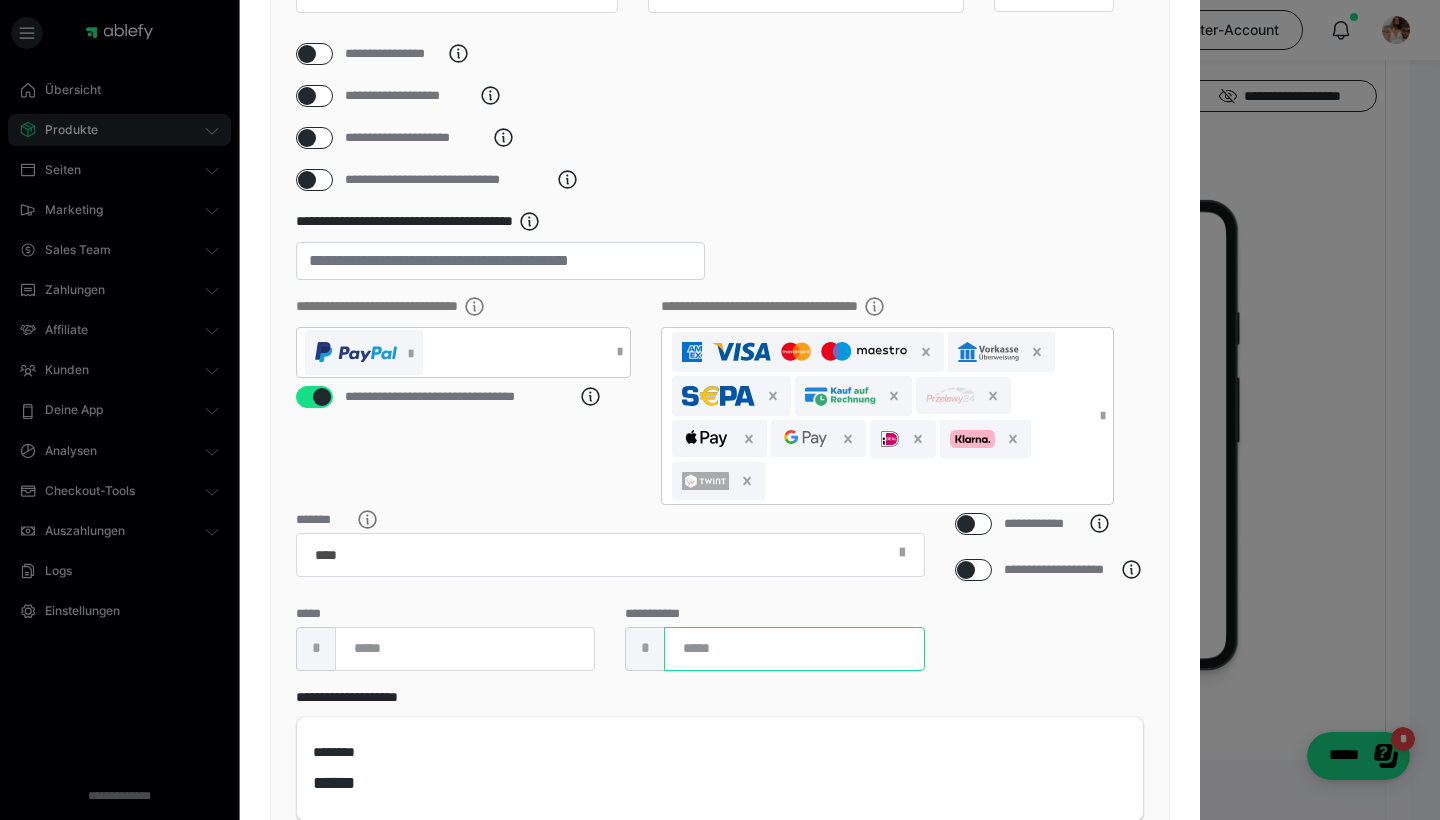 click at bounding box center (794, 649) 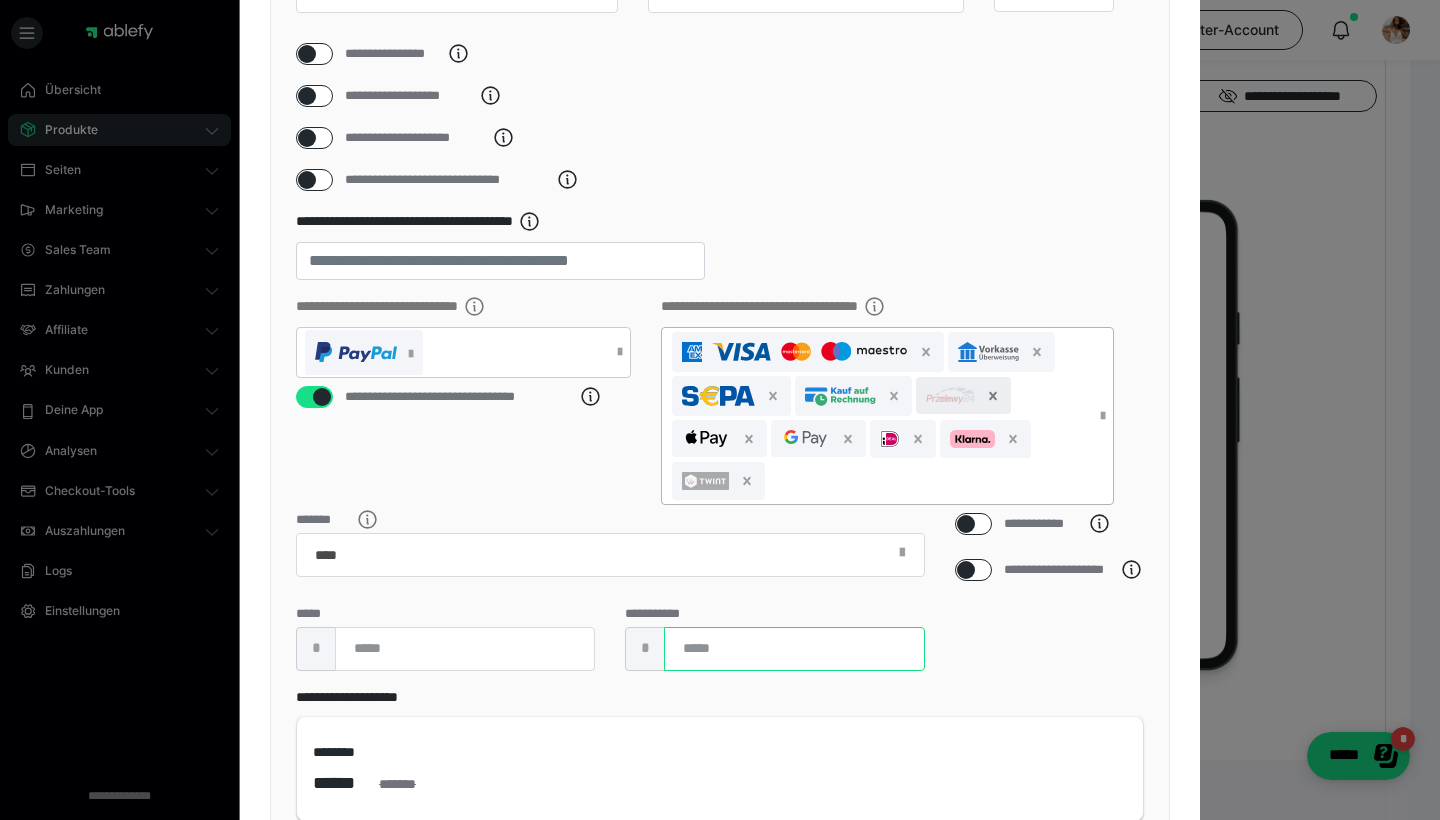click 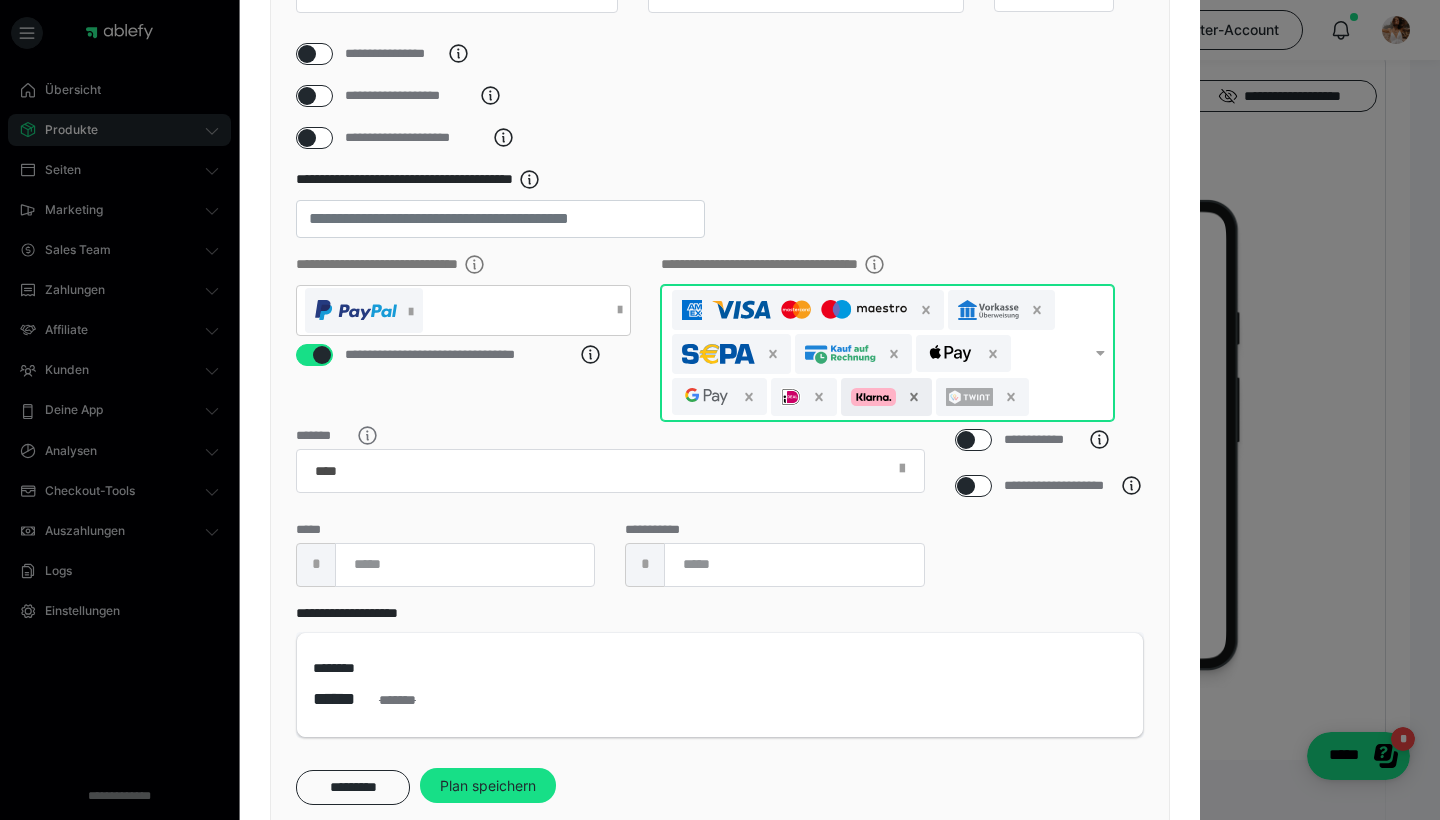 click 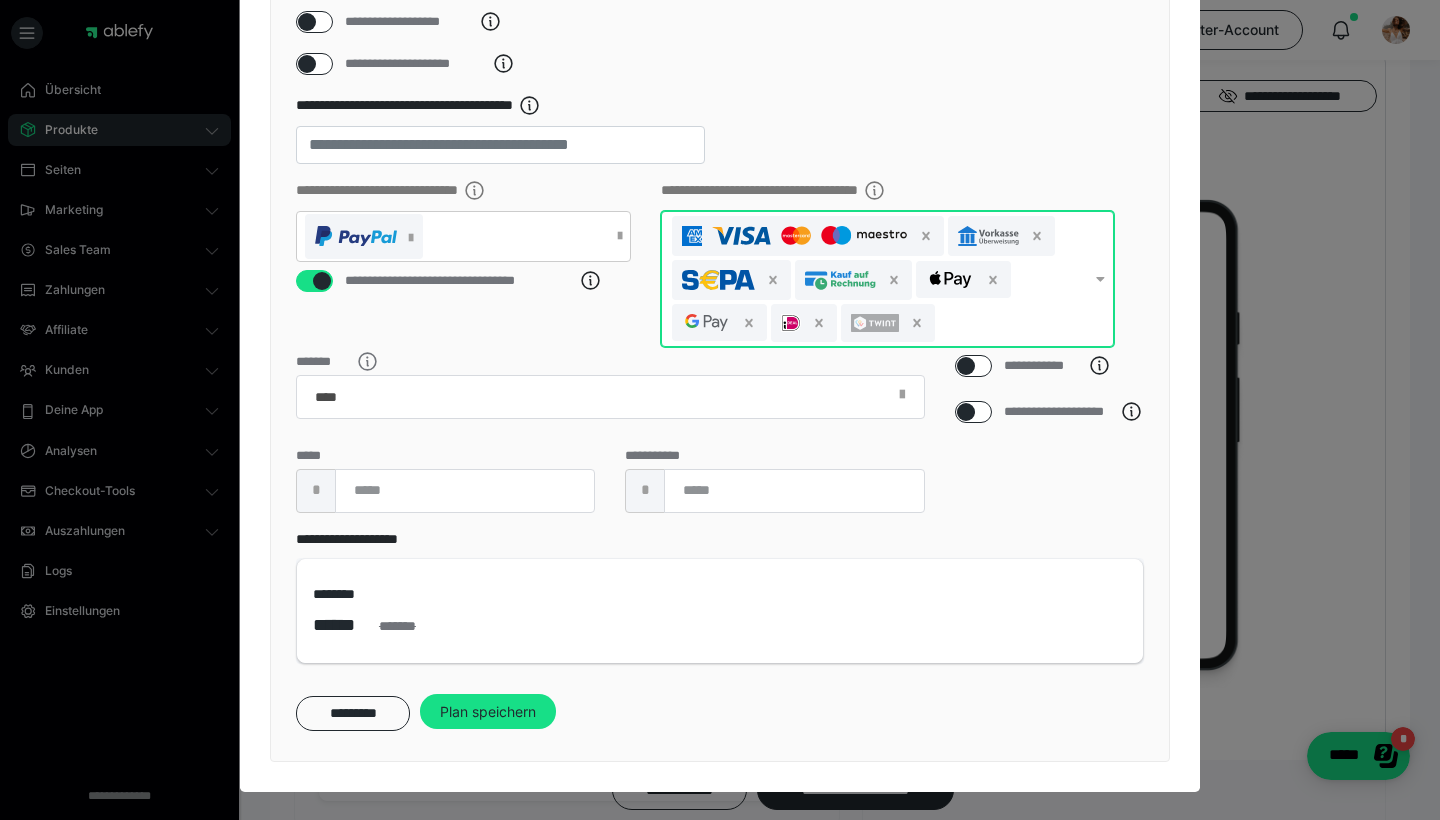 scroll, scrollTop: 511, scrollLeft: 0, axis: vertical 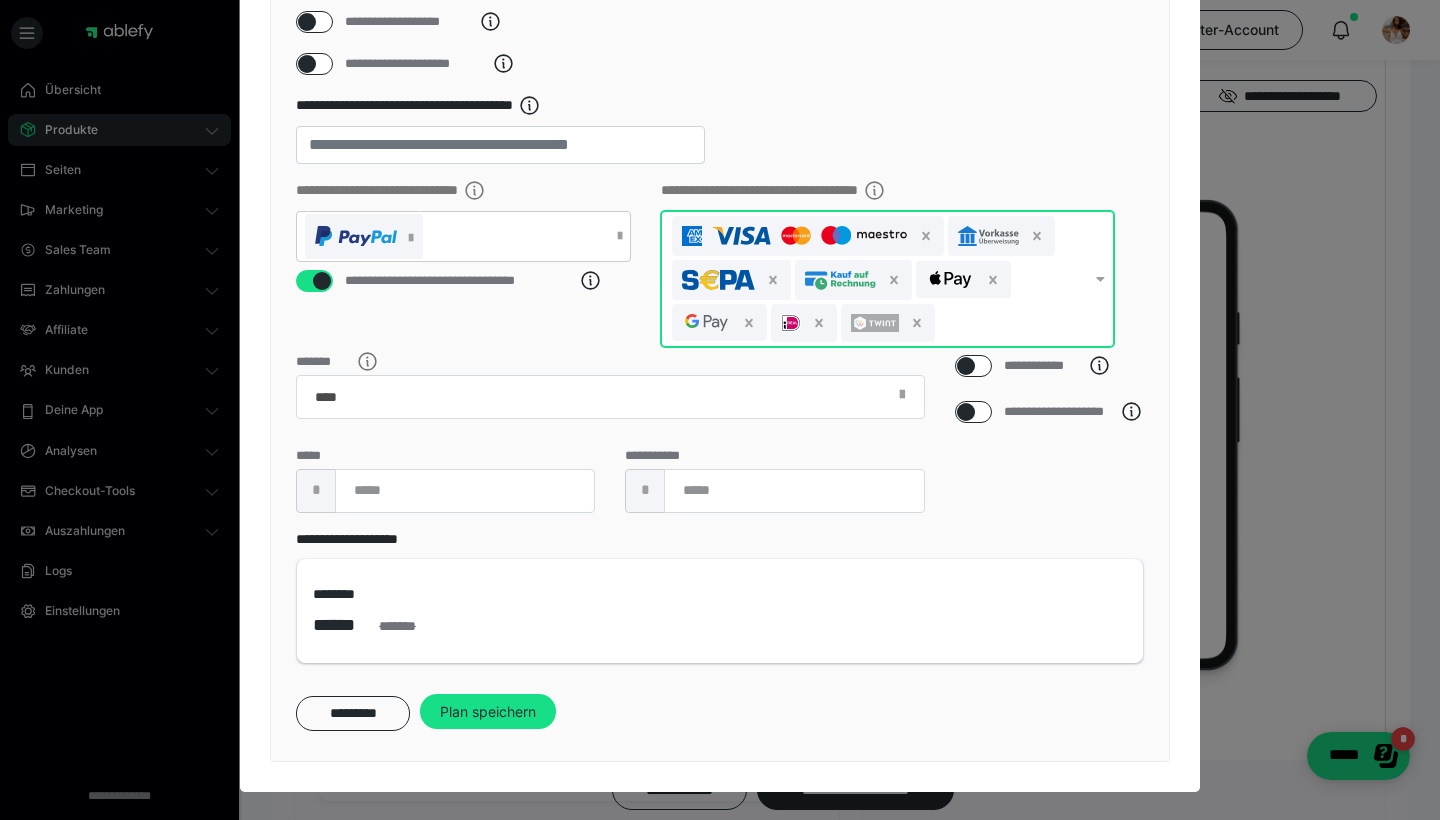 click on "Plan speichern" at bounding box center (488, 712) 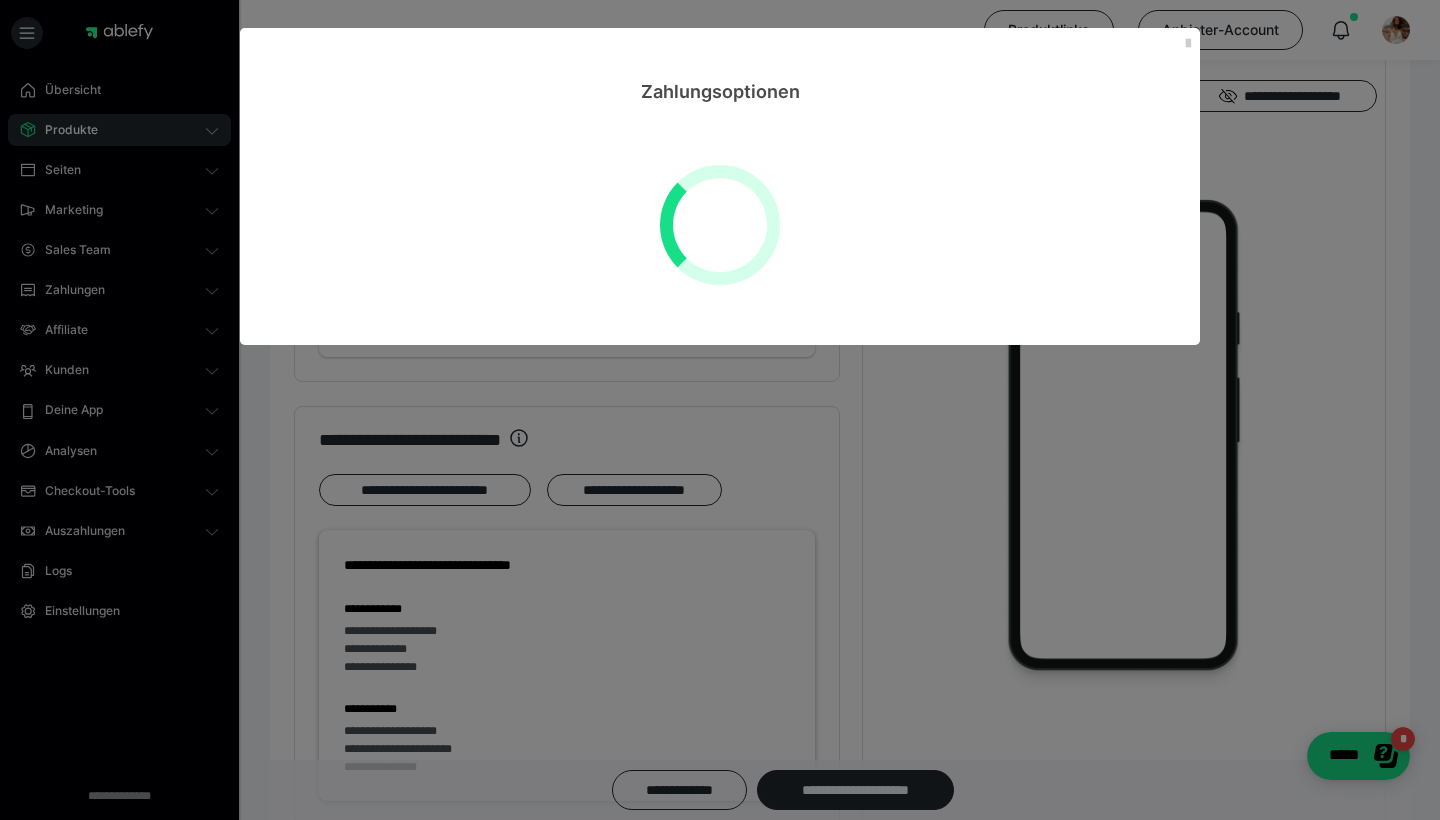scroll, scrollTop: 0, scrollLeft: 0, axis: both 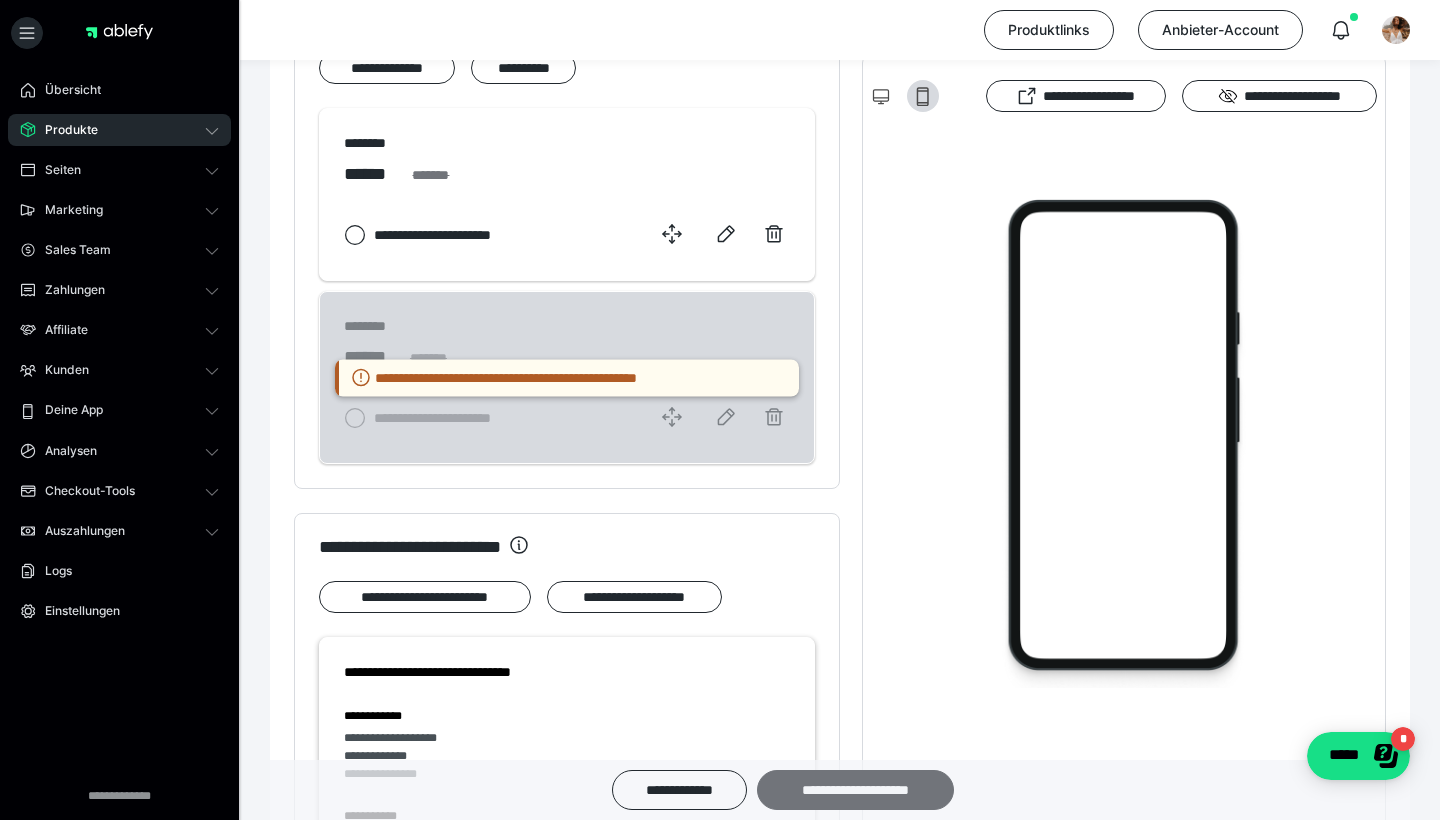 click on "**********" at bounding box center (855, 790) 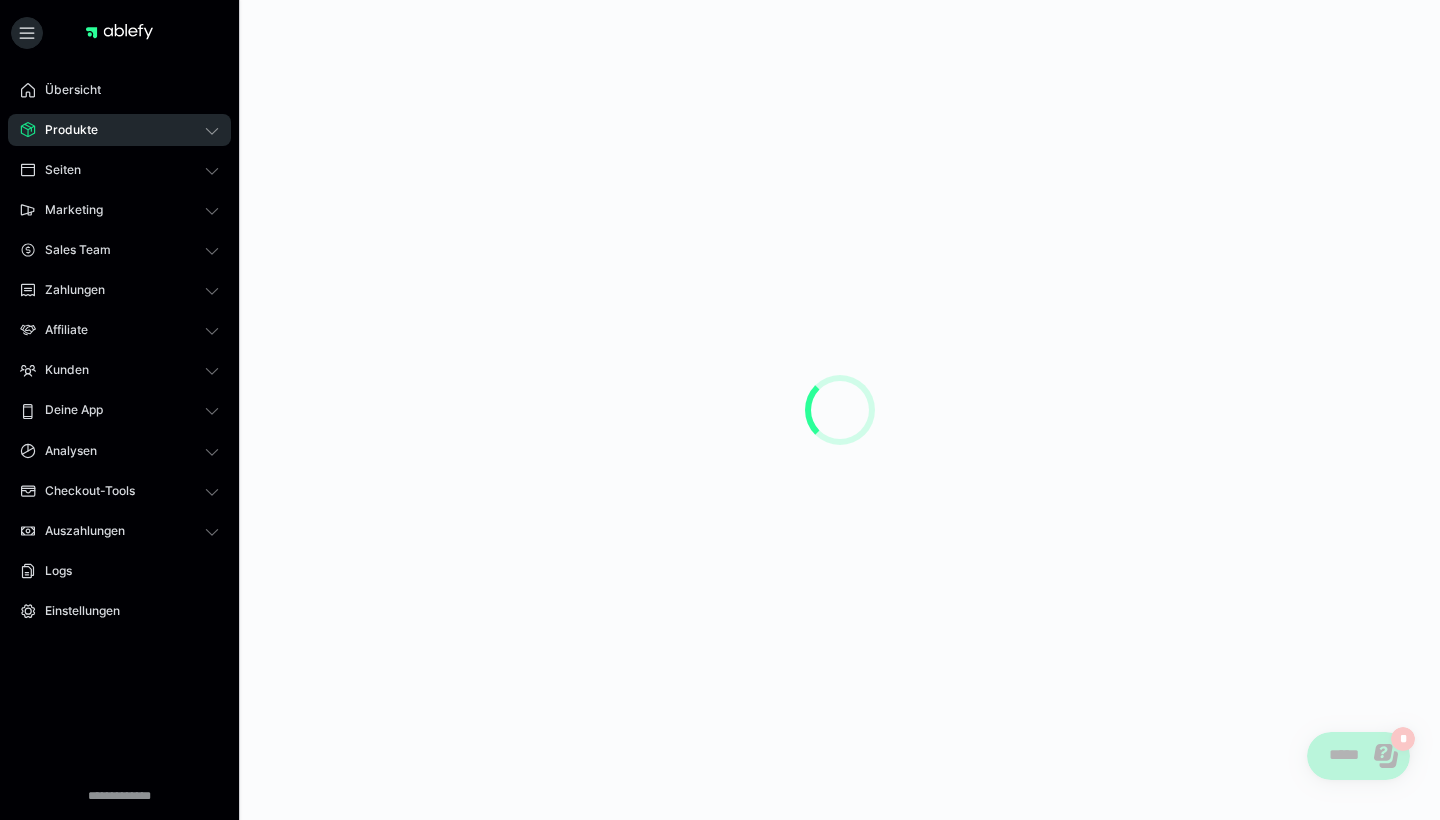 scroll, scrollTop: 0, scrollLeft: 0, axis: both 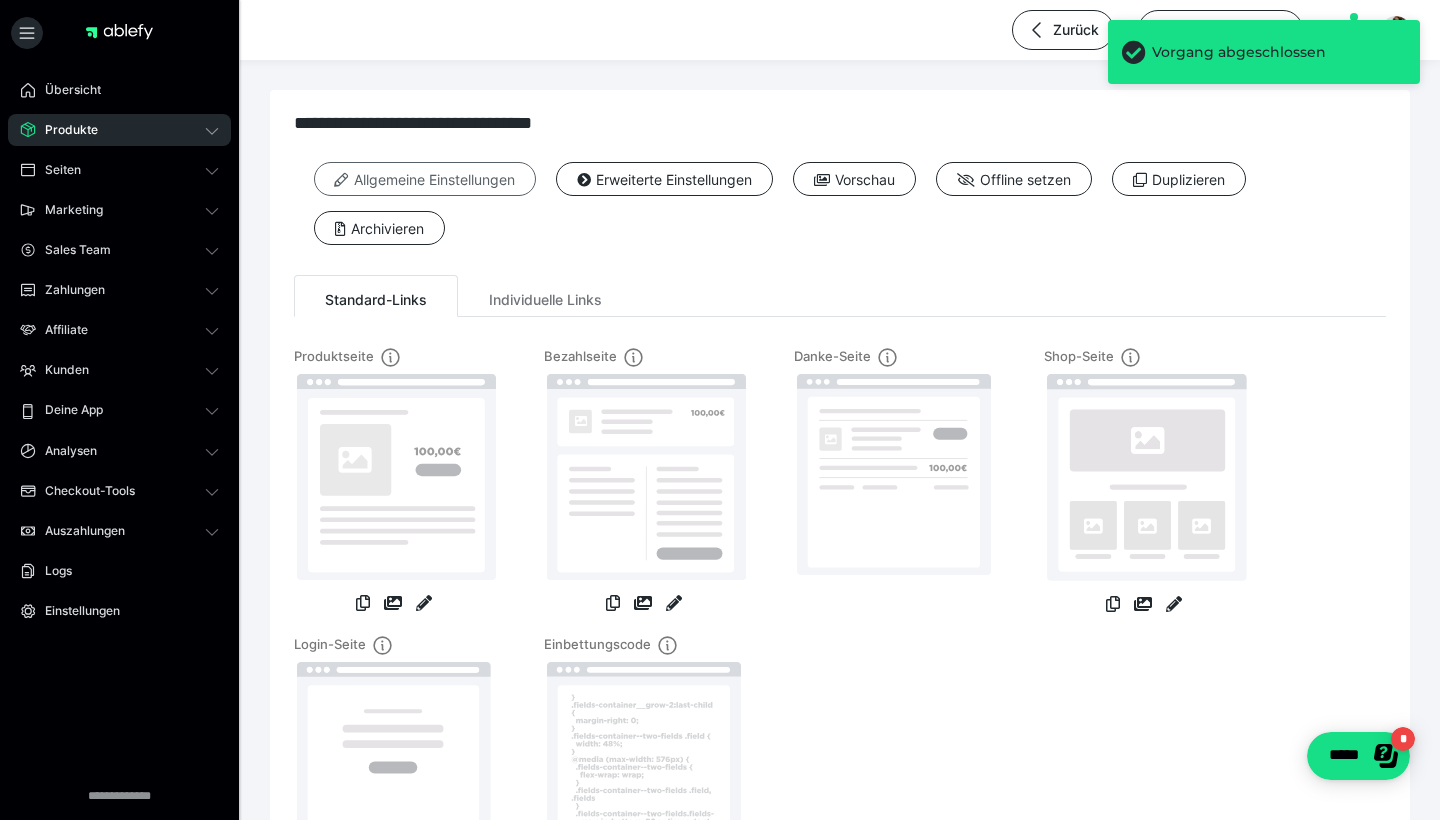 click on "Allgemeine Einstellungen" at bounding box center [425, 179] 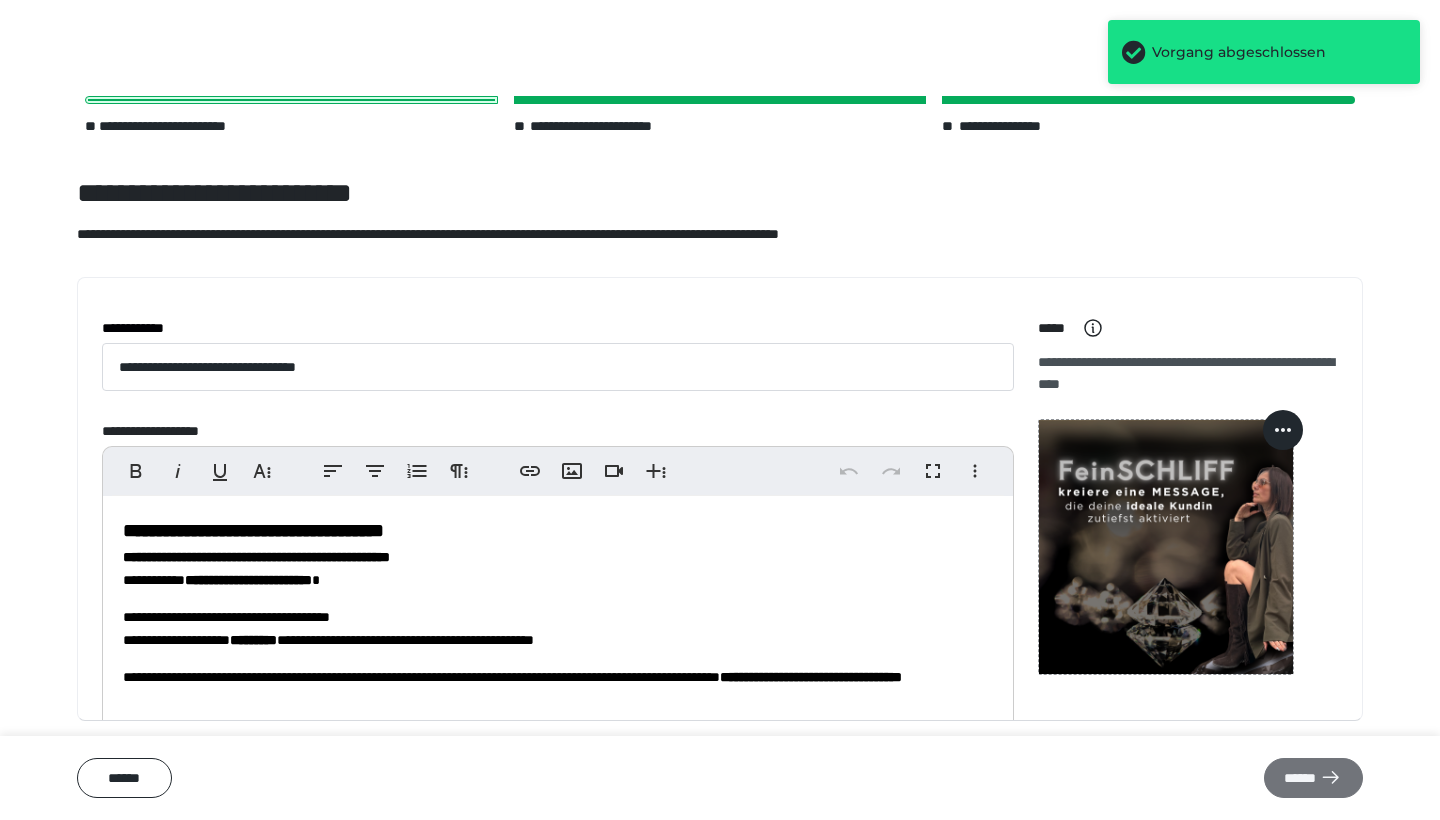 click 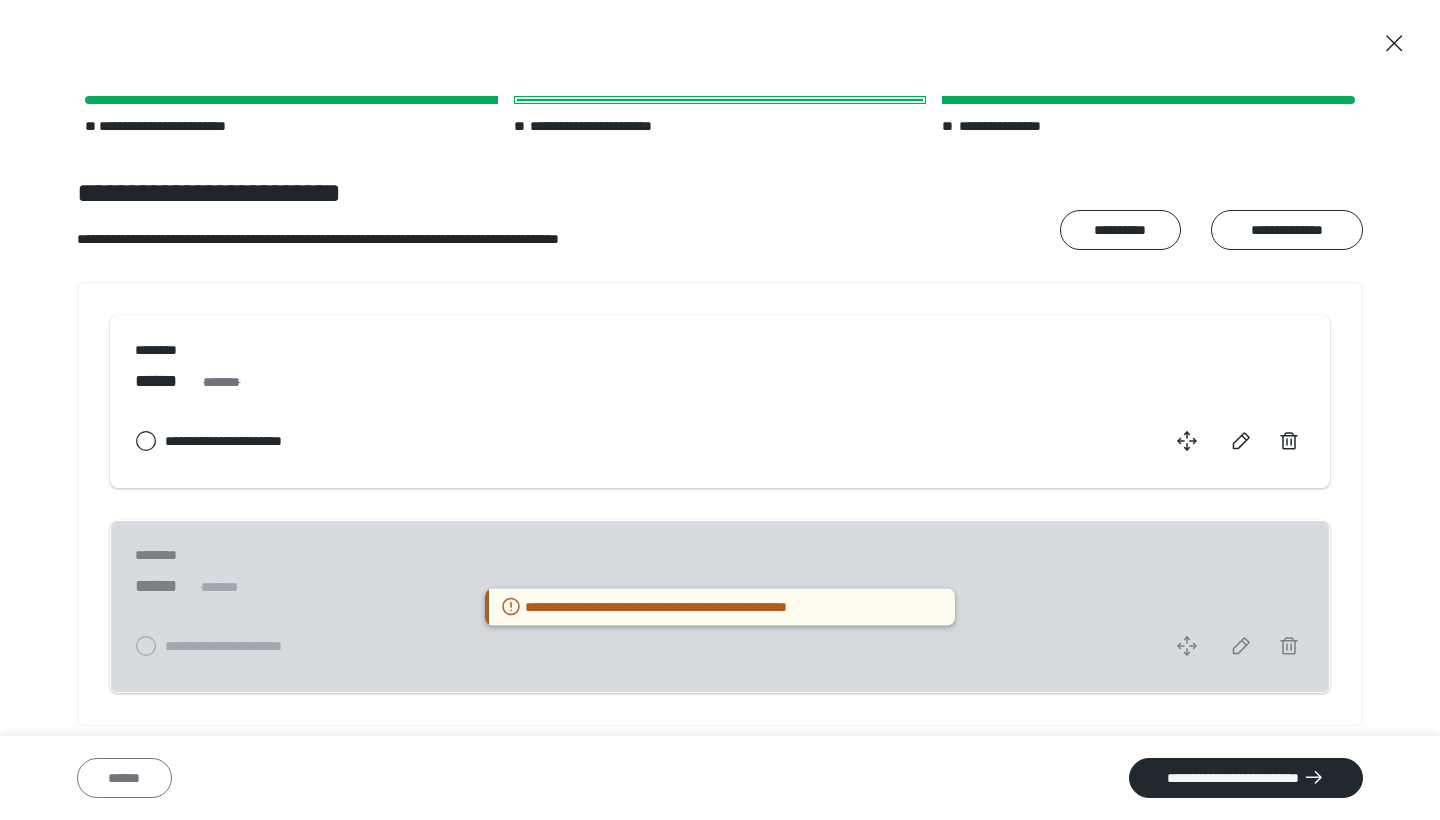 click on "******" at bounding box center (124, 778) 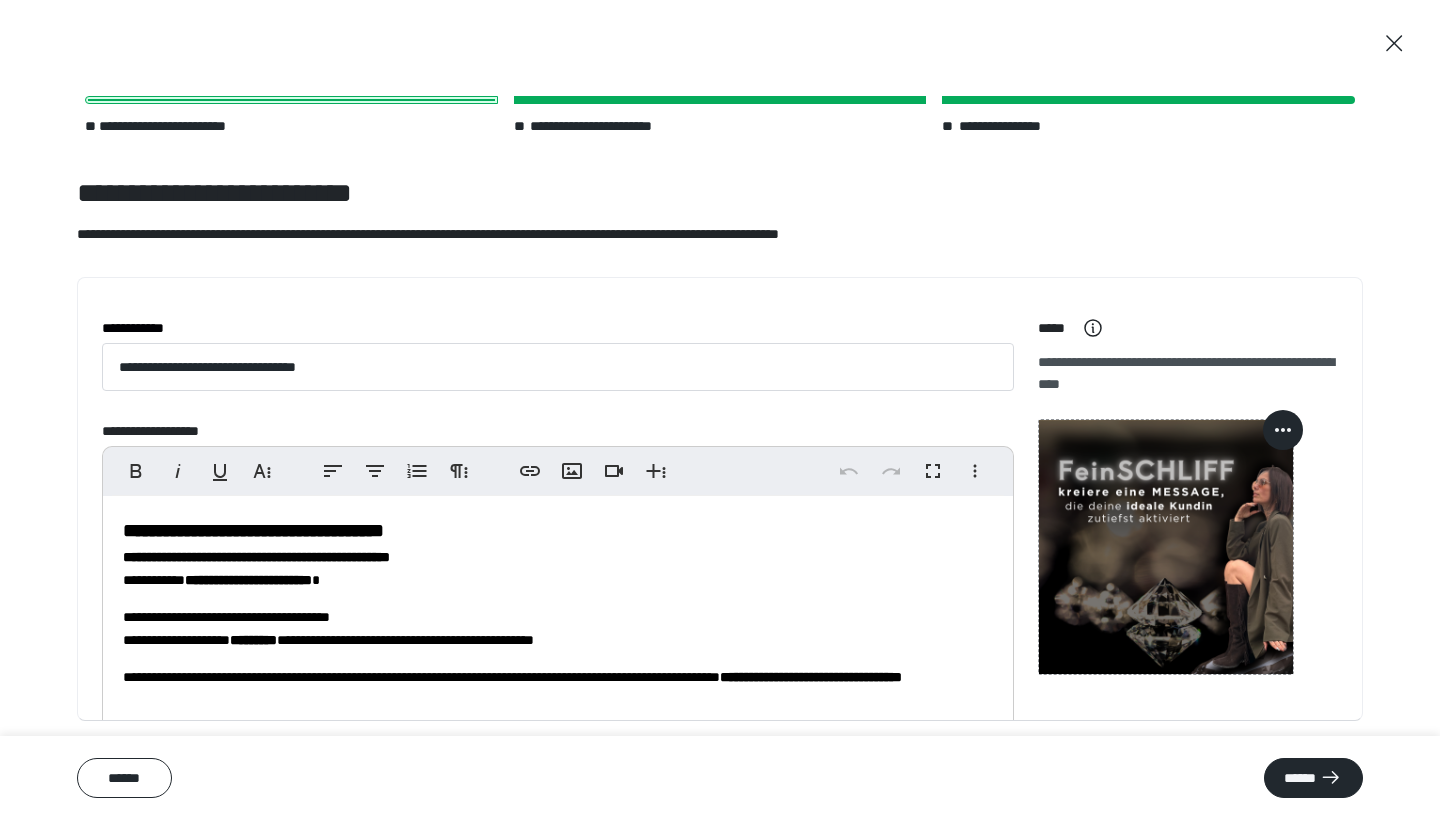 click on "******" at bounding box center [124, 778] 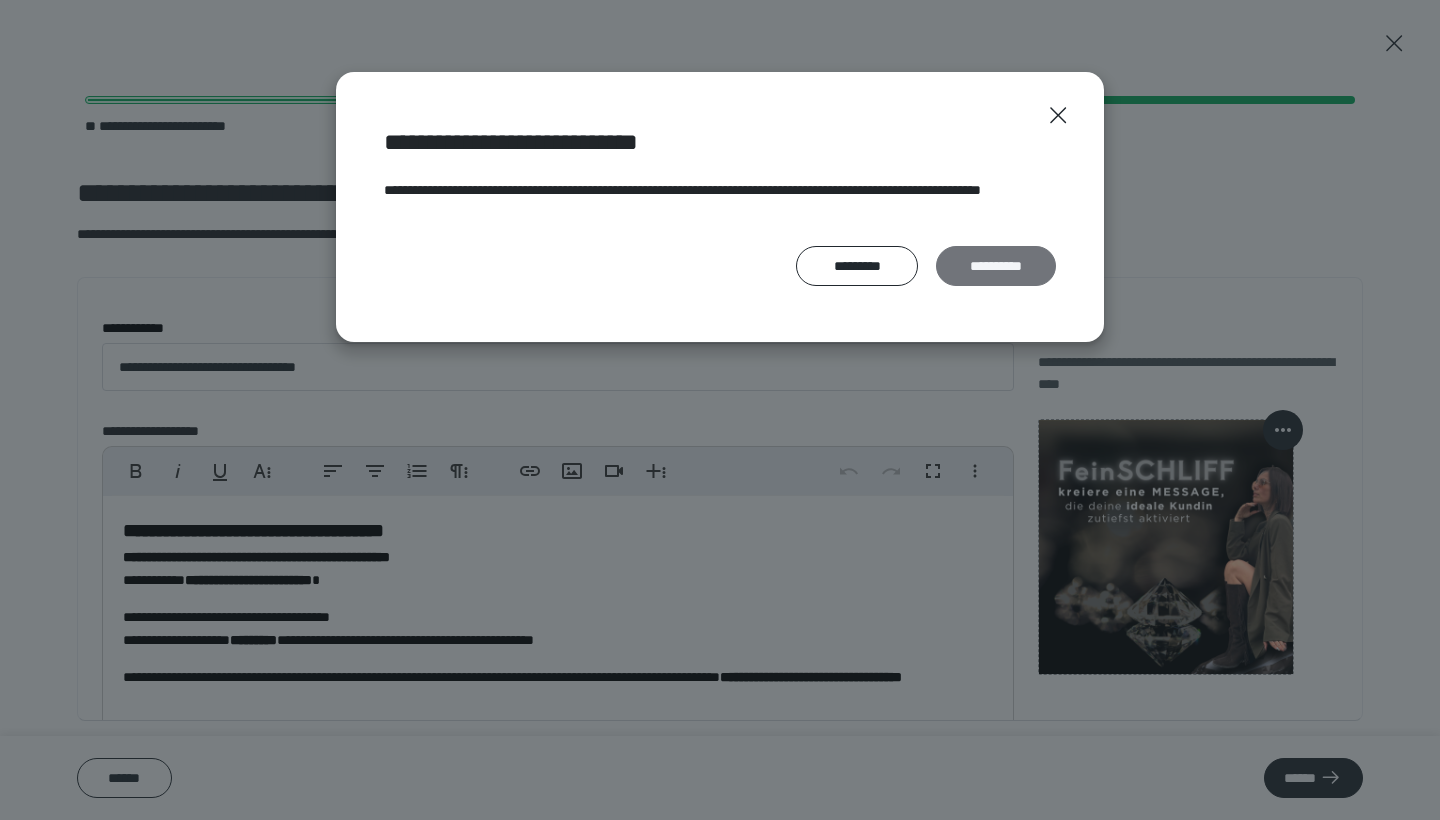 click on "**********" at bounding box center [996, 266] 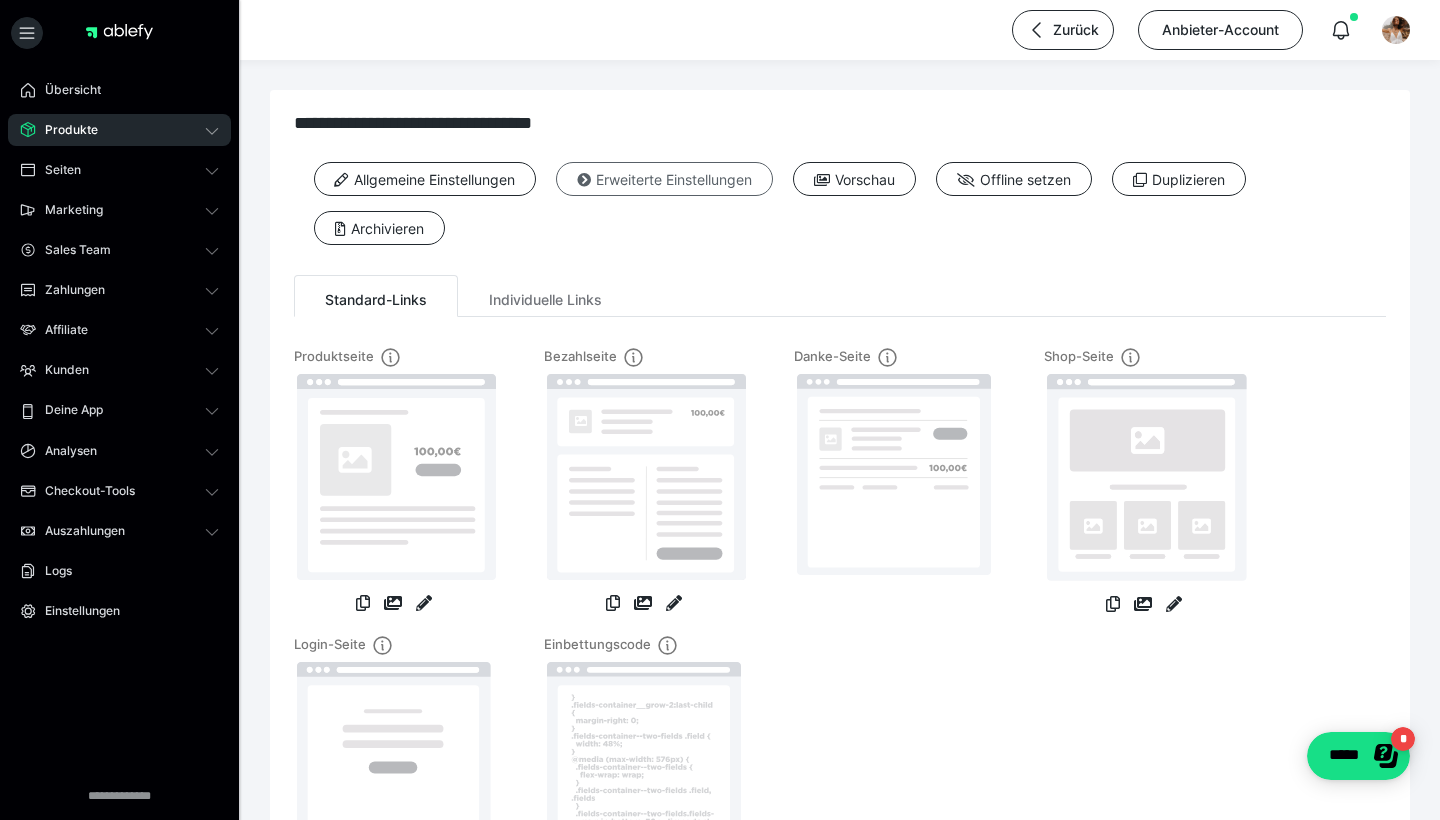 click on "Erweiterte Einstellungen" at bounding box center (664, 179) 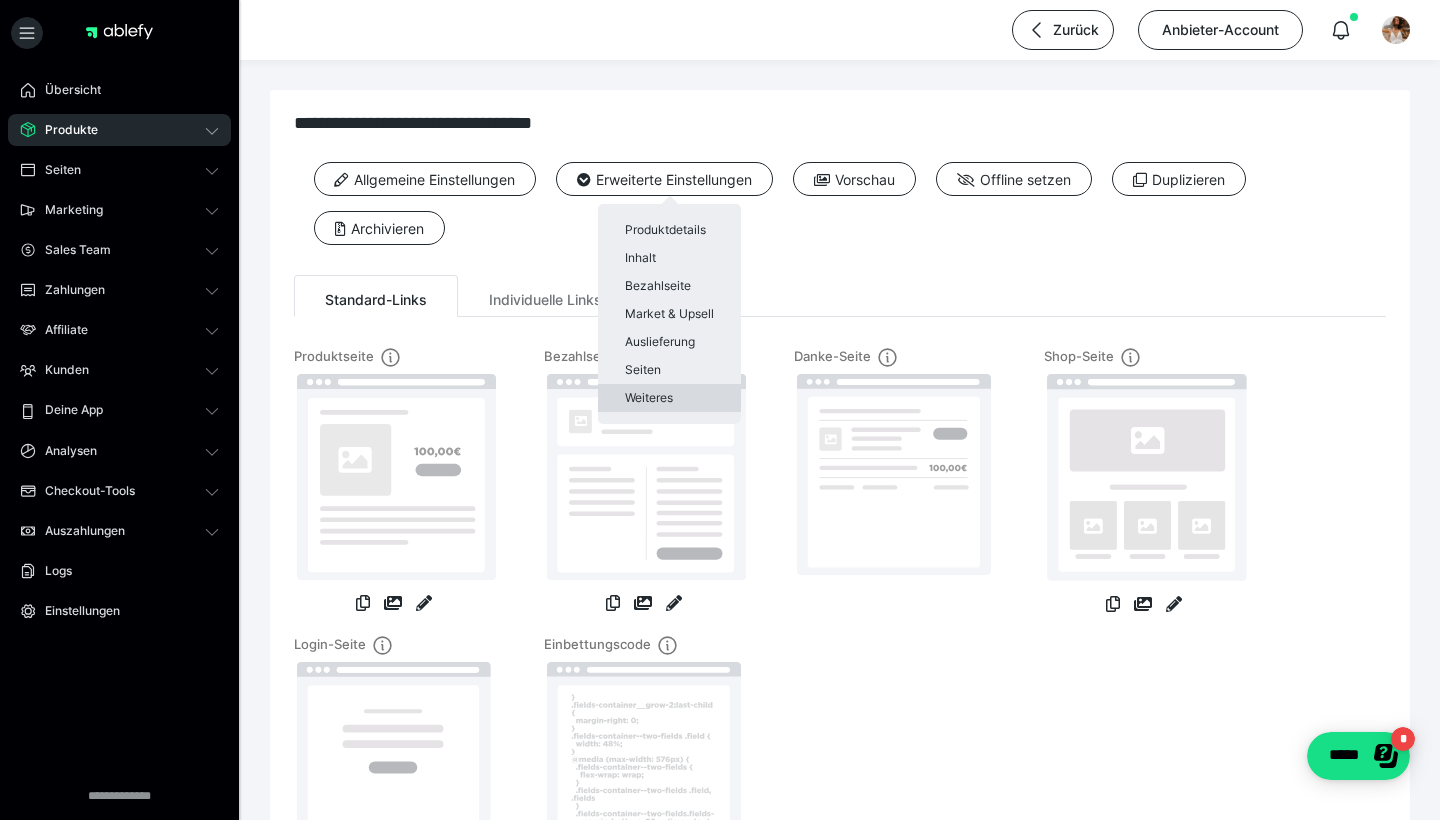 click on "Weiteres" at bounding box center (669, 398) 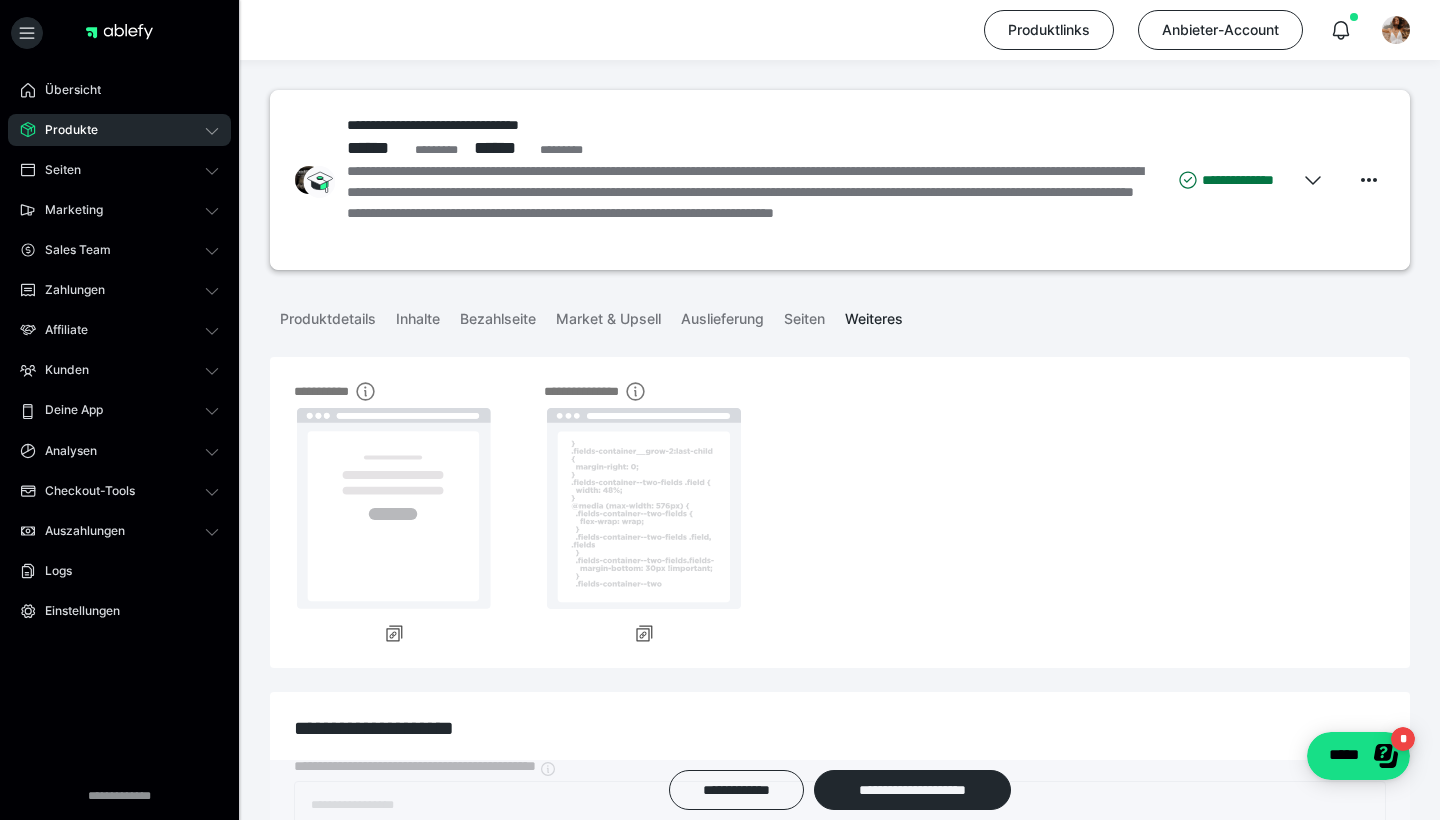 scroll, scrollTop: 0, scrollLeft: 0, axis: both 